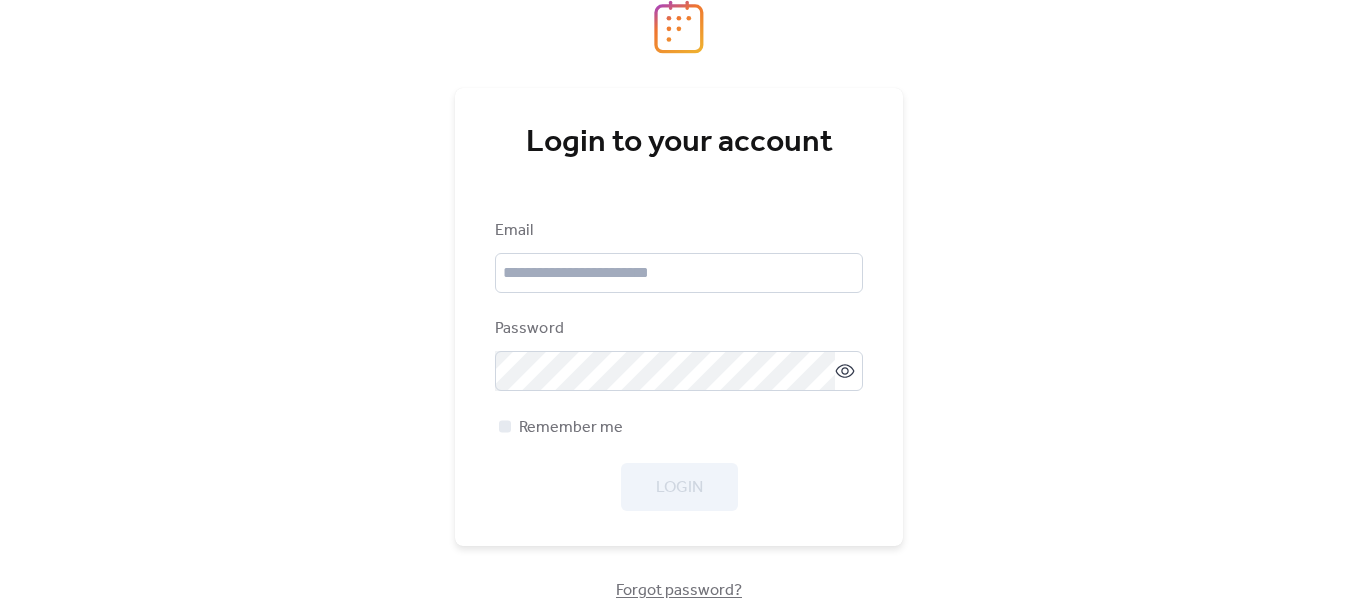scroll, scrollTop: 0, scrollLeft: 0, axis: both 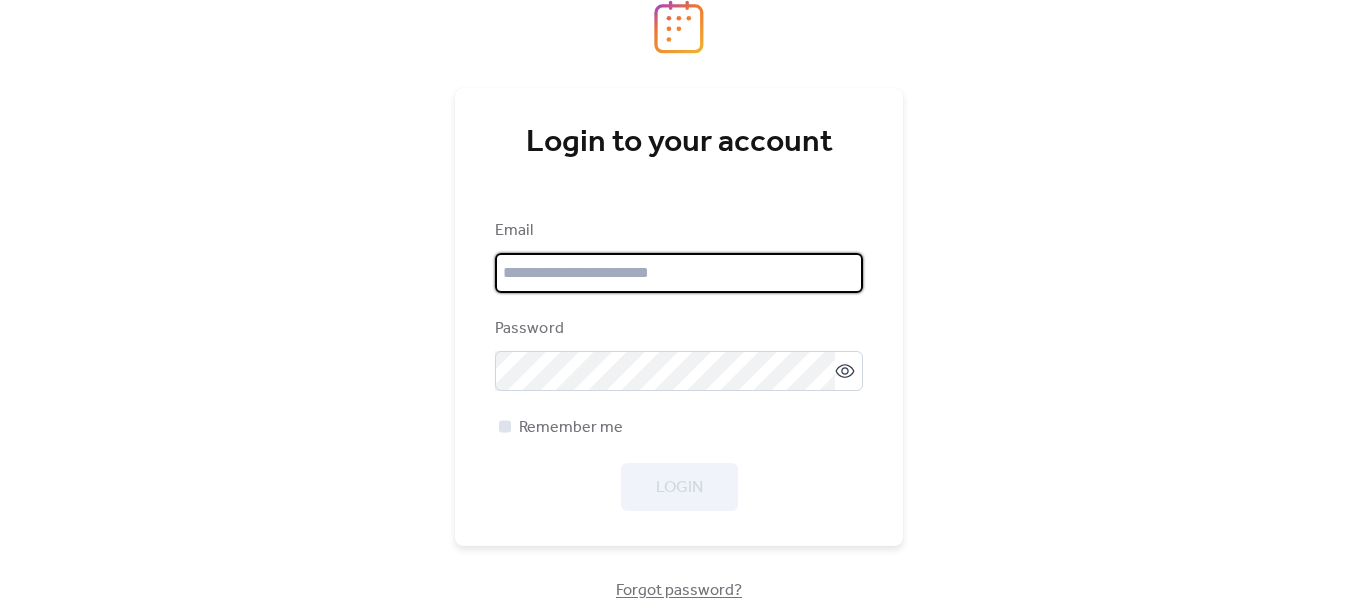 type on "**********" 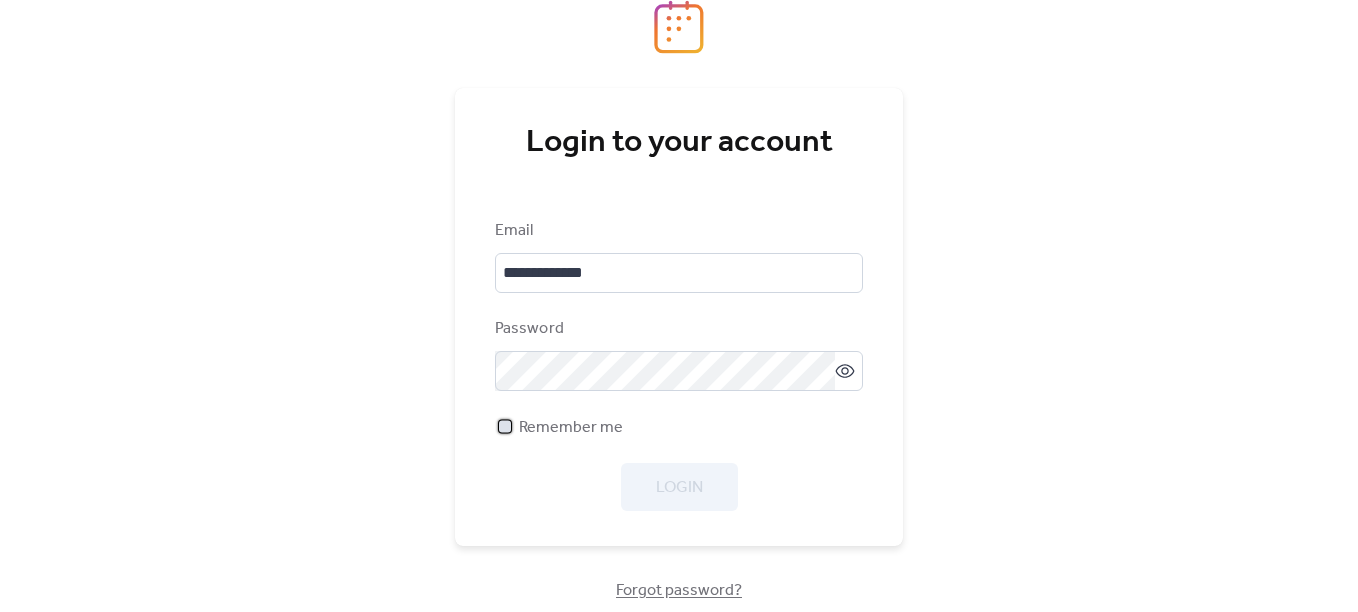 click at bounding box center (505, 426) 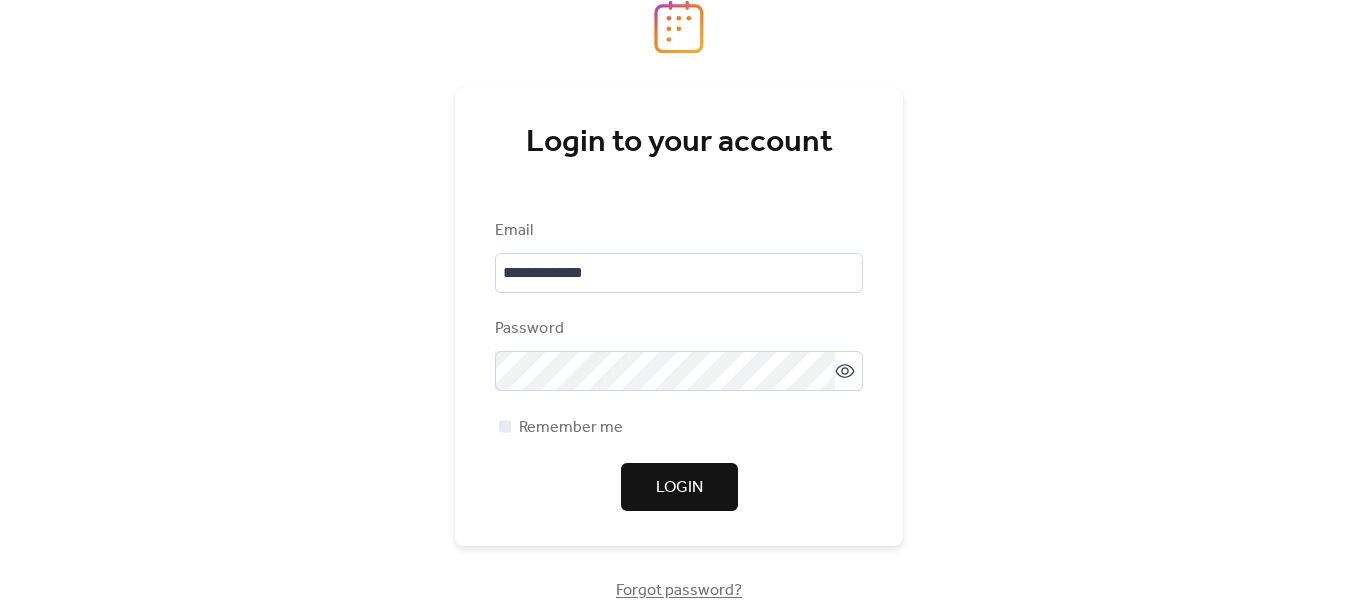 click on "Login" at bounding box center [679, 488] 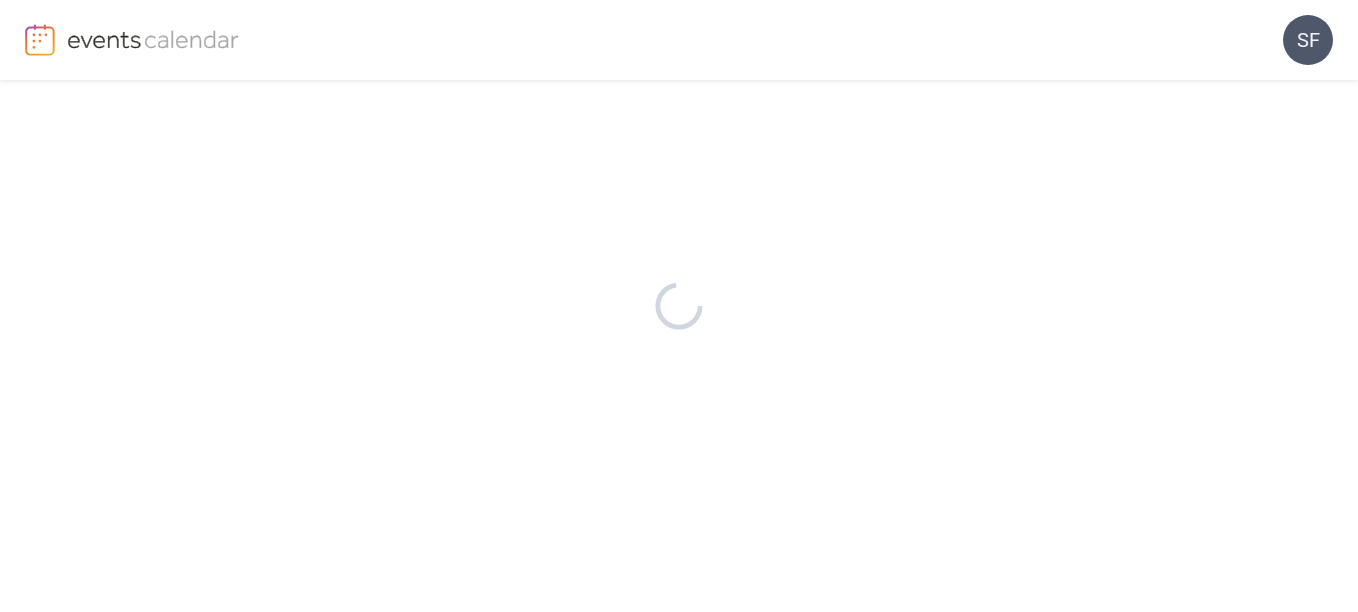 scroll, scrollTop: 0, scrollLeft: 0, axis: both 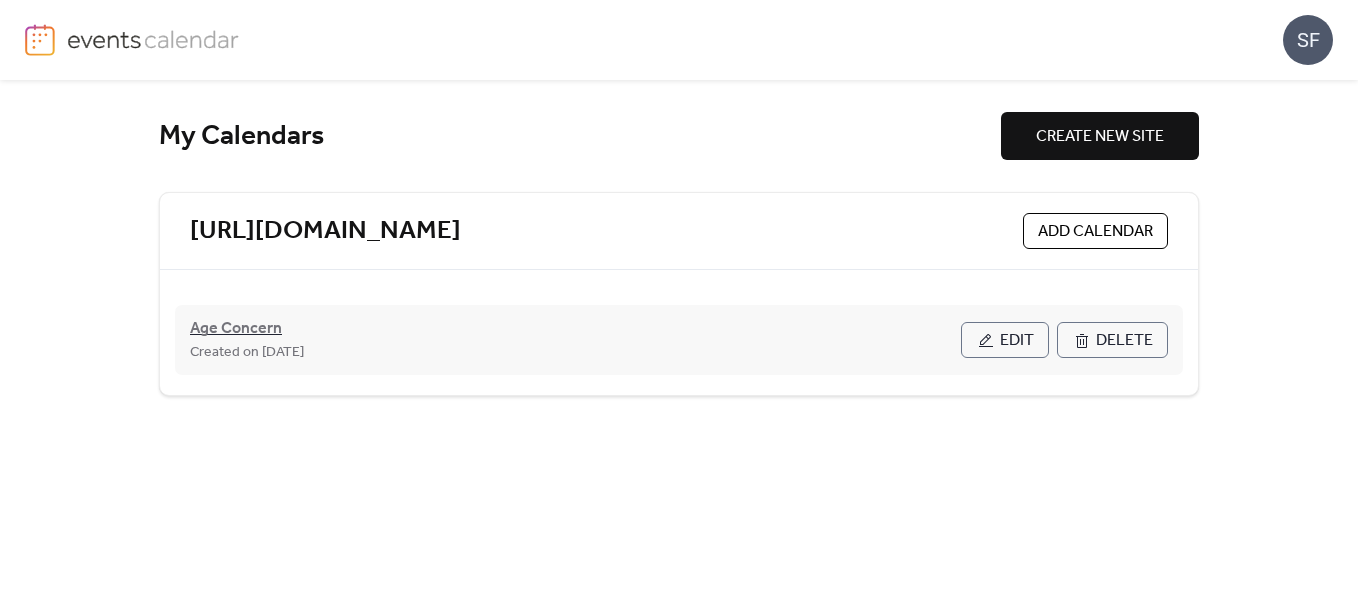 click on "Age Concern" at bounding box center (236, 329) 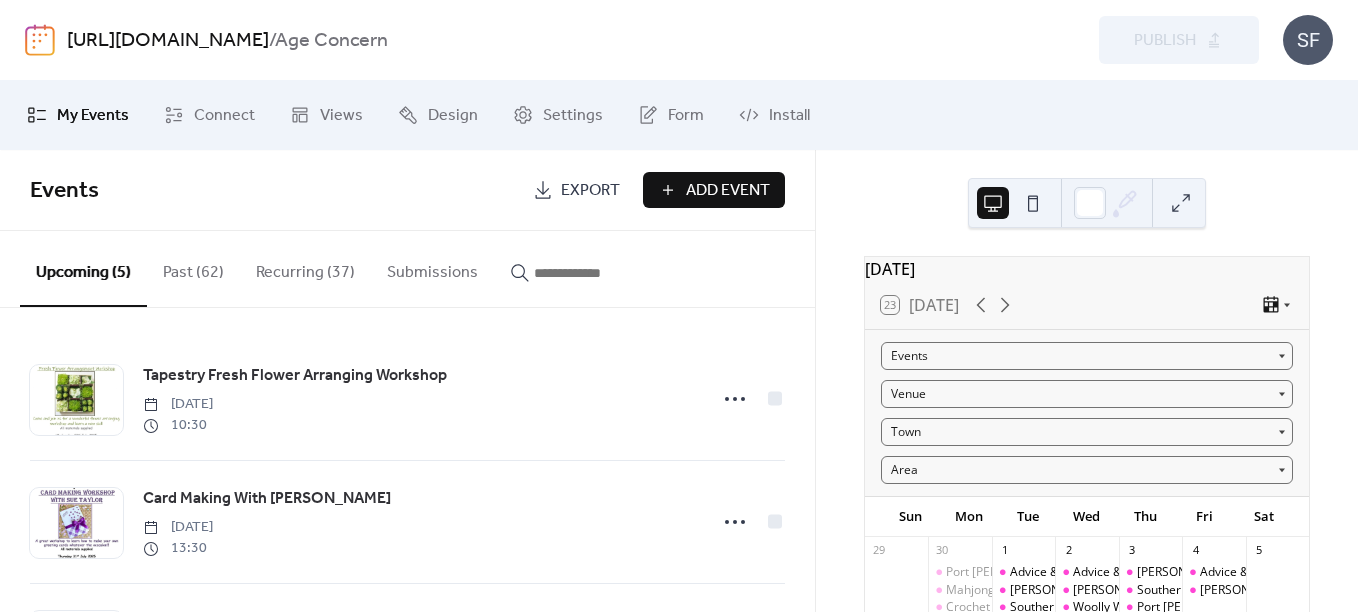 click at bounding box center [594, 273] 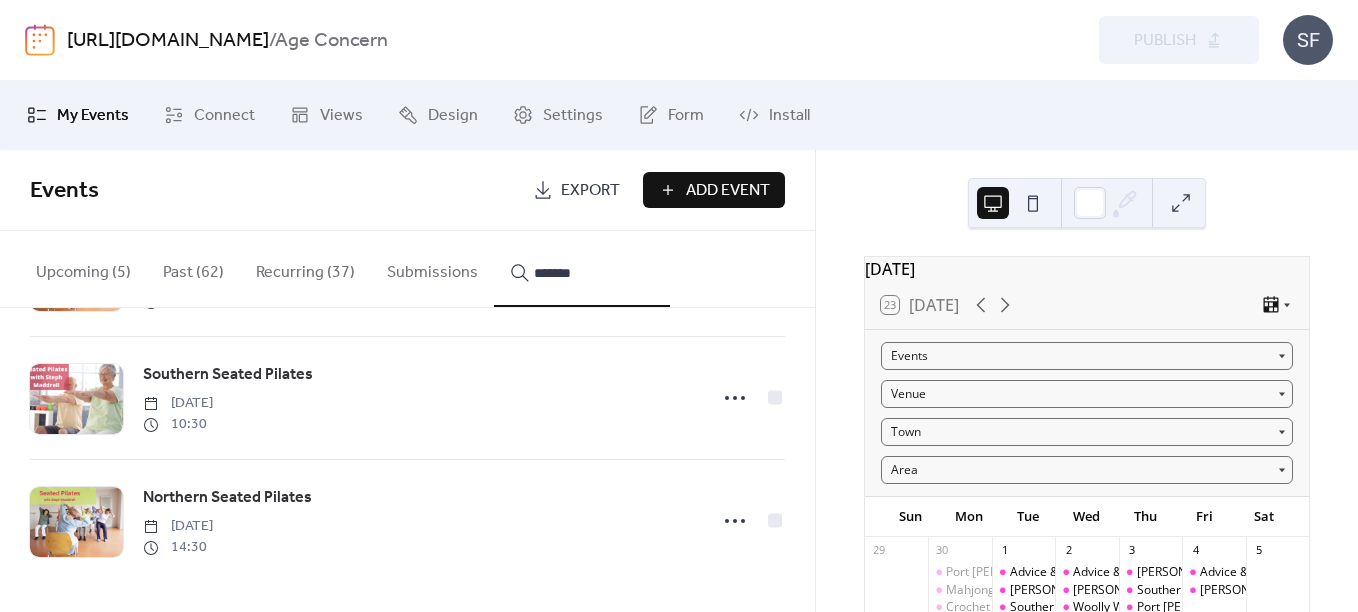 scroll, scrollTop: 3848, scrollLeft: 0, axis: vertical 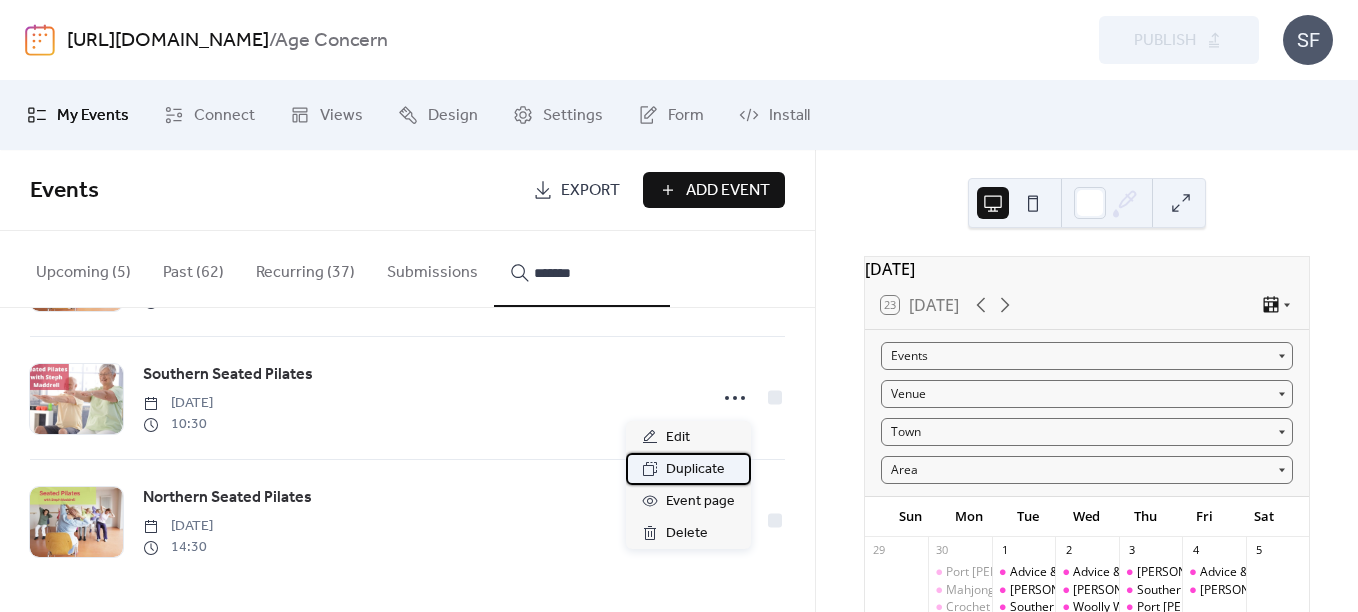 click on "Duplicate" at bounding box center [695, 470] 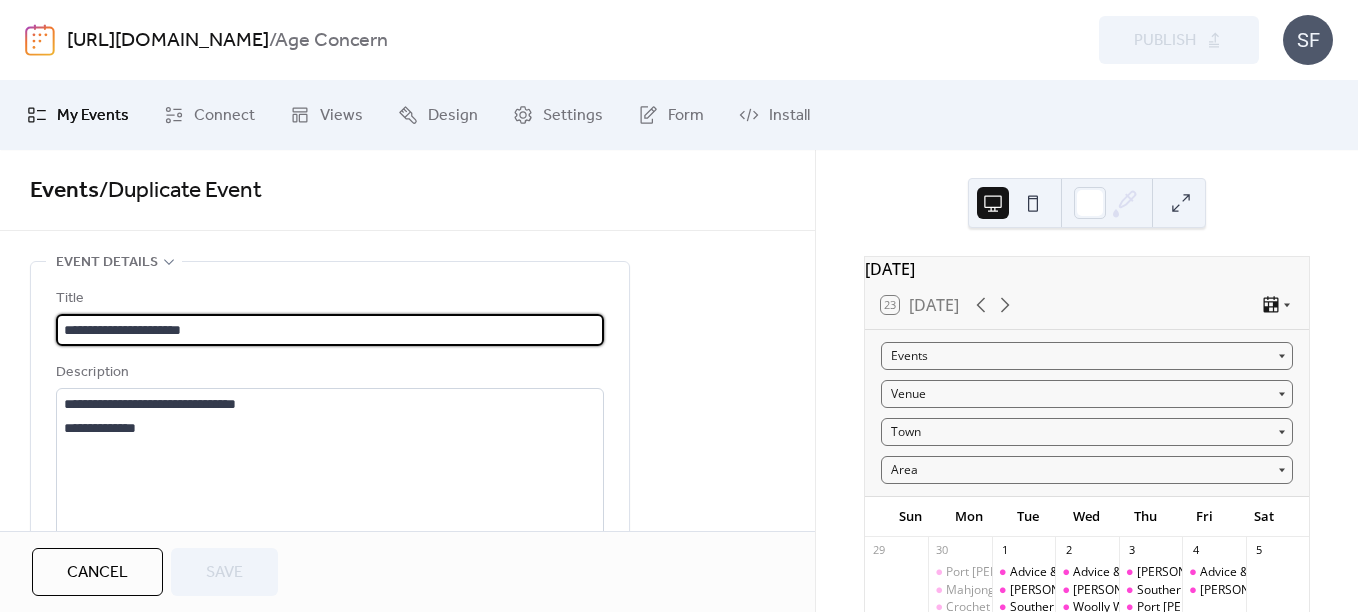 type on "**********" 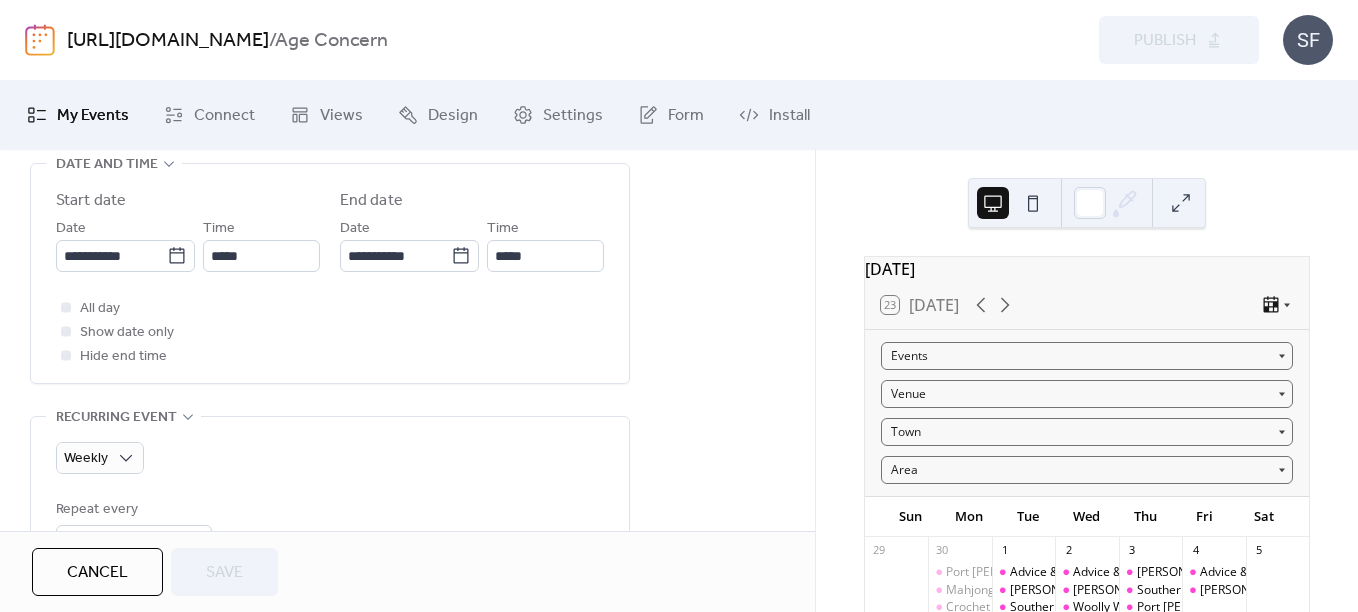 scroll, scrollTop: 681, scrollLeft: 0, axis: vertical 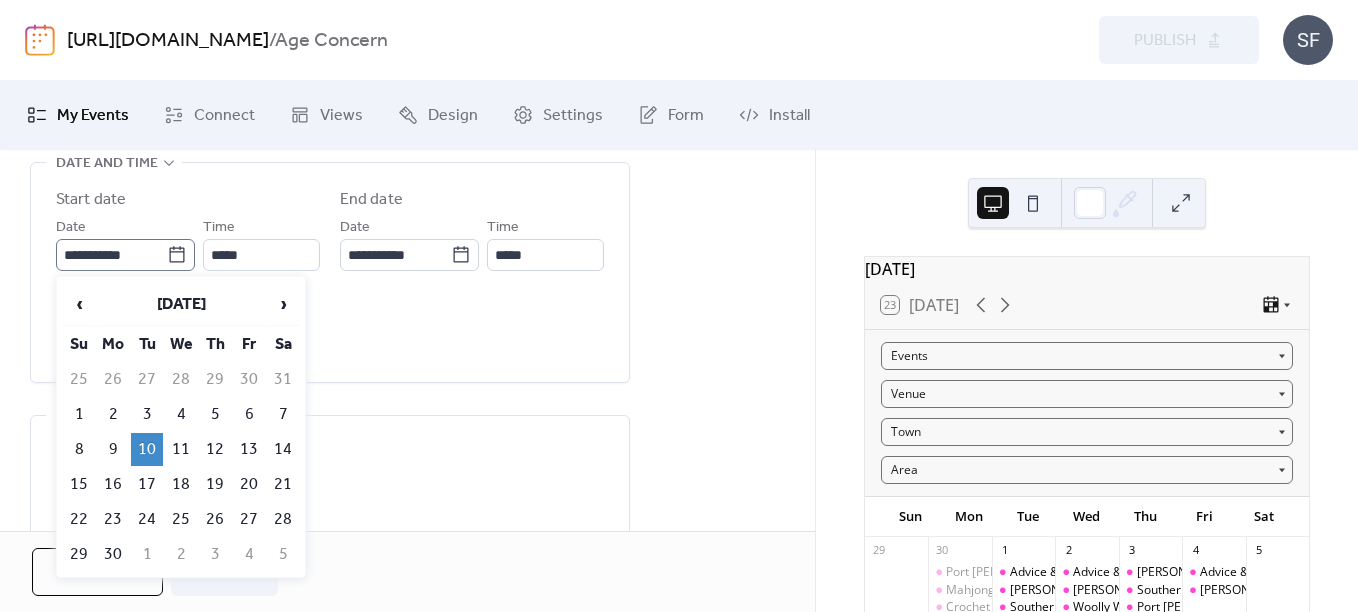 click 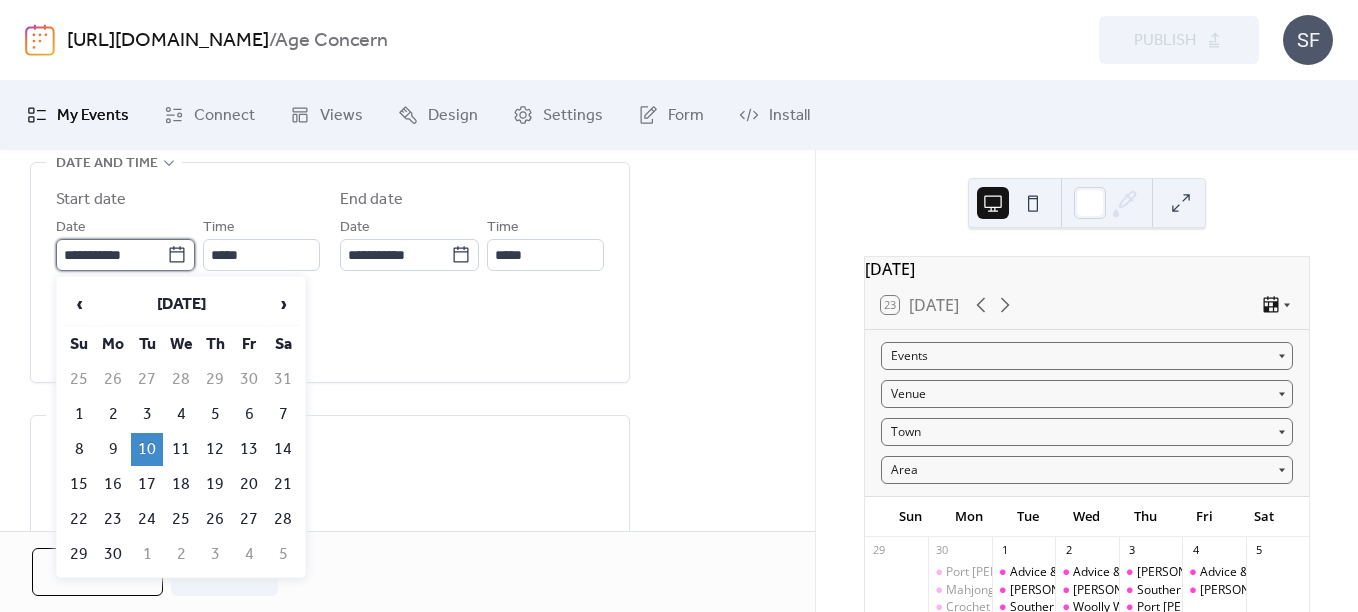 click on "**********" at bounding box center (111, 255) 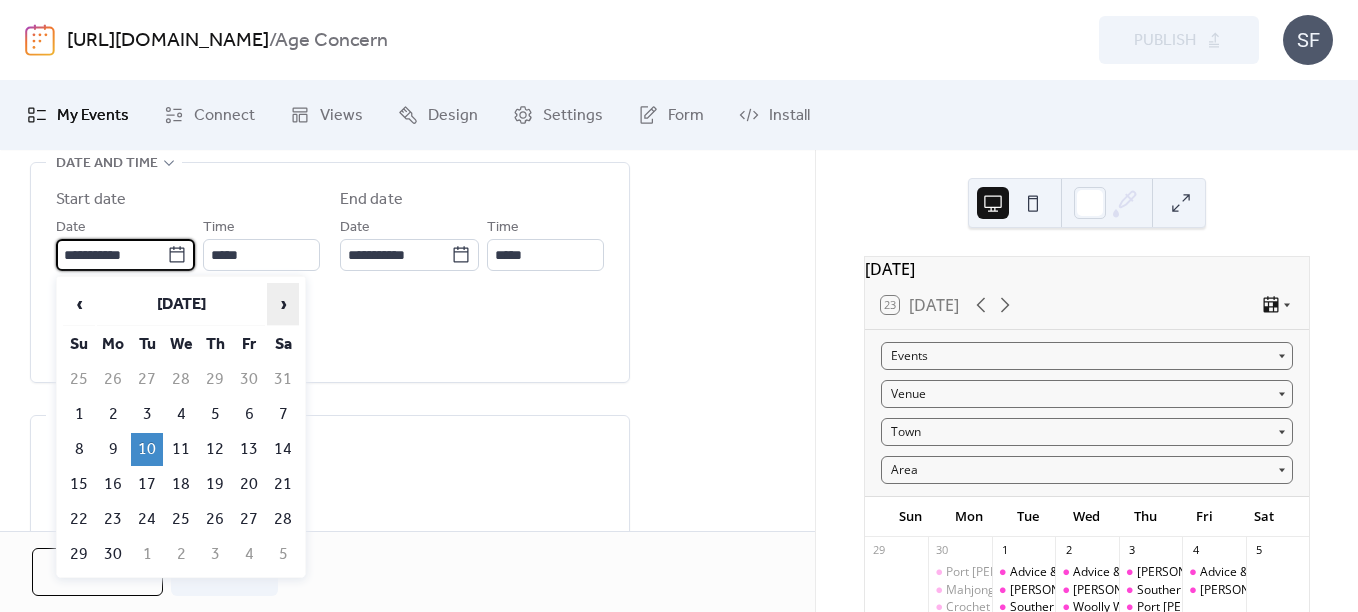 click on "›" at bounding box center (283, 304) 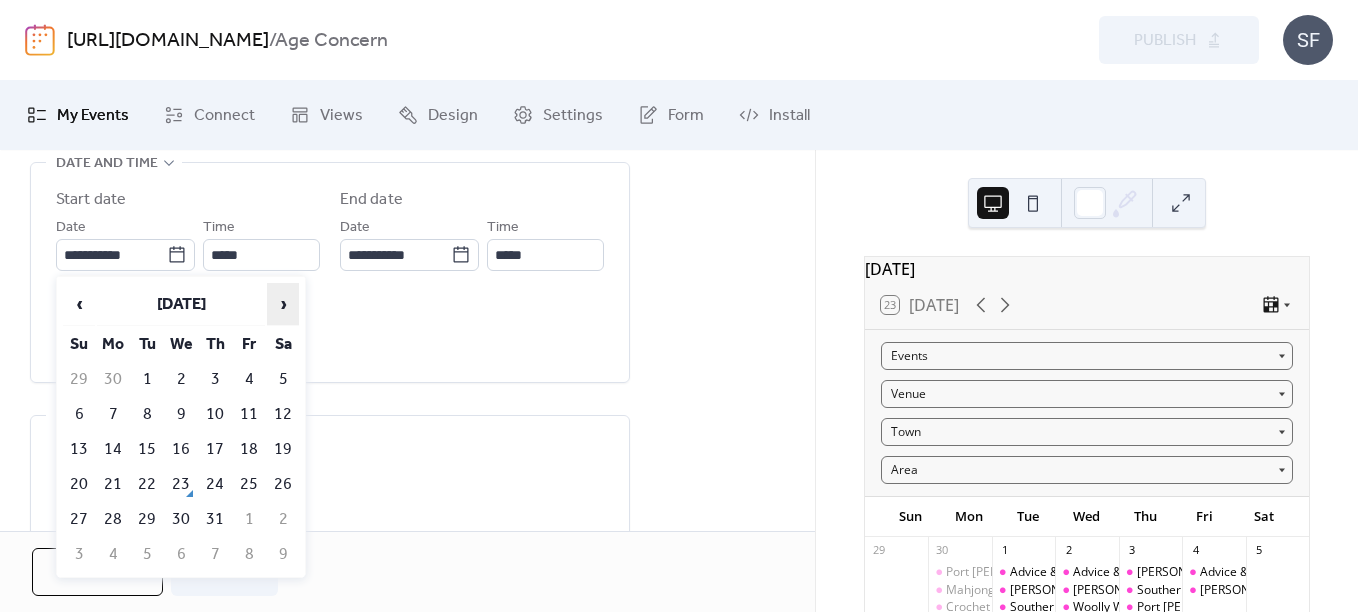 click on "›" at bounding box center [283, 304] 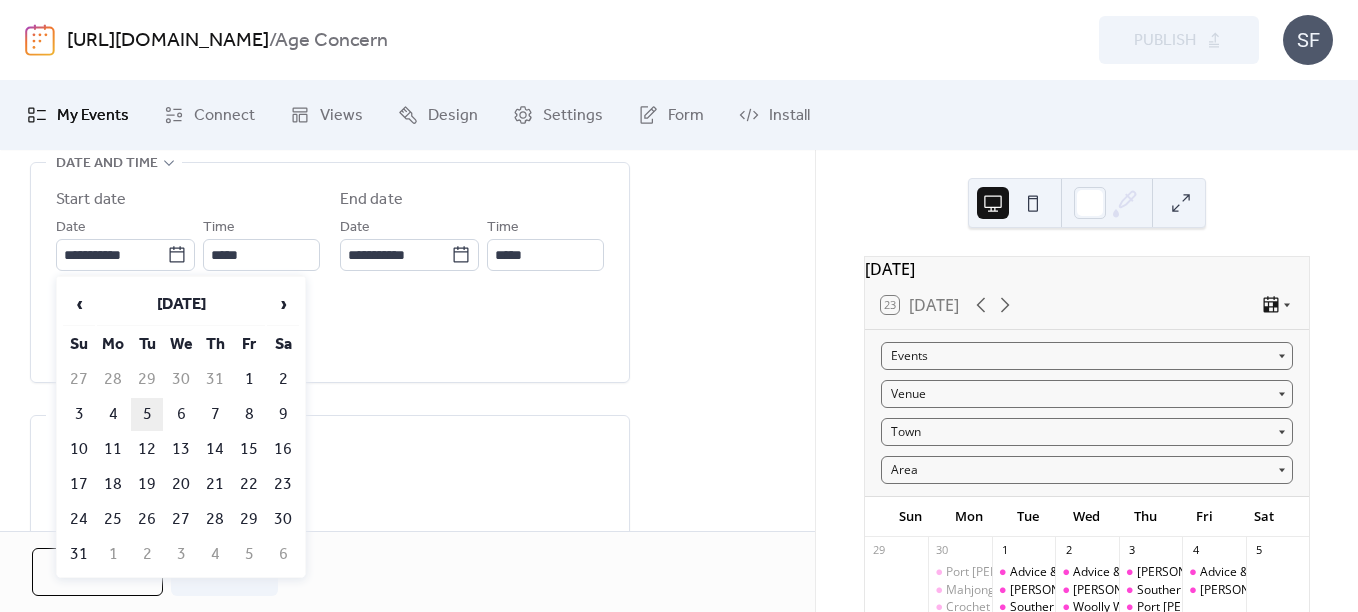 click on "5" at bounding box center [147, 414] 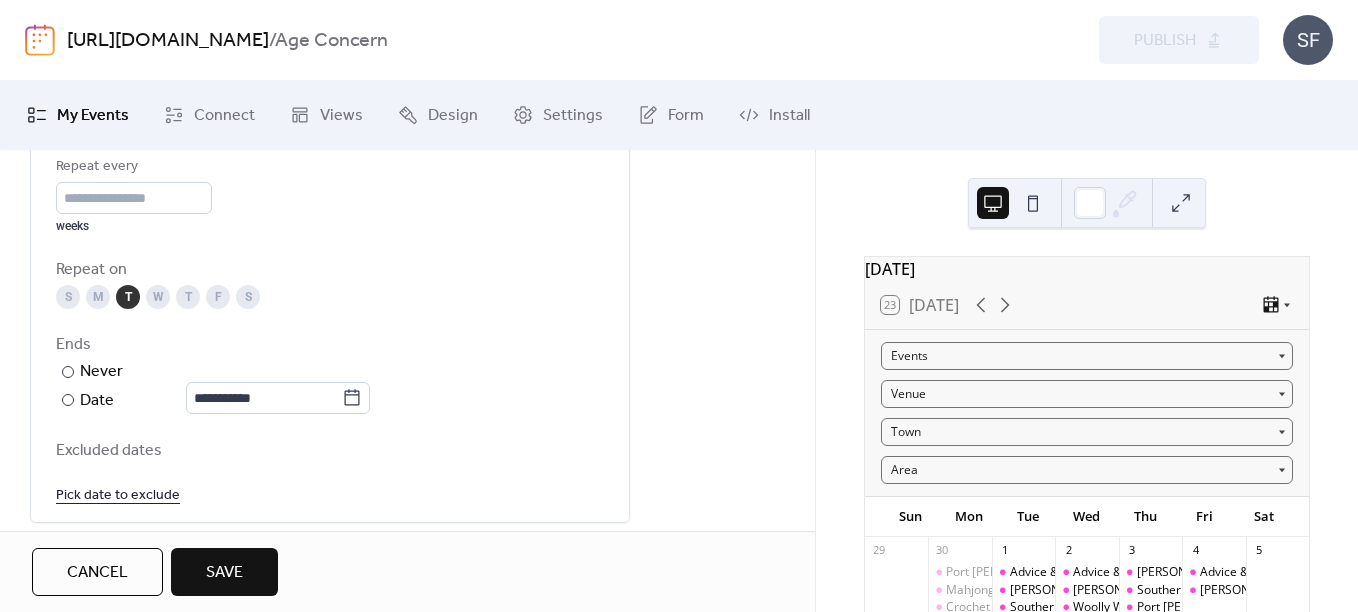 scroll, scrollTop: 1027, scrollLeft: 0, axis: vertical 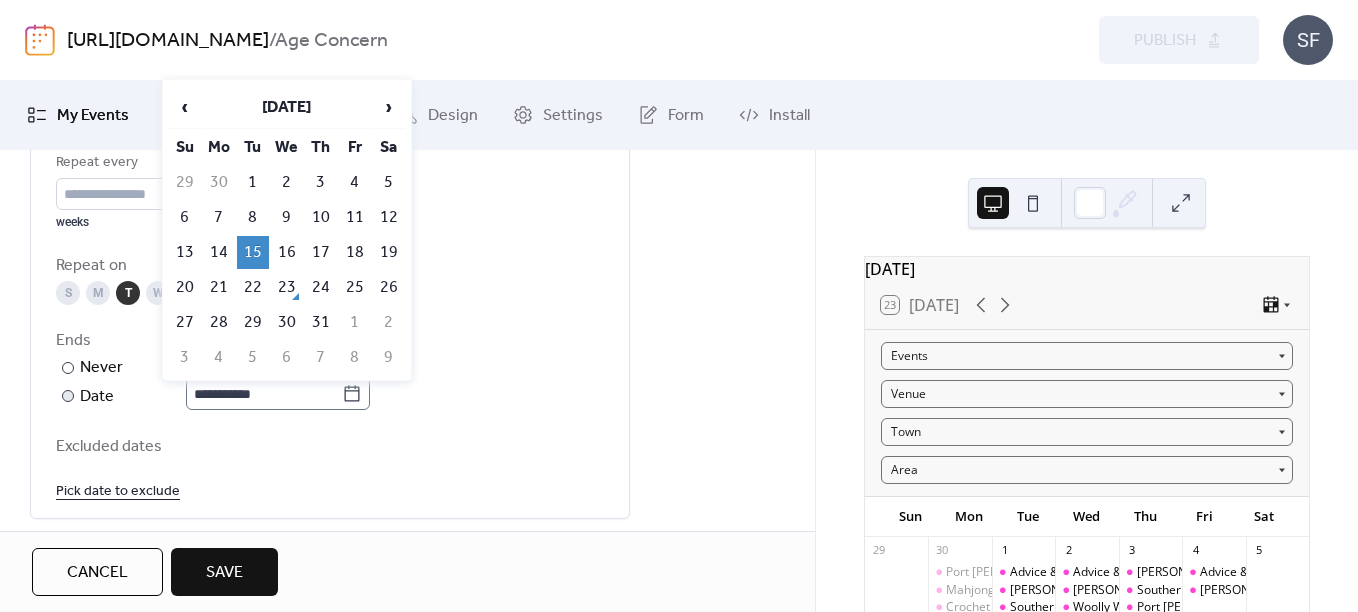click 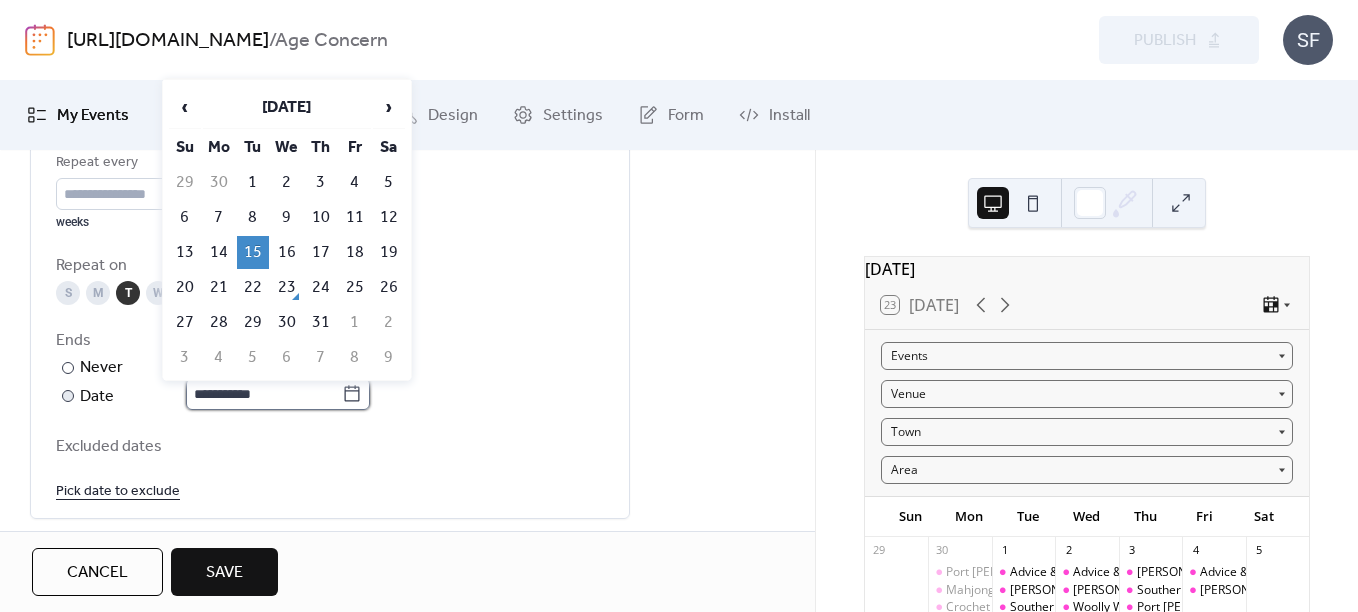 click on "**********" at bounding box center (264, 394) 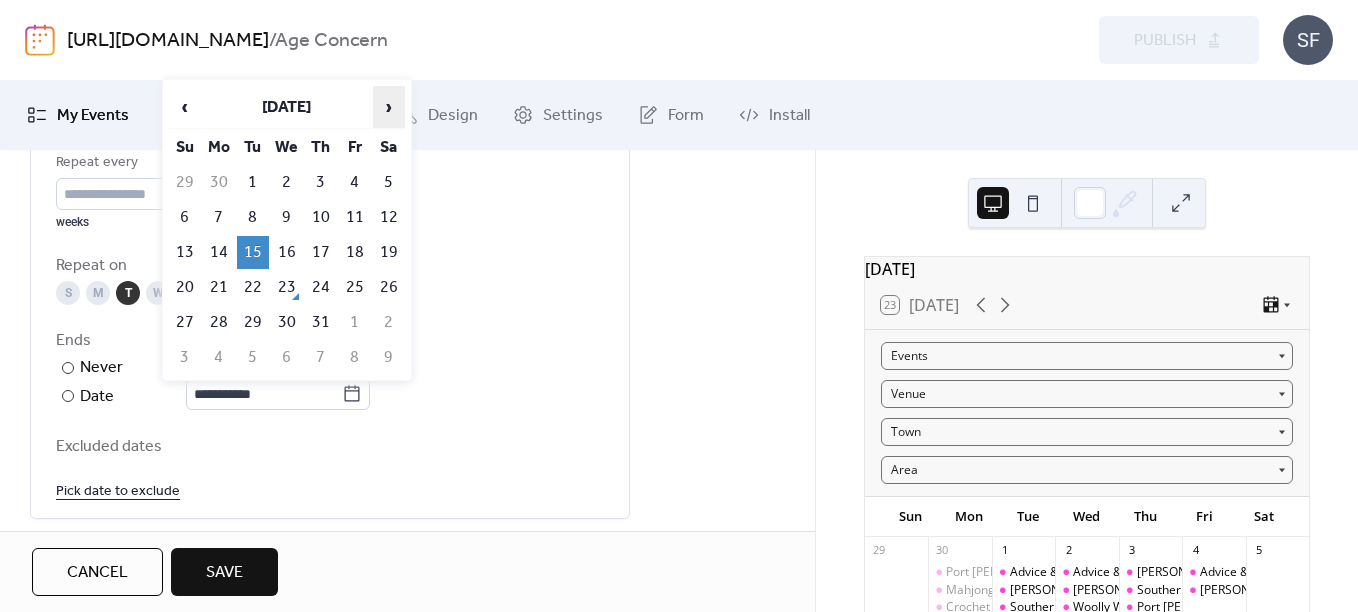 click on "›" at bounding box center [389, 107] 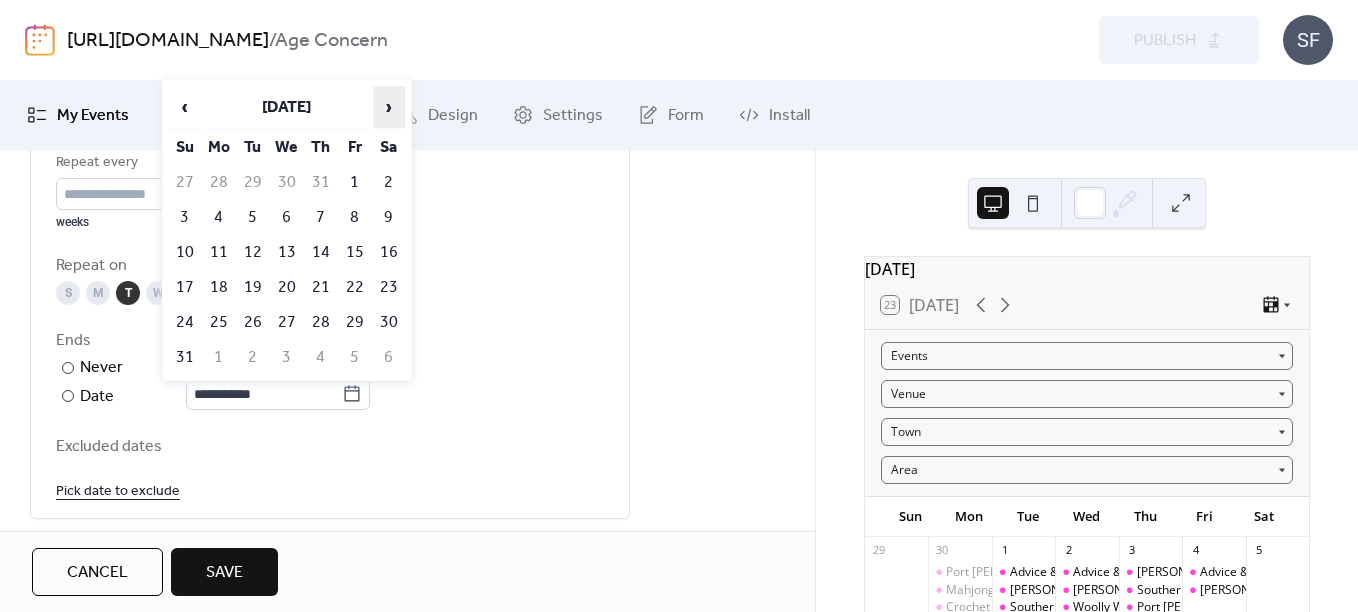 click on "›" at bounding box center (389, 107) 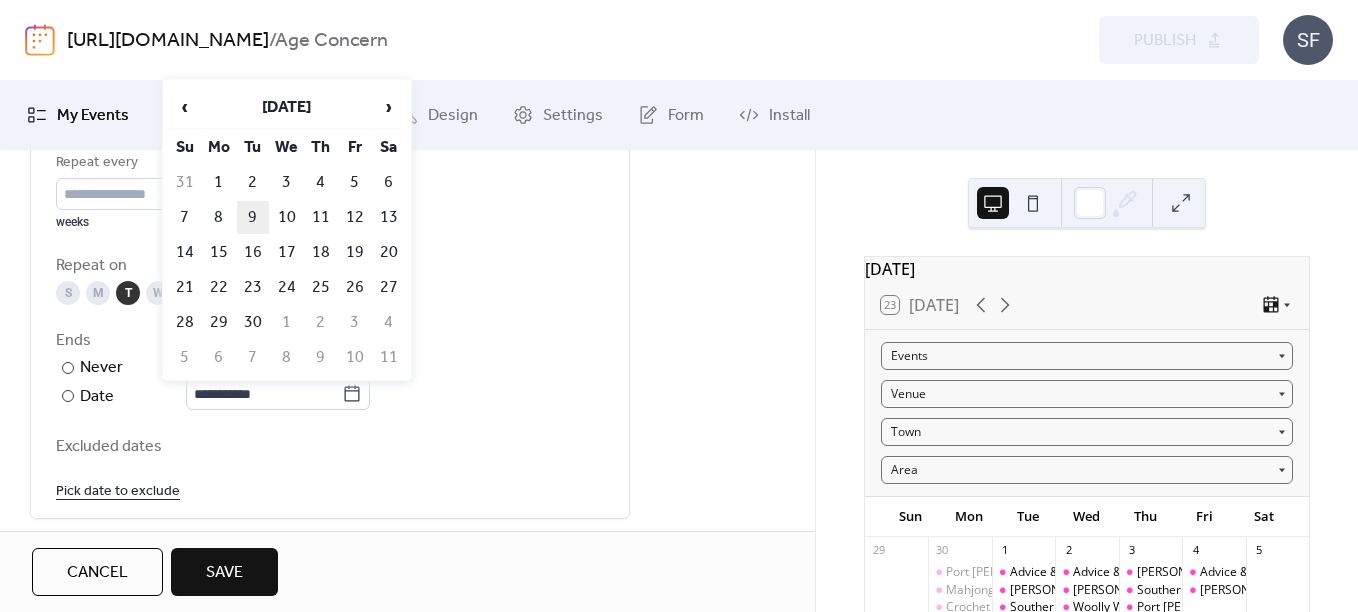 click on "9" at bounding box center [253, 217] 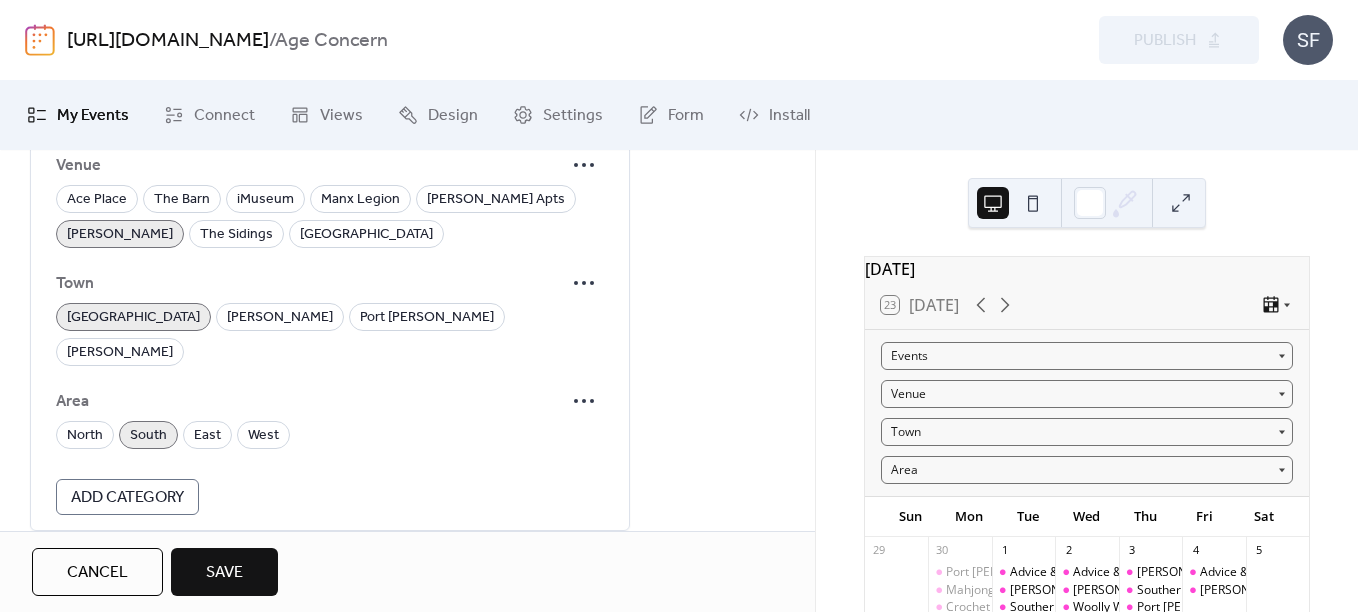 scroll, scrollTop: 2053, scrollLeft: 0, axis: vertical 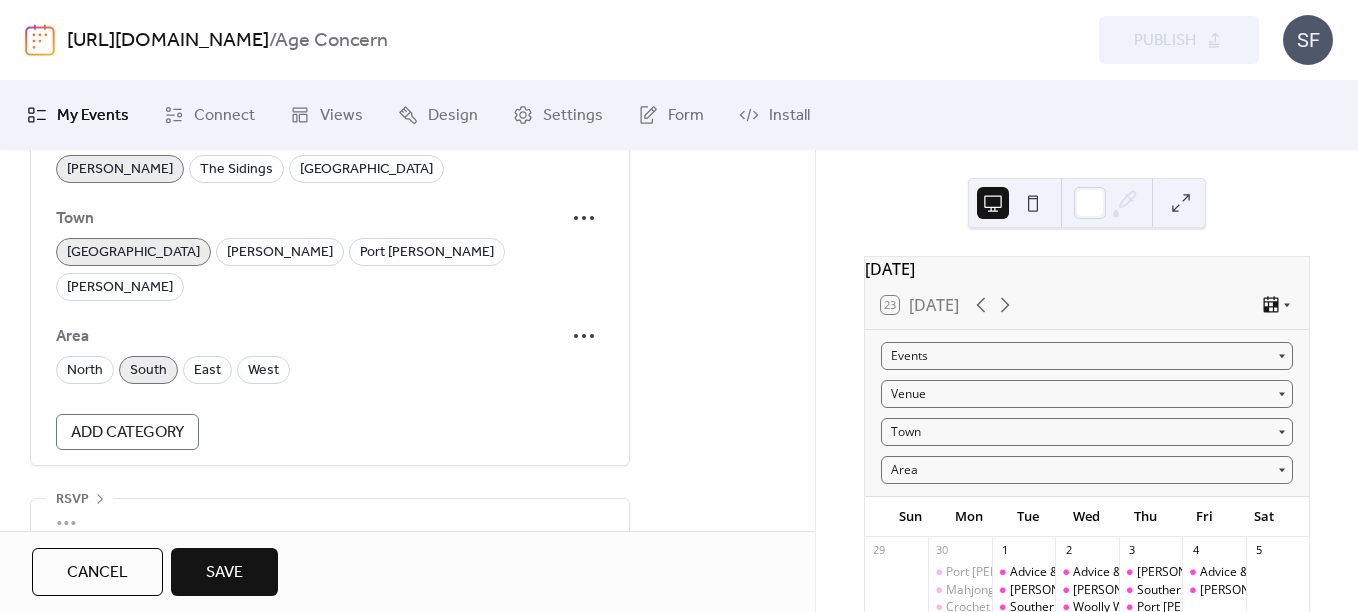click on "Save" at bounding box center (224, 572) 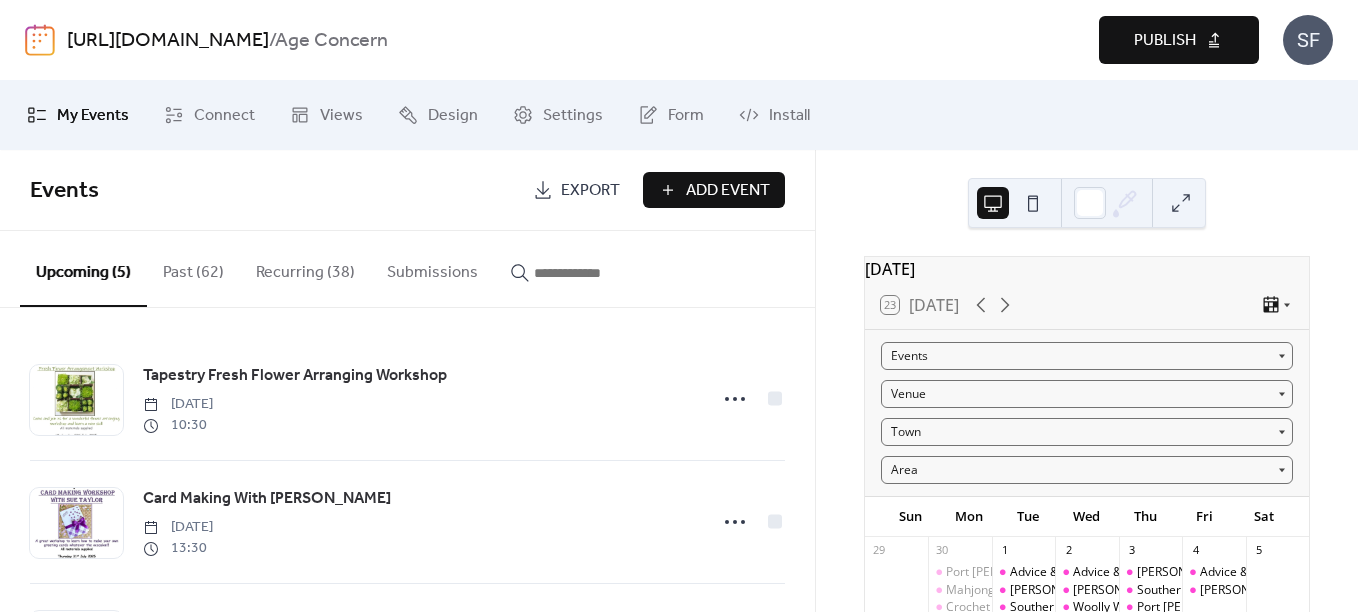 click at bounding box center [594, 273] 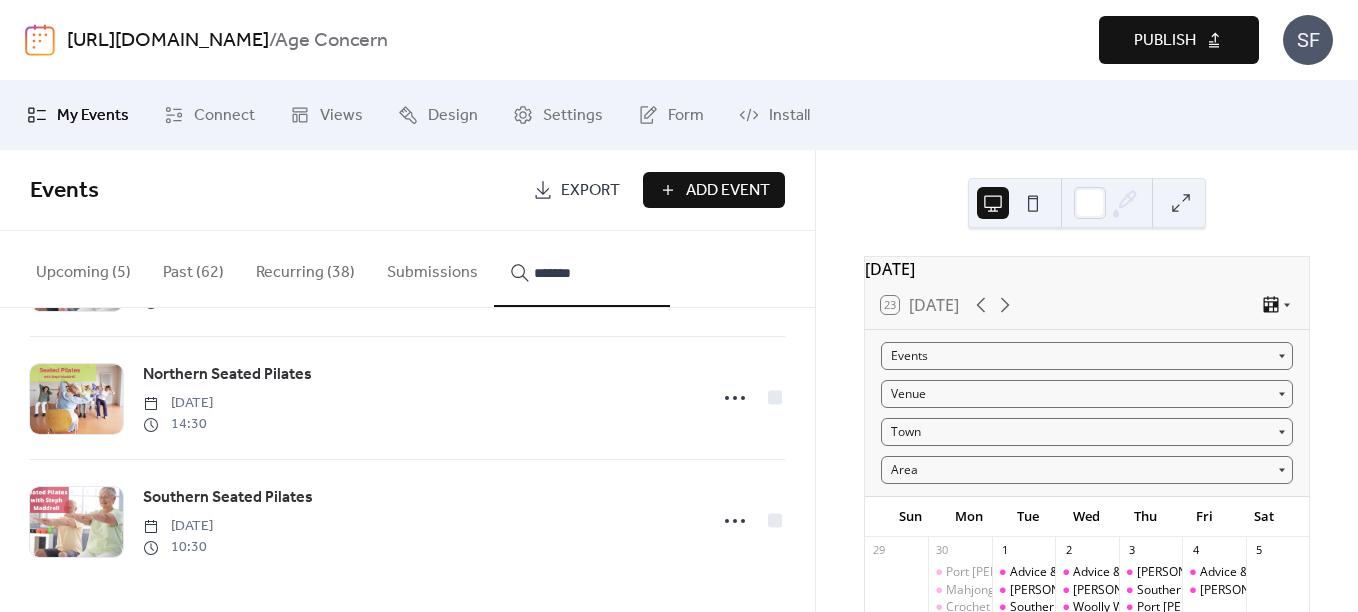 scroll, scrollTop: 4220, scrollLeft: 0, axis: vertical 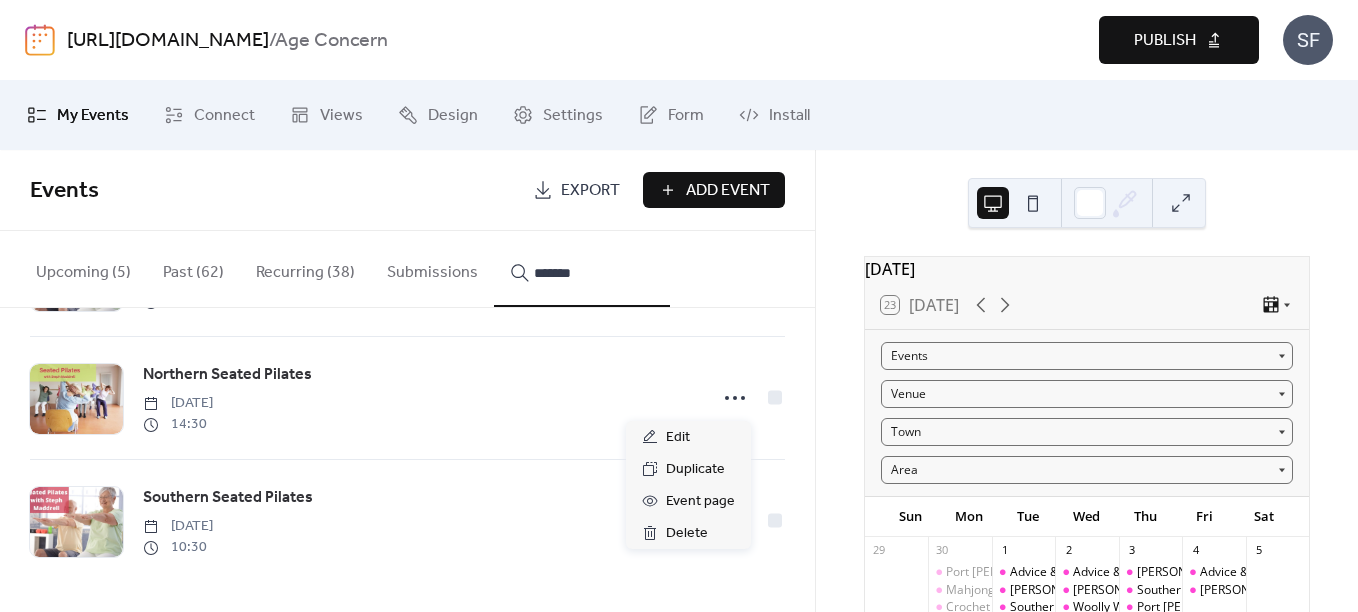 click 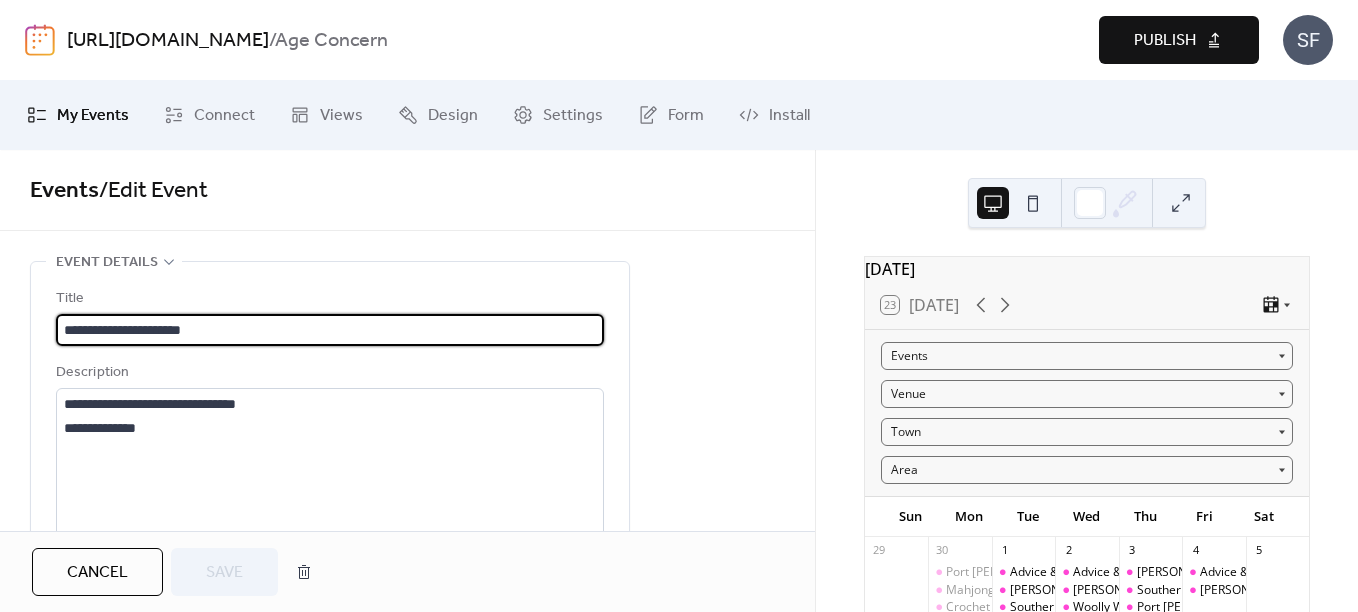 type on "**********" 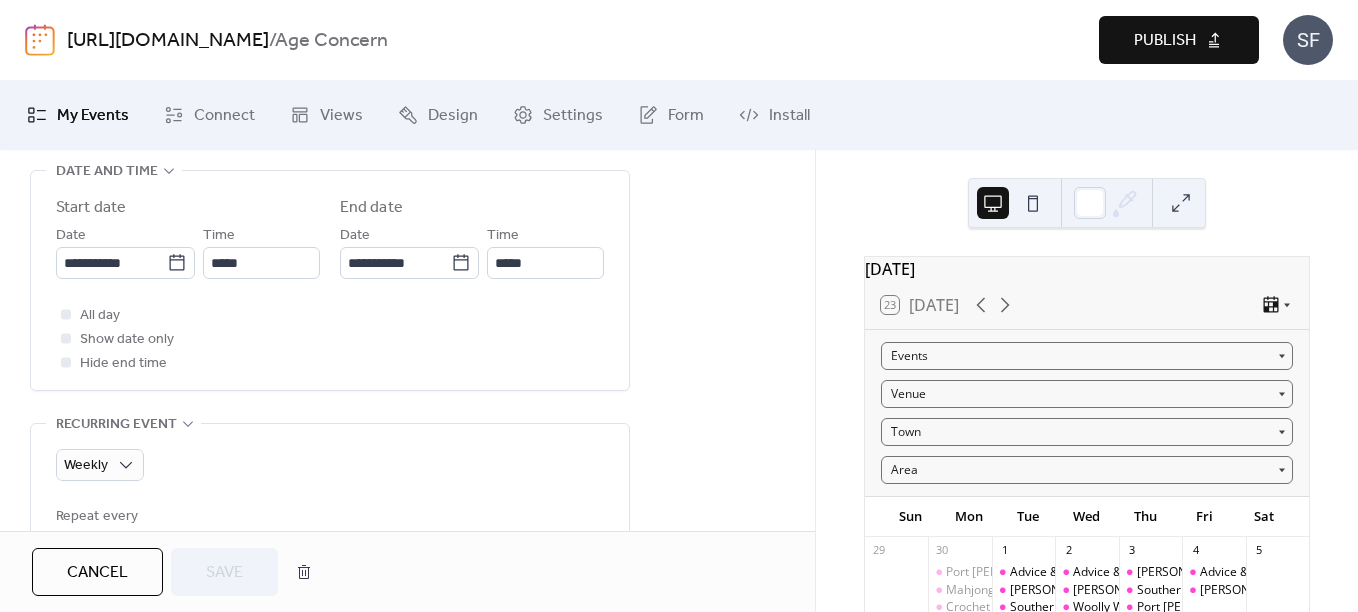 scroll, scrollTop: 677, scrollLeft: 0, axis: vertical 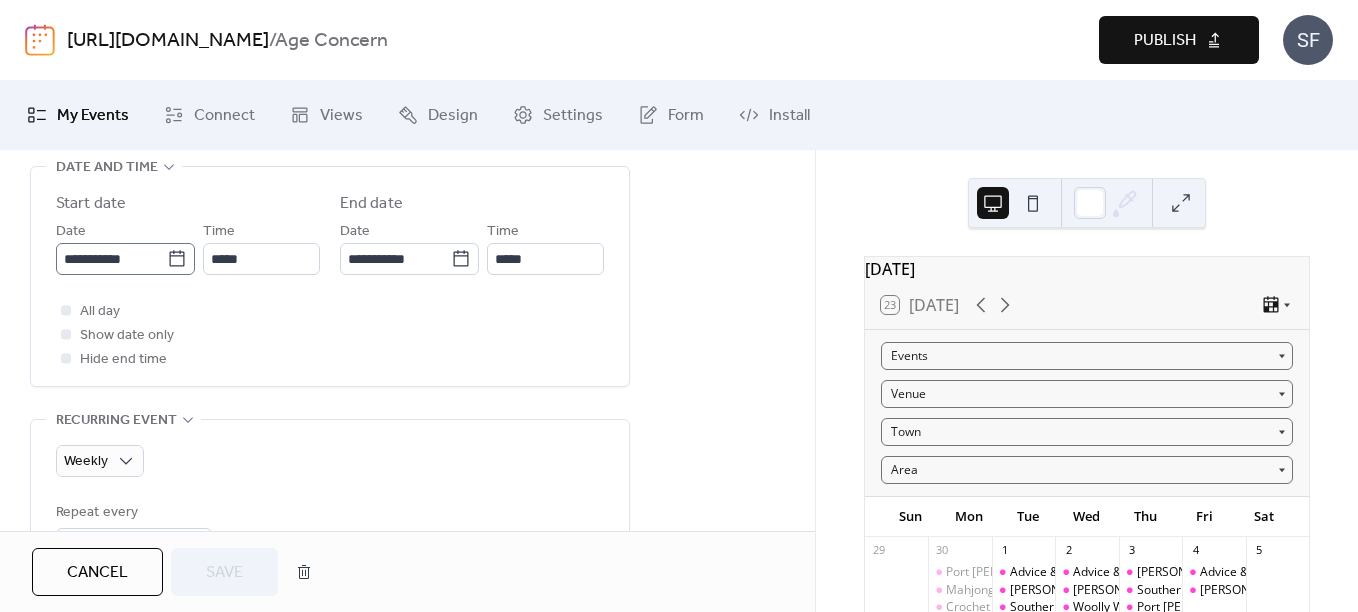 click 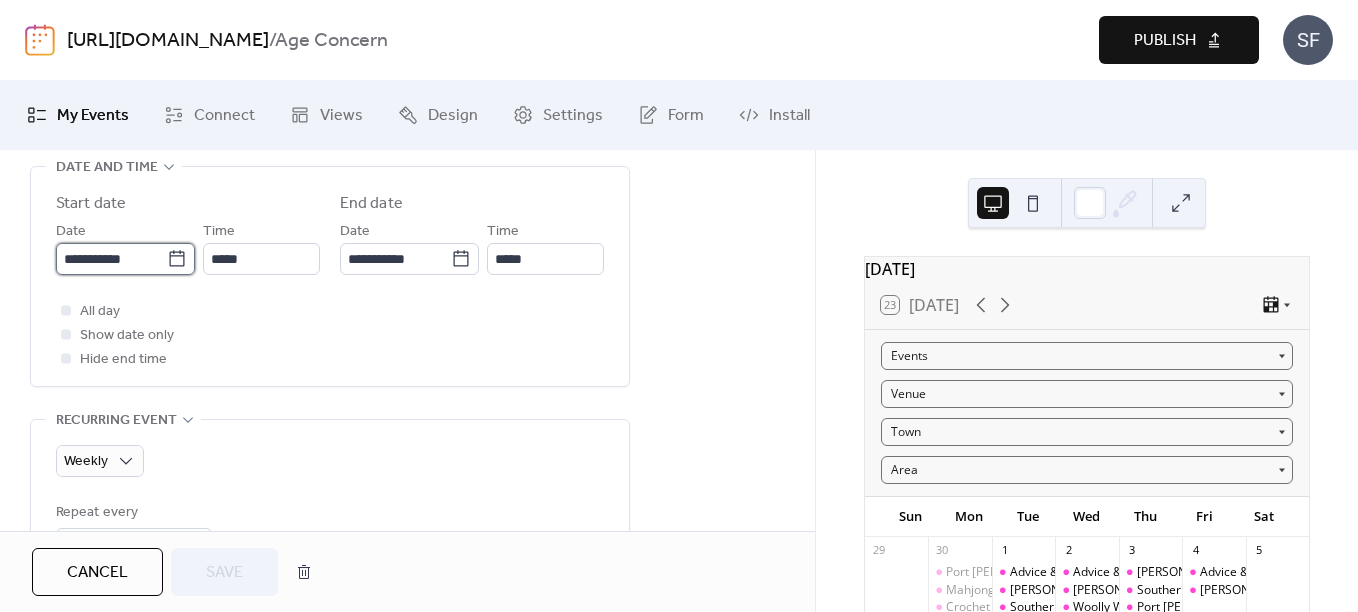 click on "**********" at bounding box center (111, 259) 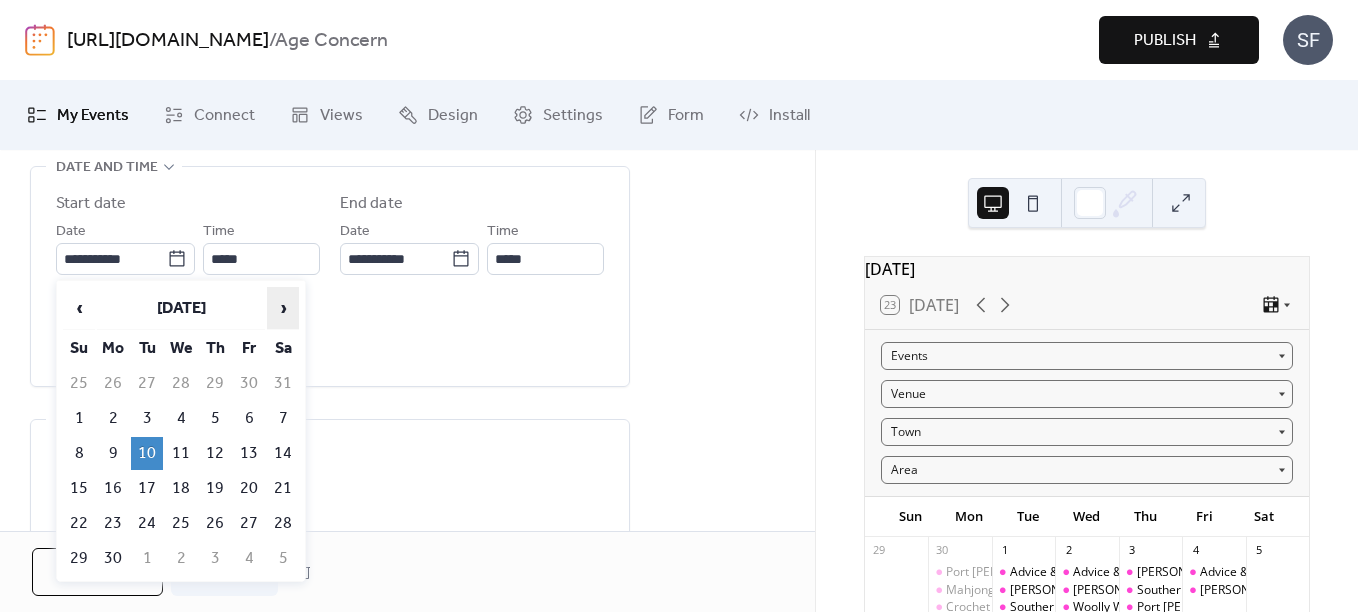 click on "›" at bounding box center [283, 308] 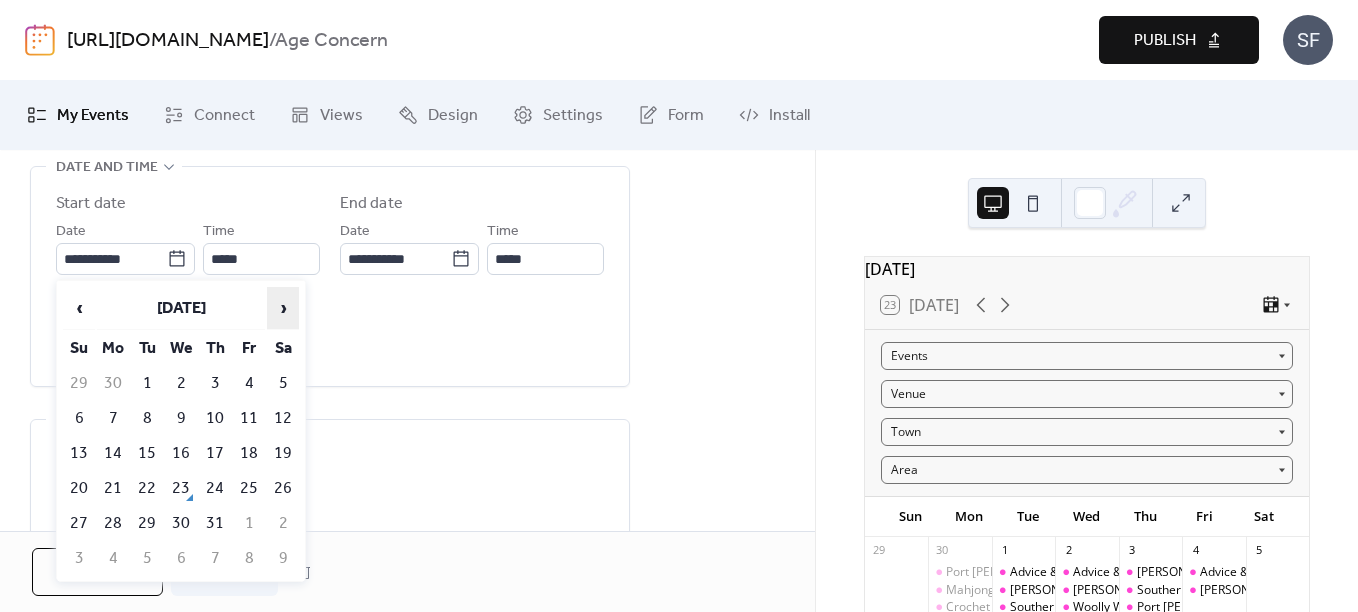 click on "›" at bounding box center [283, 308] 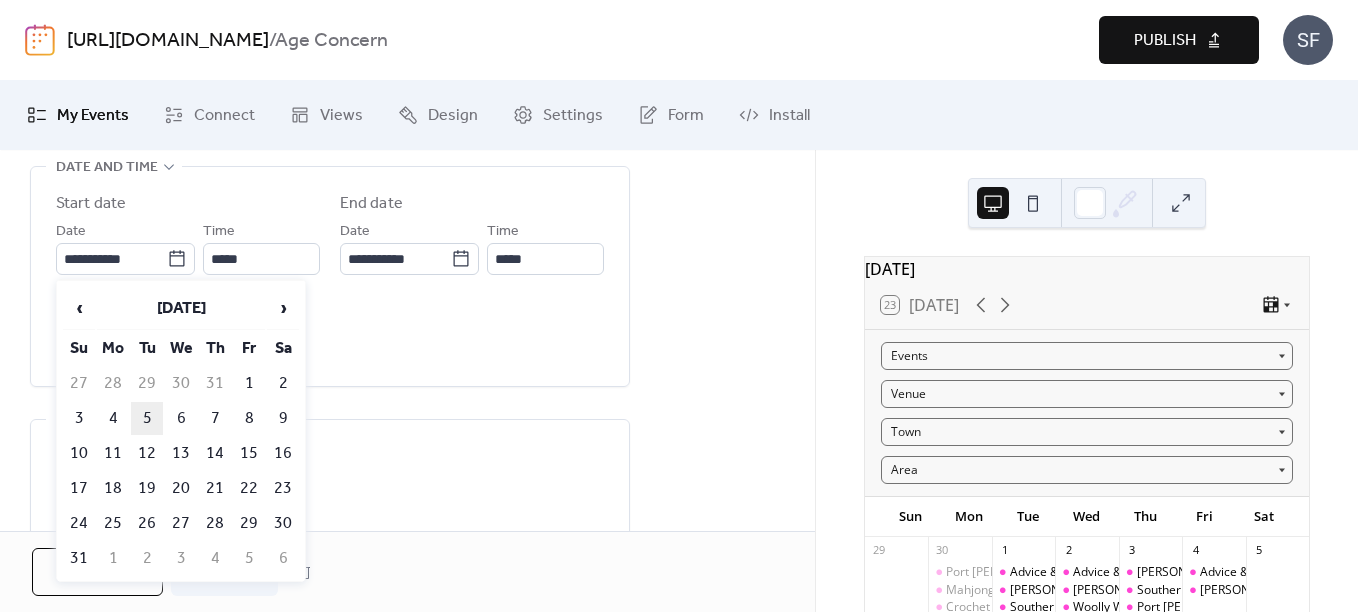click on "5" at bounding box center [147, 418] 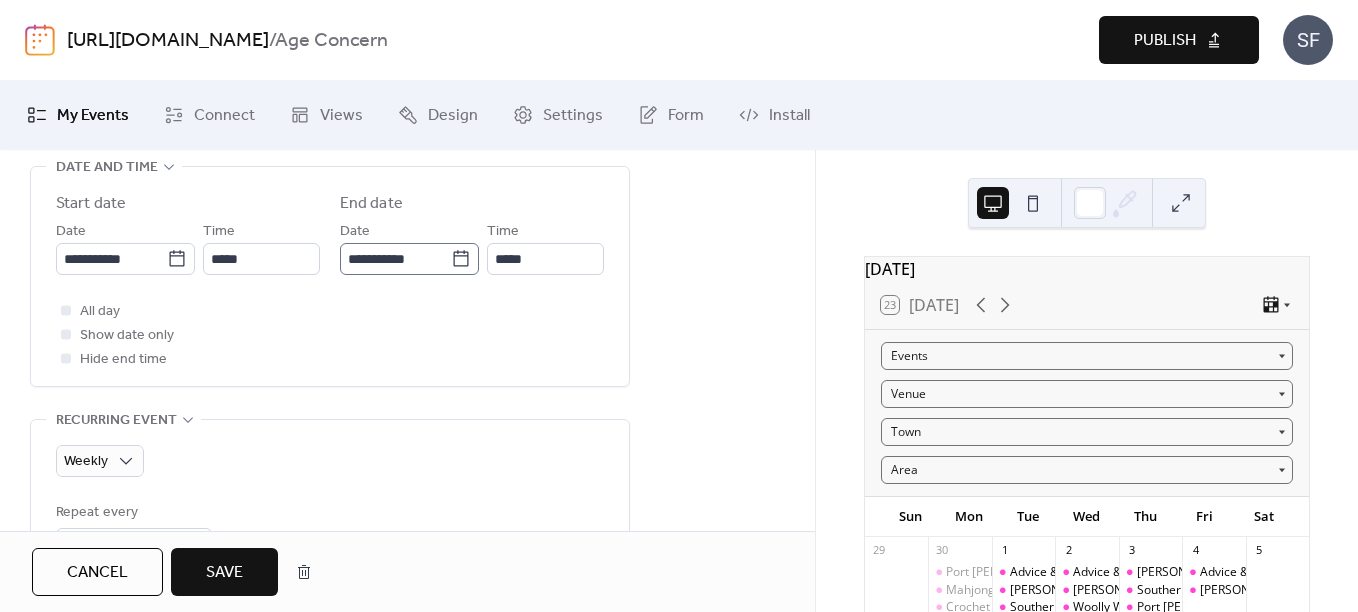 click 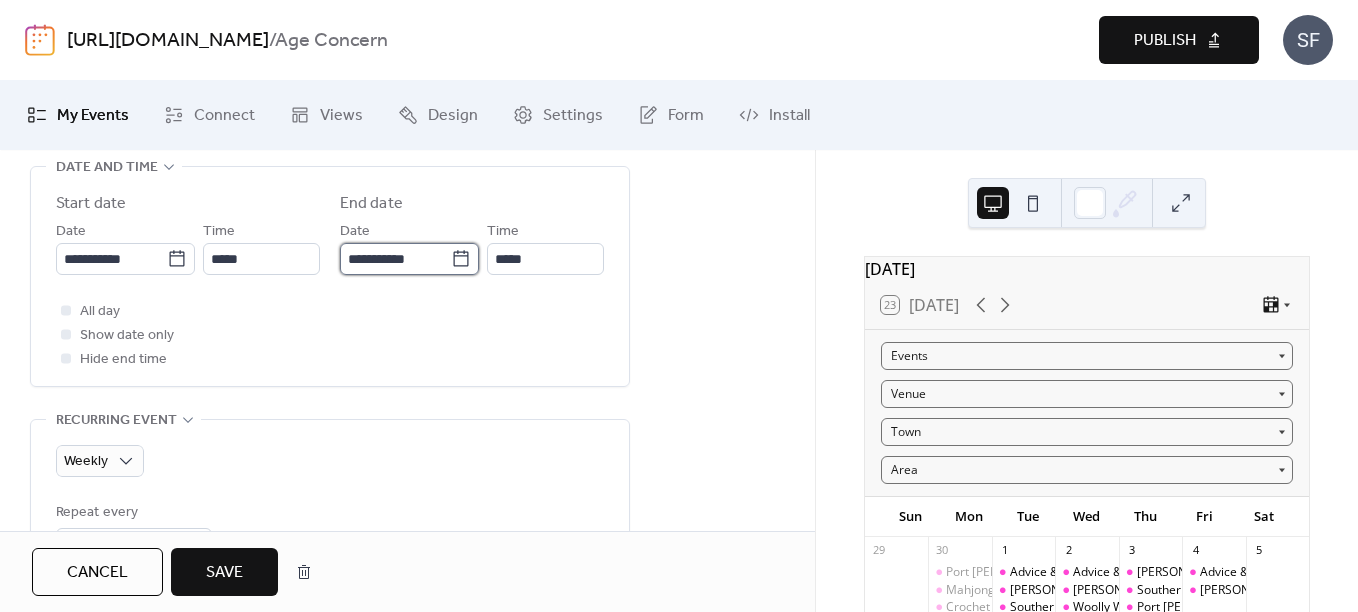click on "**********" at bounding box center (395, 259) 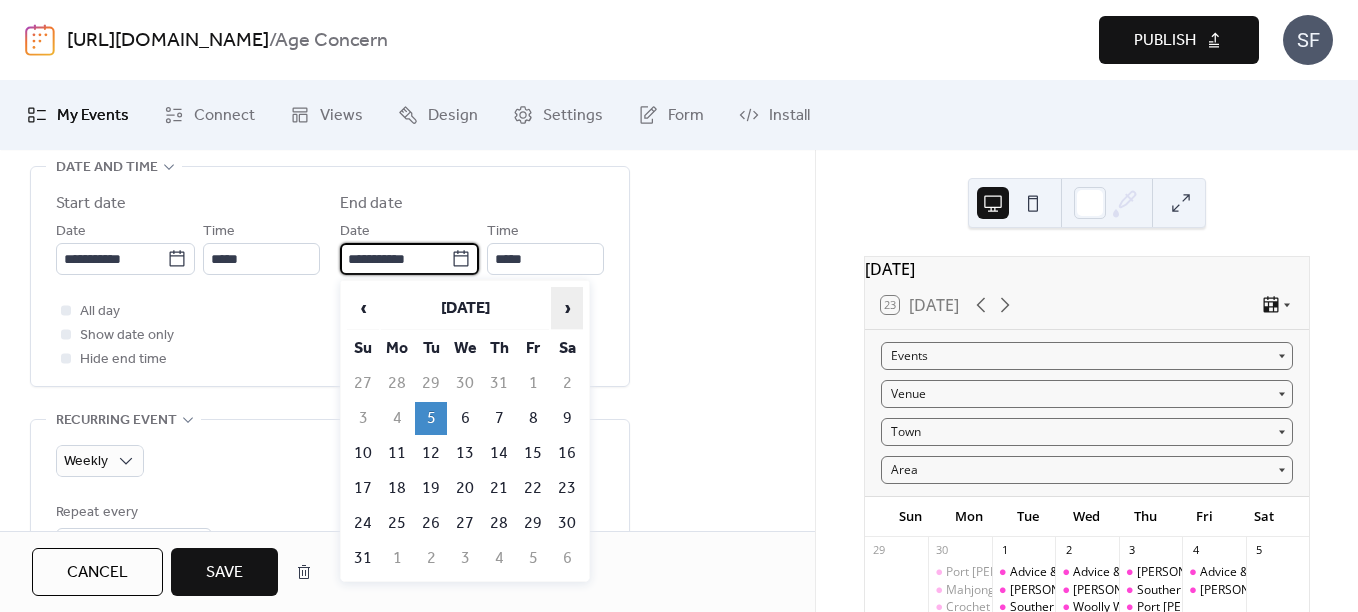 click on "›" at bounding box center (567, 308) 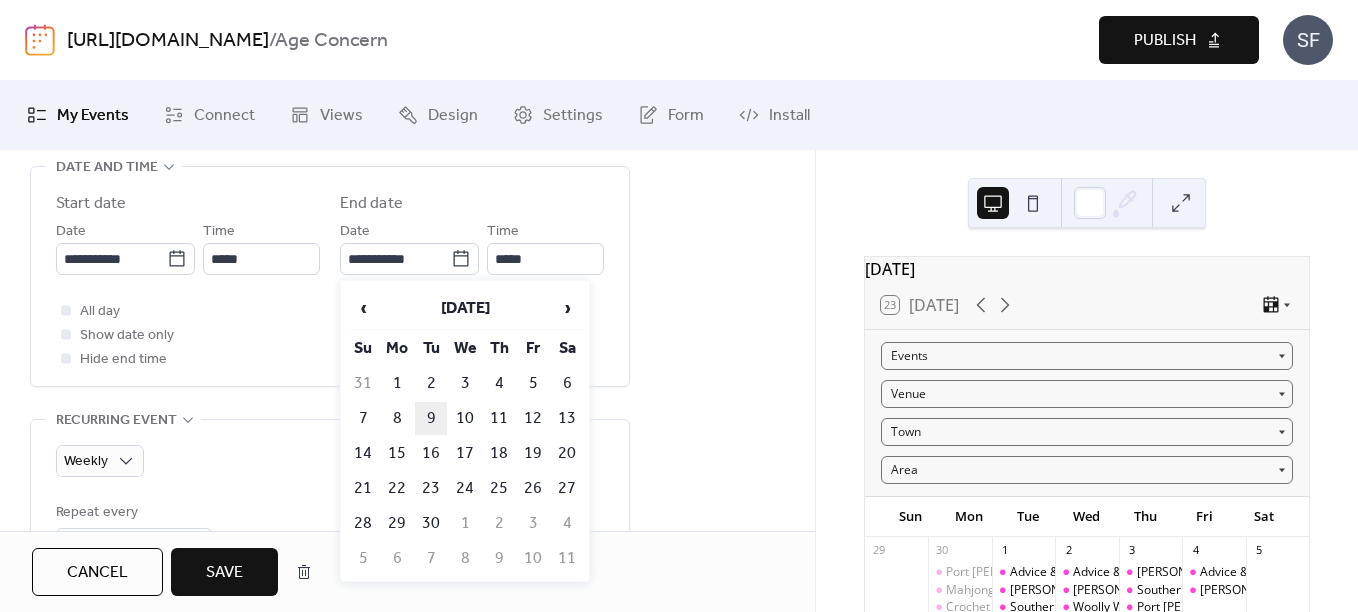 click on "9" at bounding box center (431, 418) 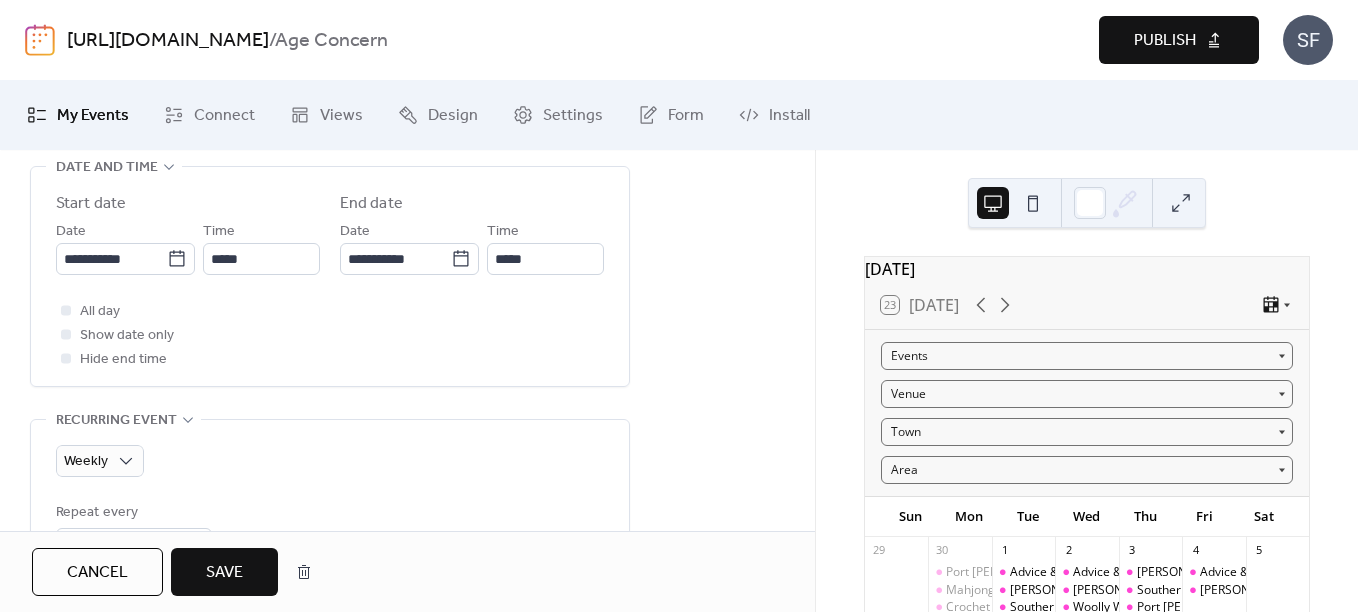 click on "**********" at bounding box center [407, 761] 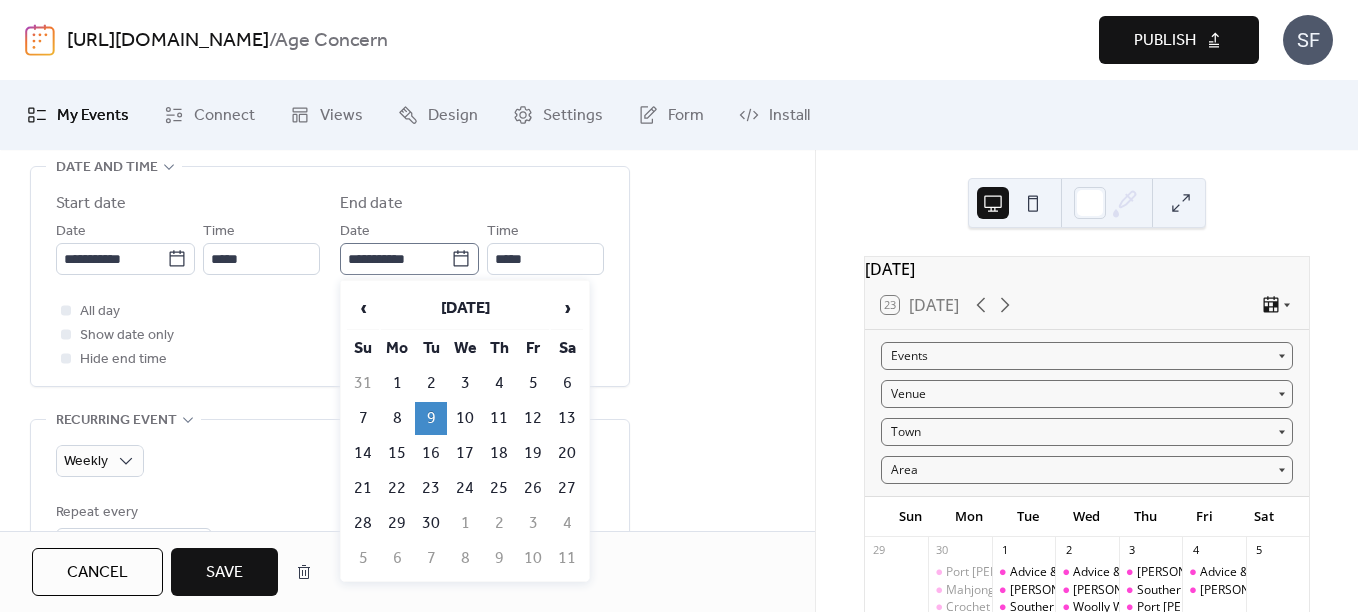 click 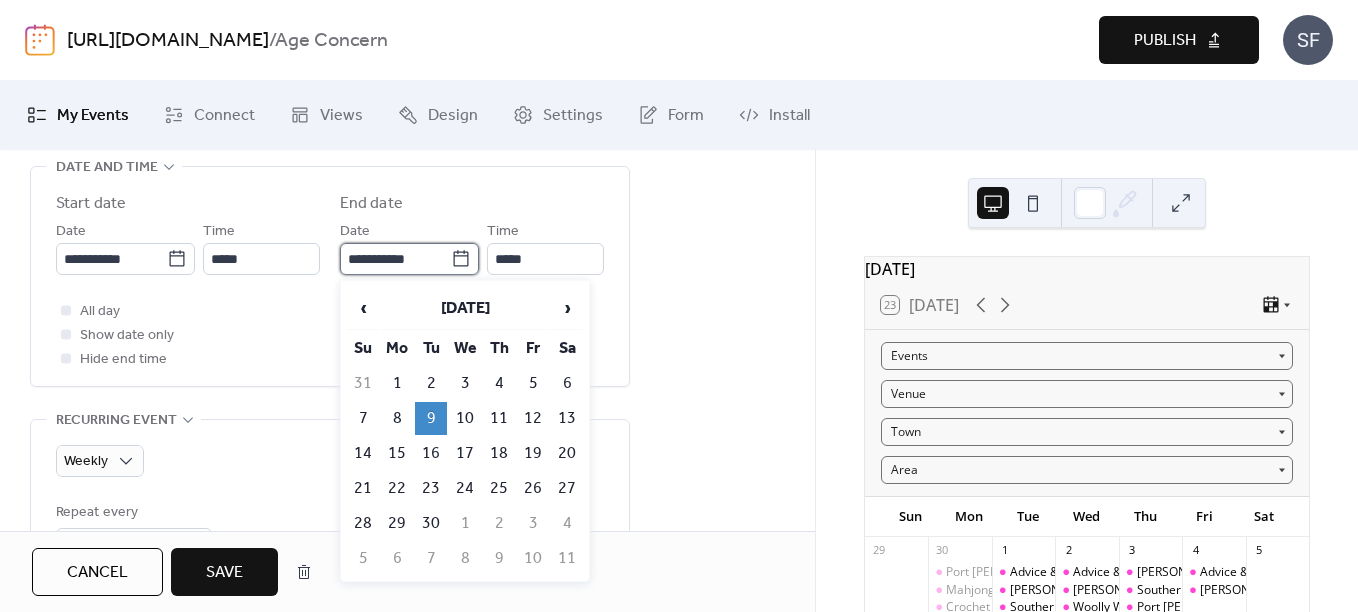 click on "**********" at bounding box center (395, 259) 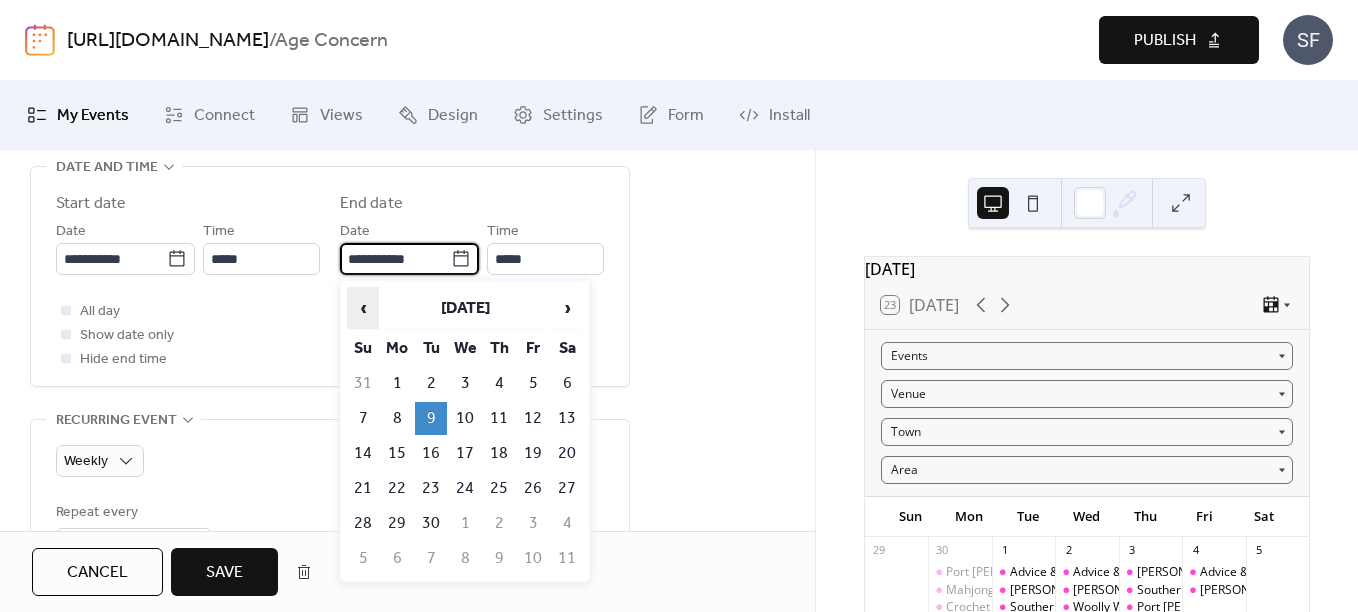 click on "‹" at bounding box center (363, 308) 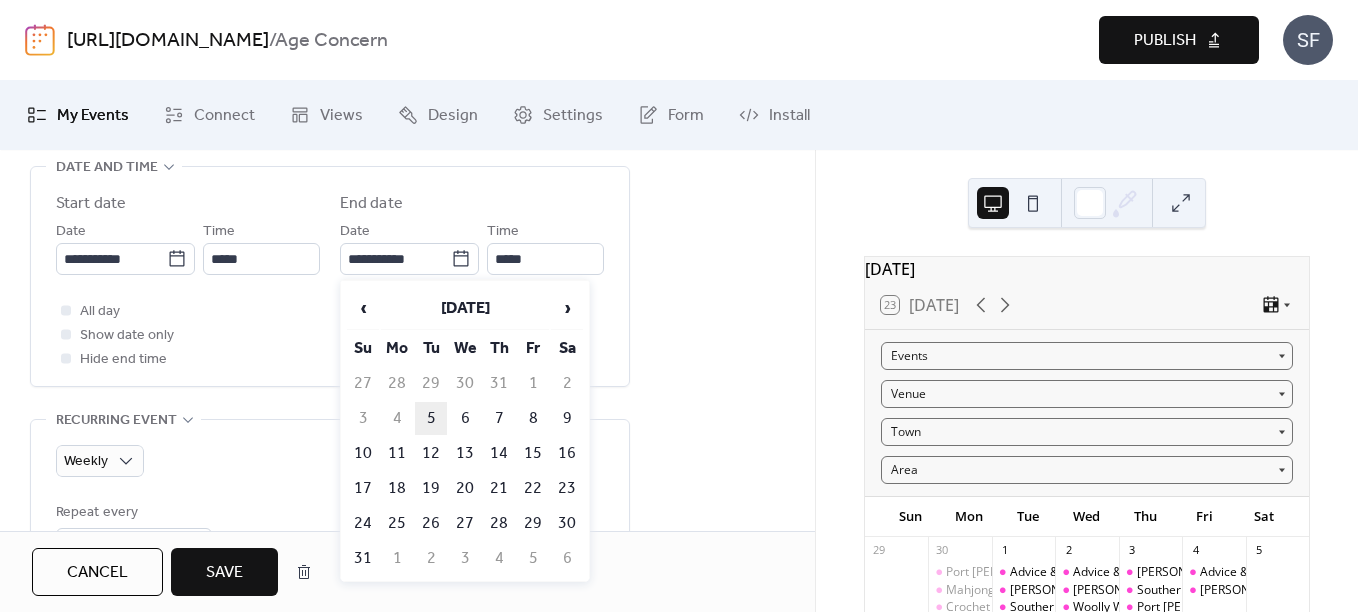 click on "5" at bounding box center [431, 418] 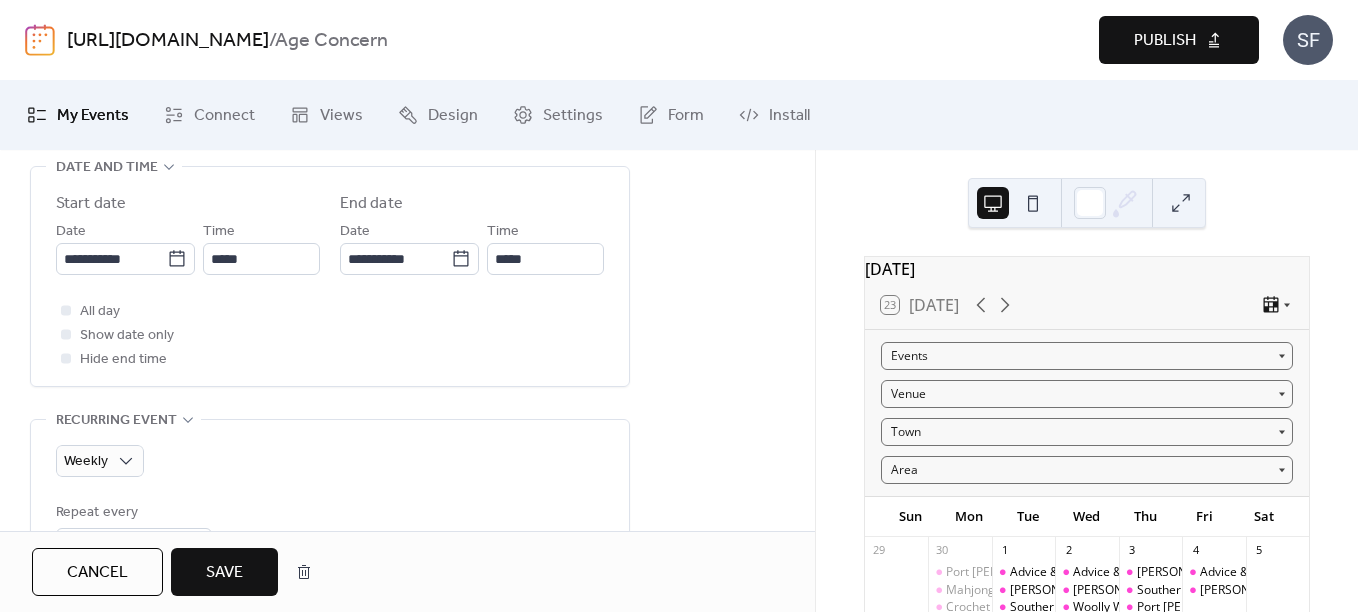 click on "**********" at bounding box center [407, 761] 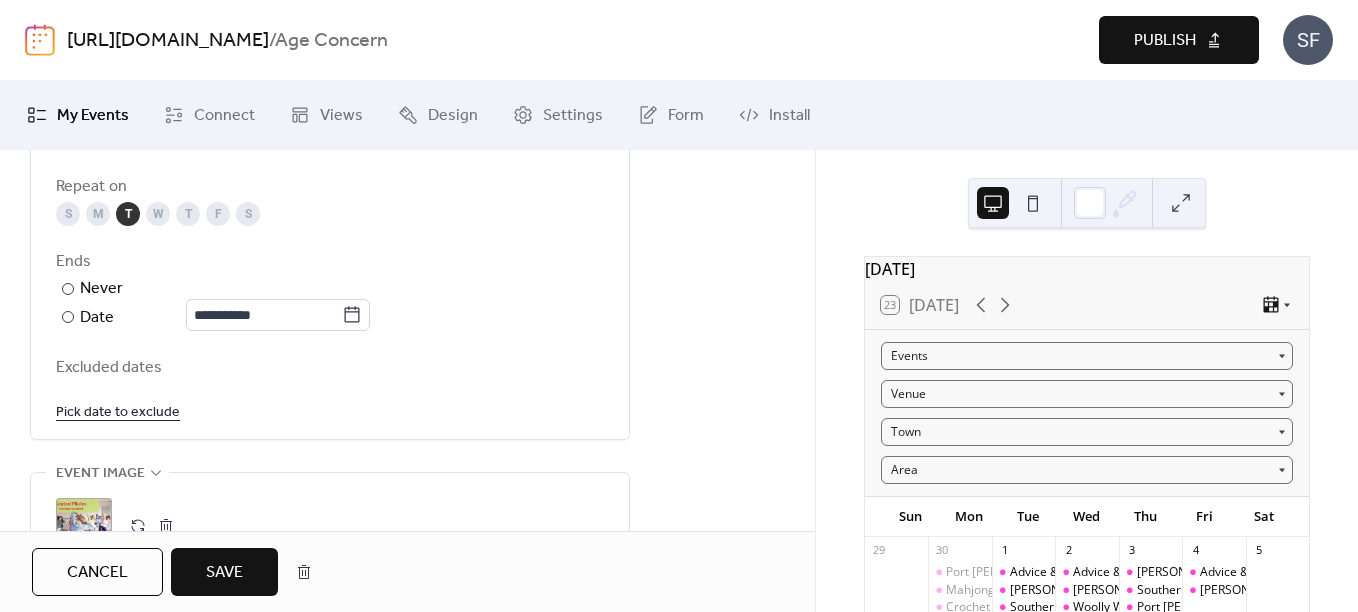 scroll, scrollTop: 1108, scrollLeft: 0, axis: vertical 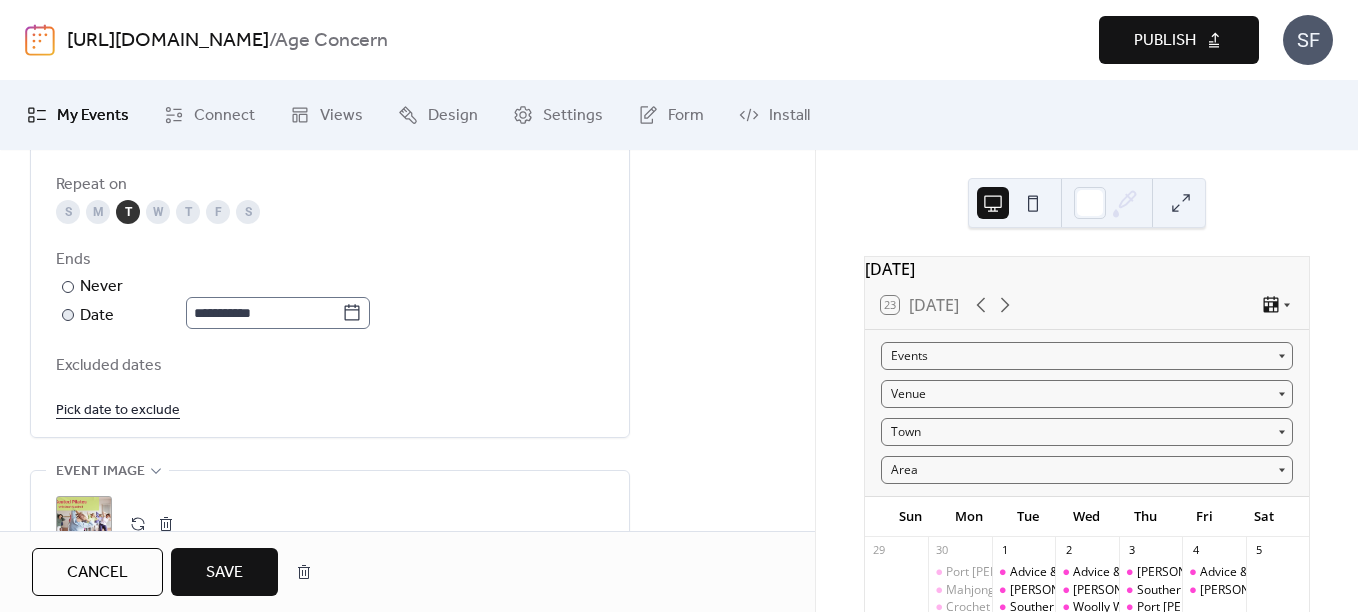 click 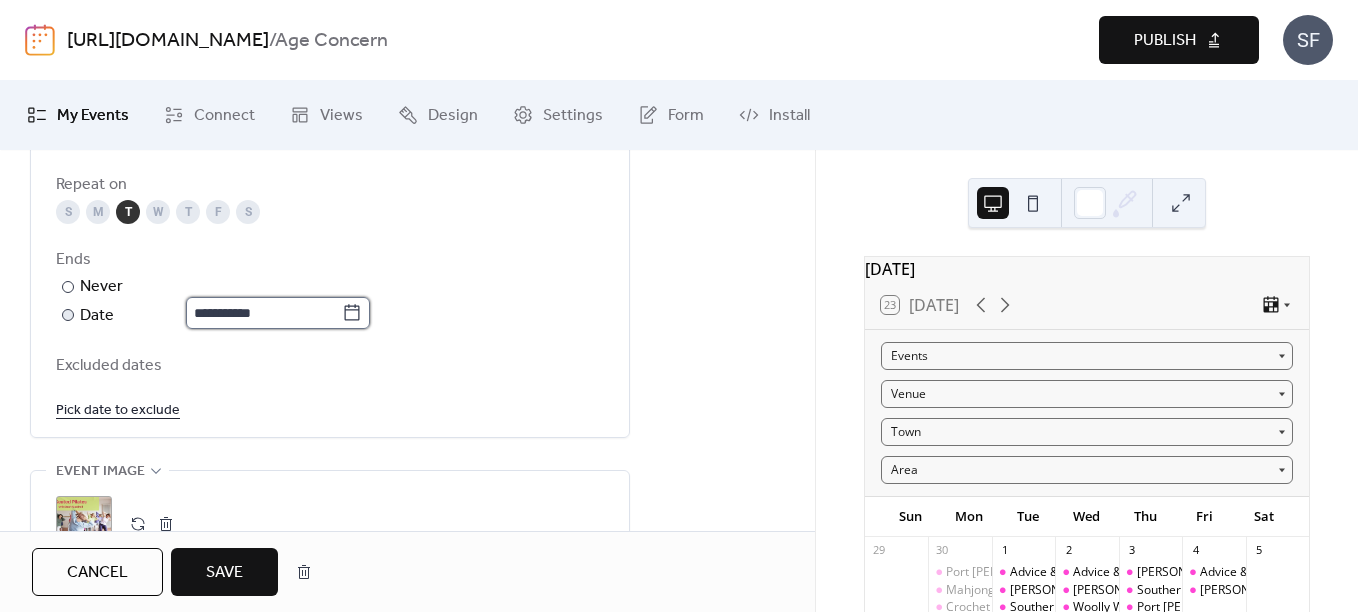 click on "**********" at bounding box center (264, 313) 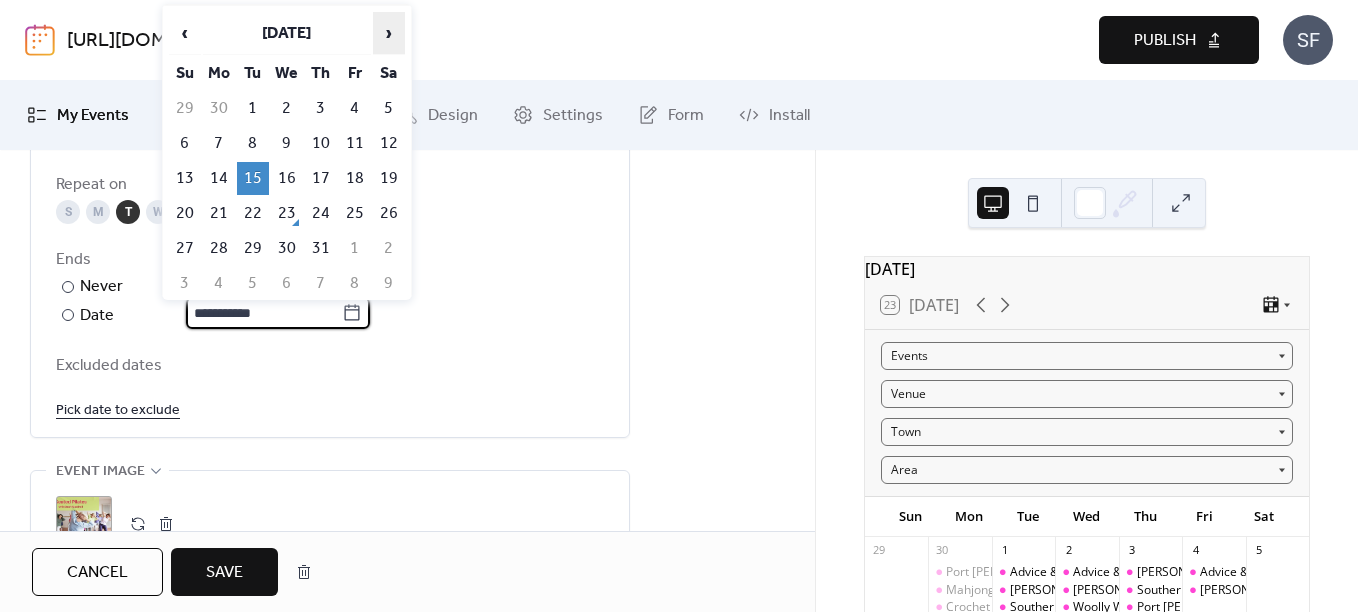 click on "›" at bounding box center [389, 33] 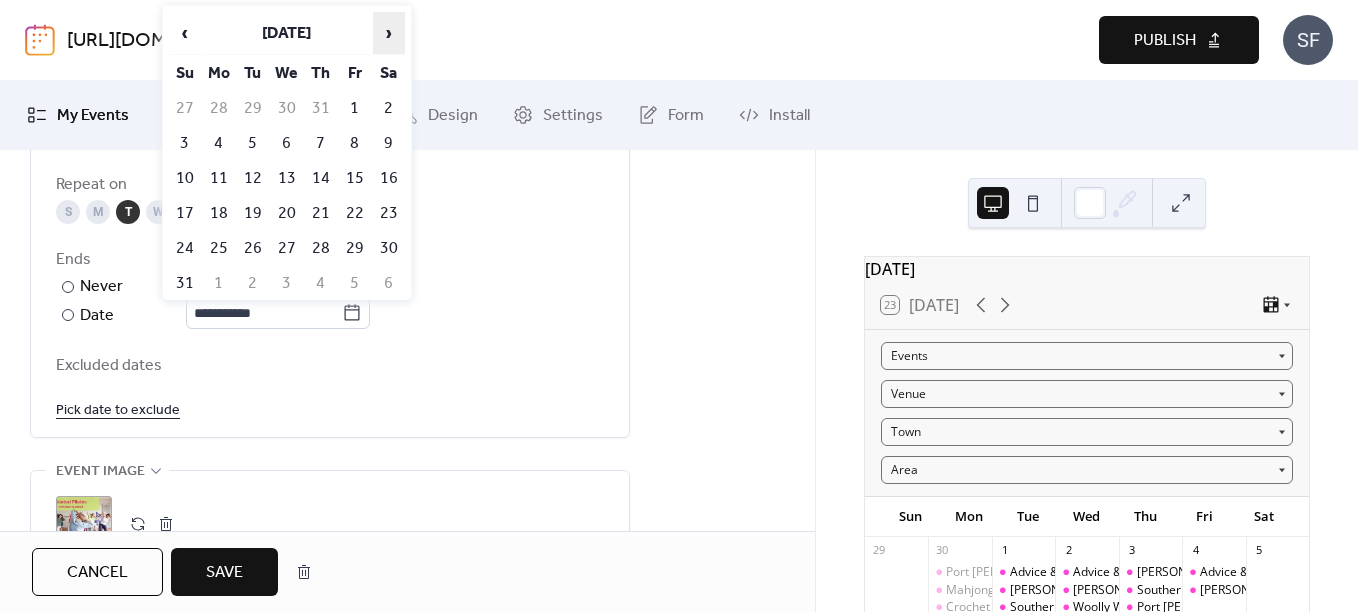 click on "›" at bounding box center [389, 33] 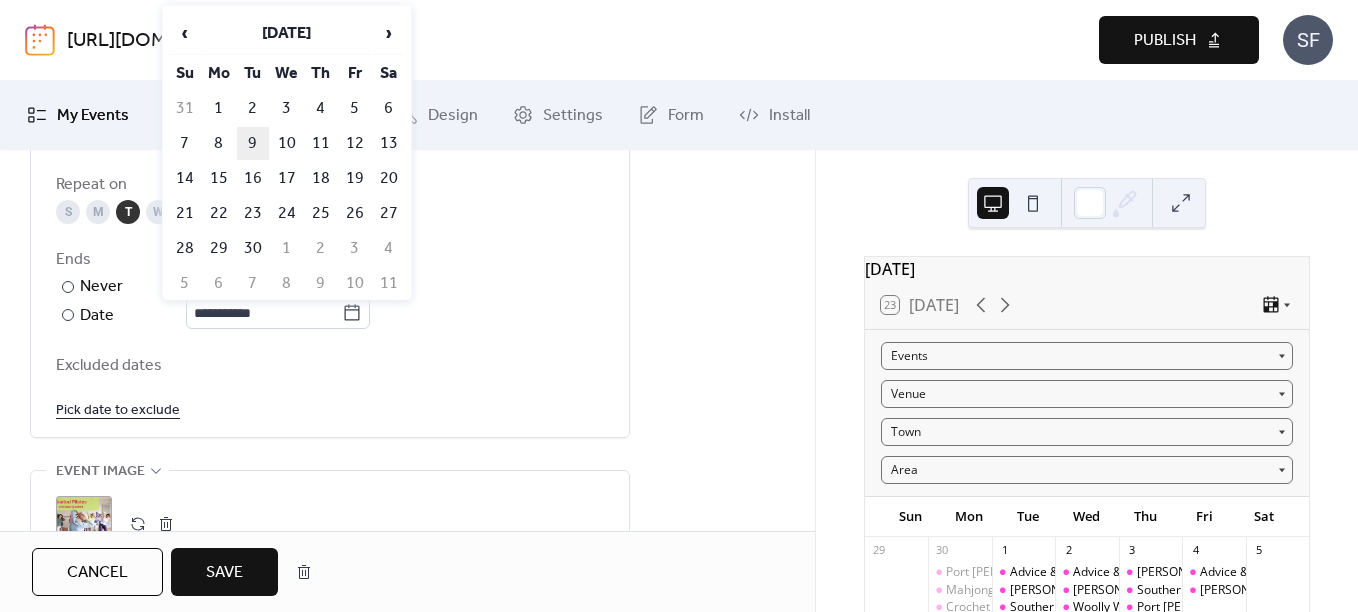 click on "9" at bounding box center (253, 143) 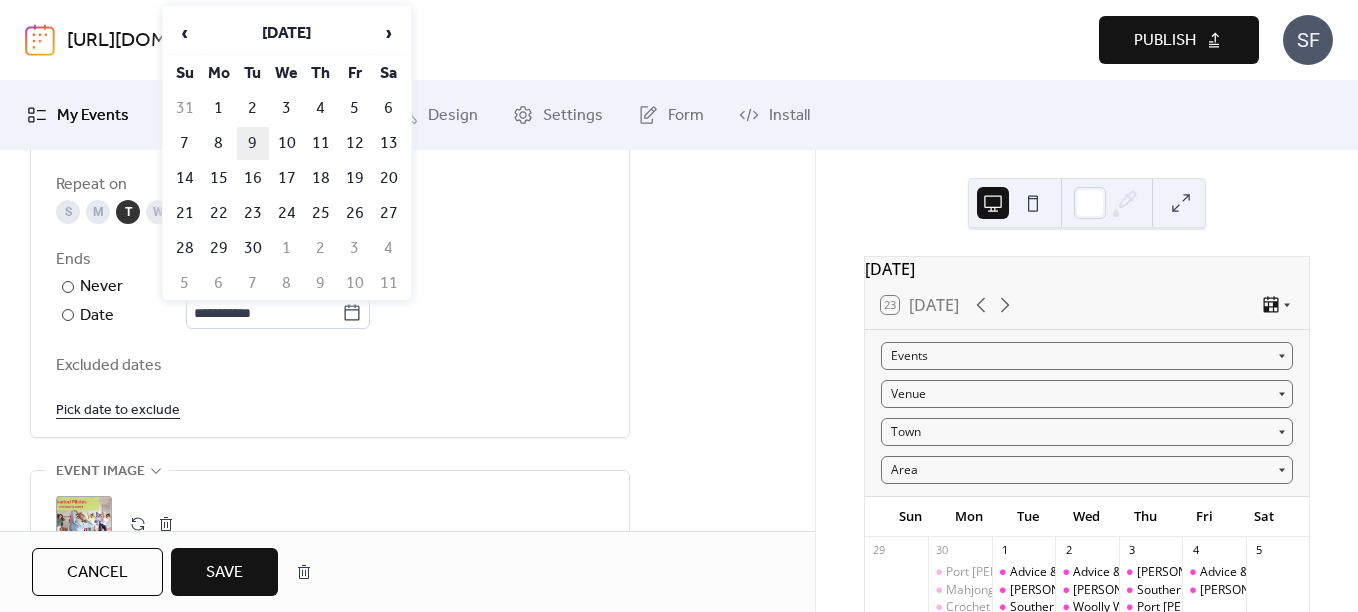 type on "**********" 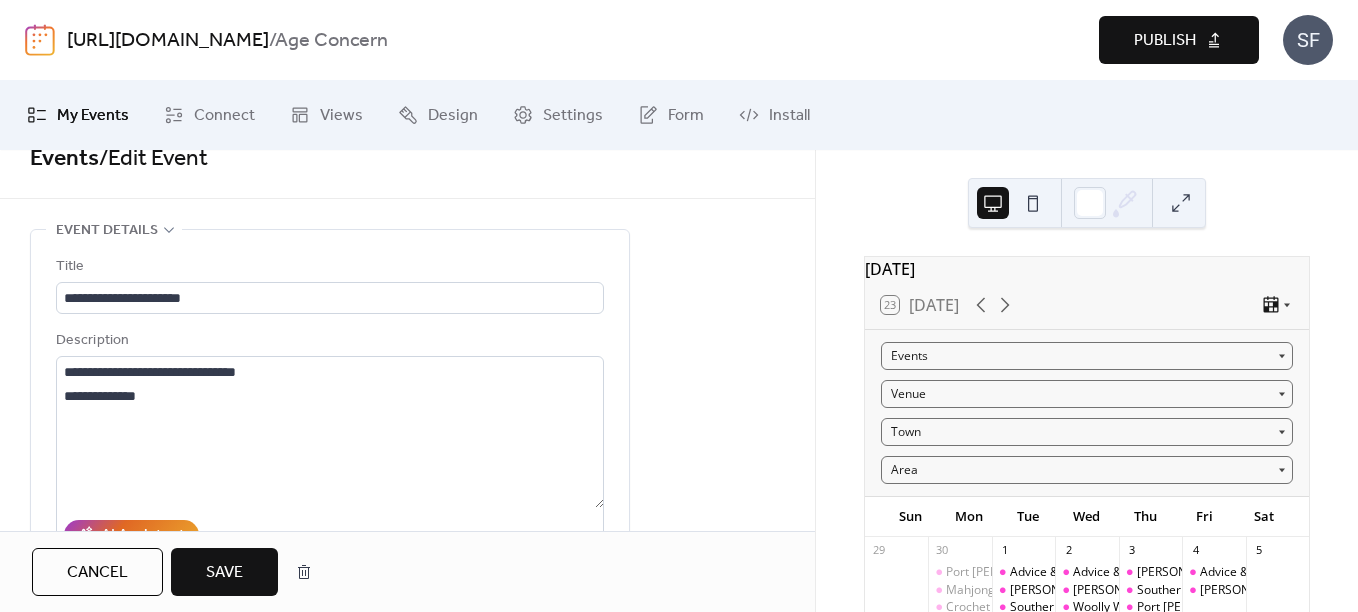 scroll, scrollTop: 0, scrollLeft: 0, axis: both 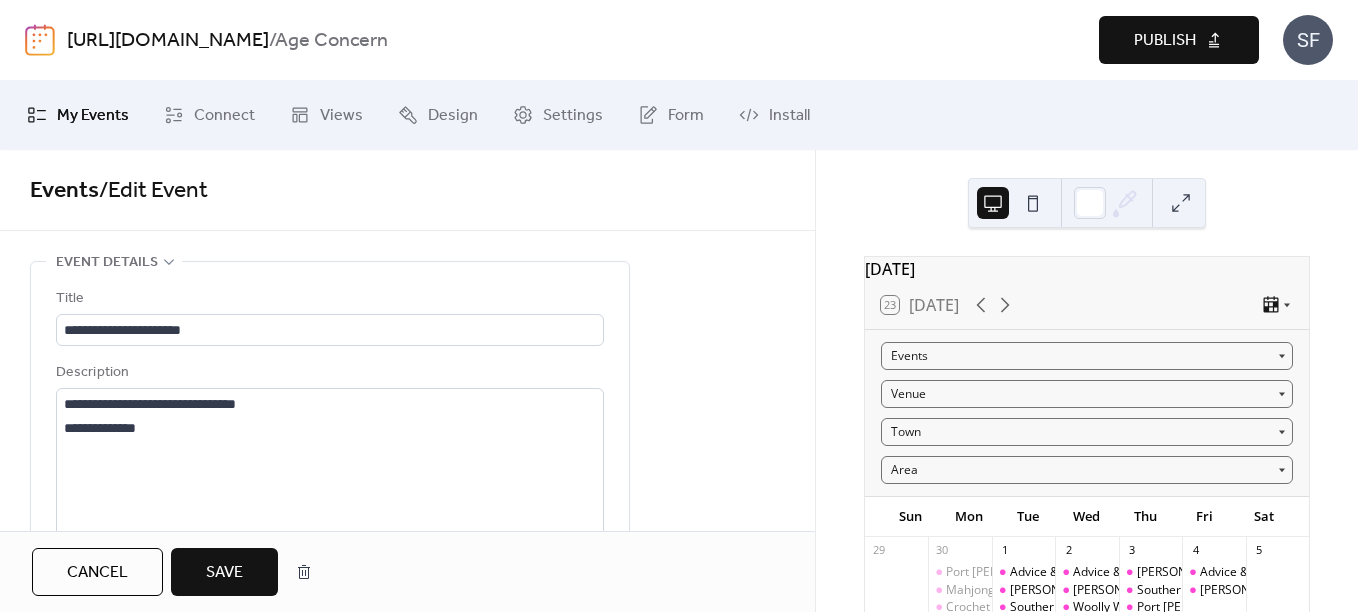 click on "Save" at bounding box center [224, 572] 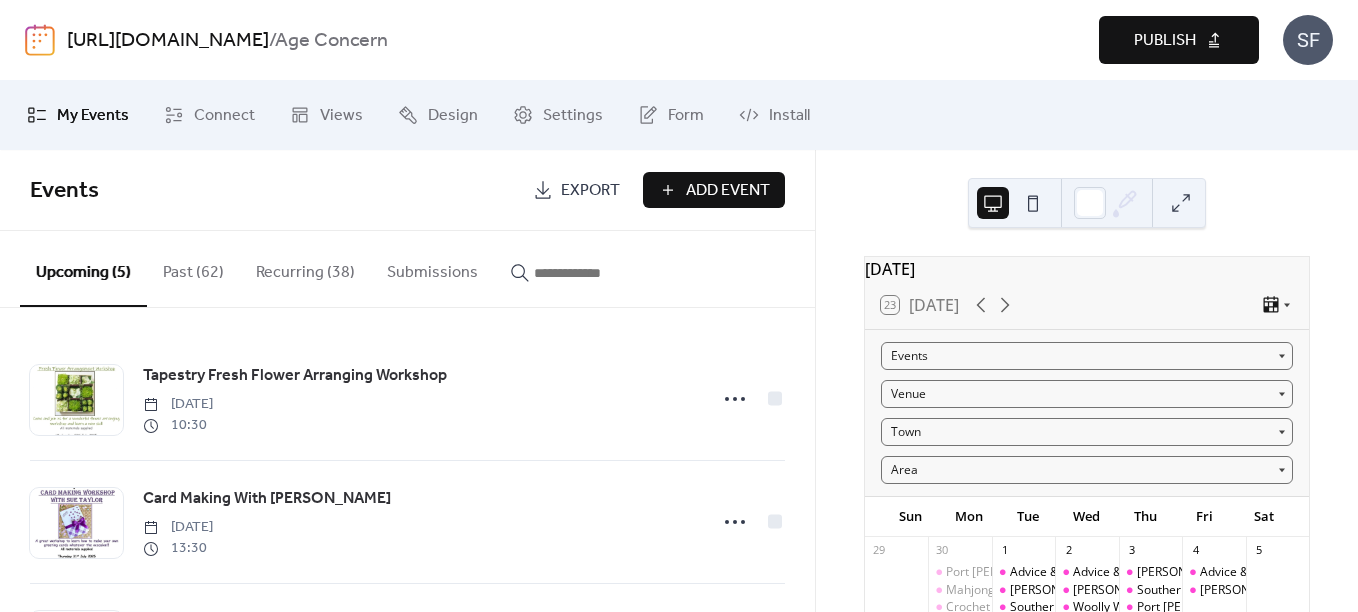 click on "Publish" at bounding box center (1165, 41) 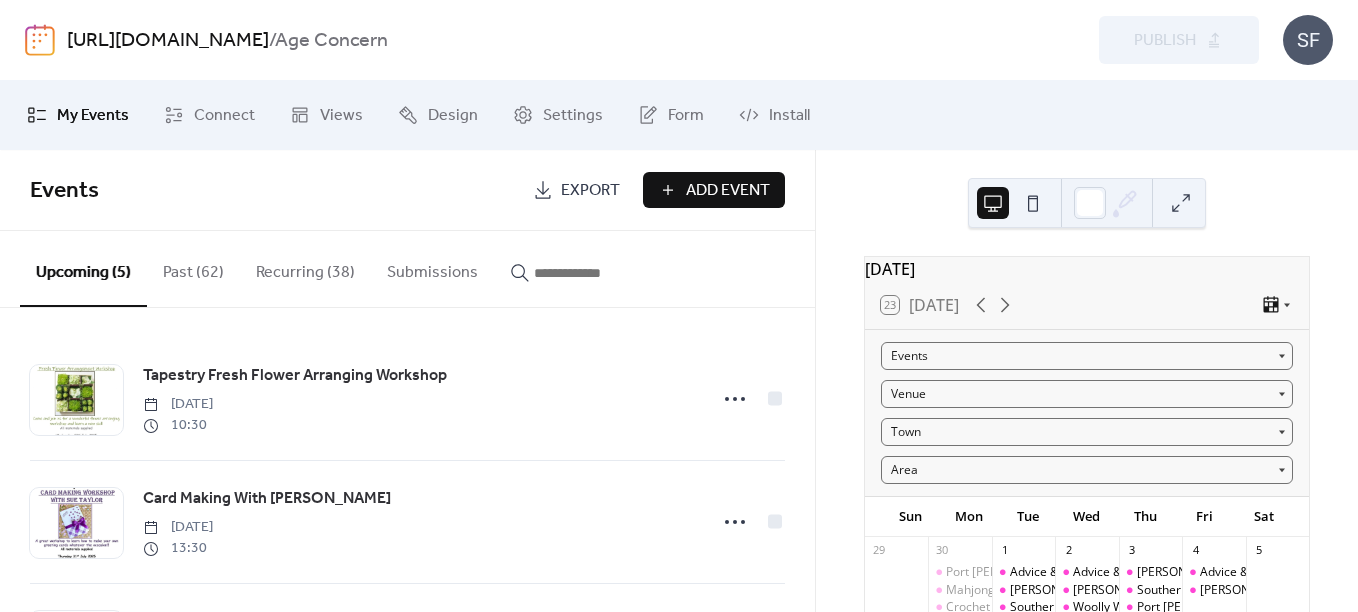 click at bounding box center [594, 273] 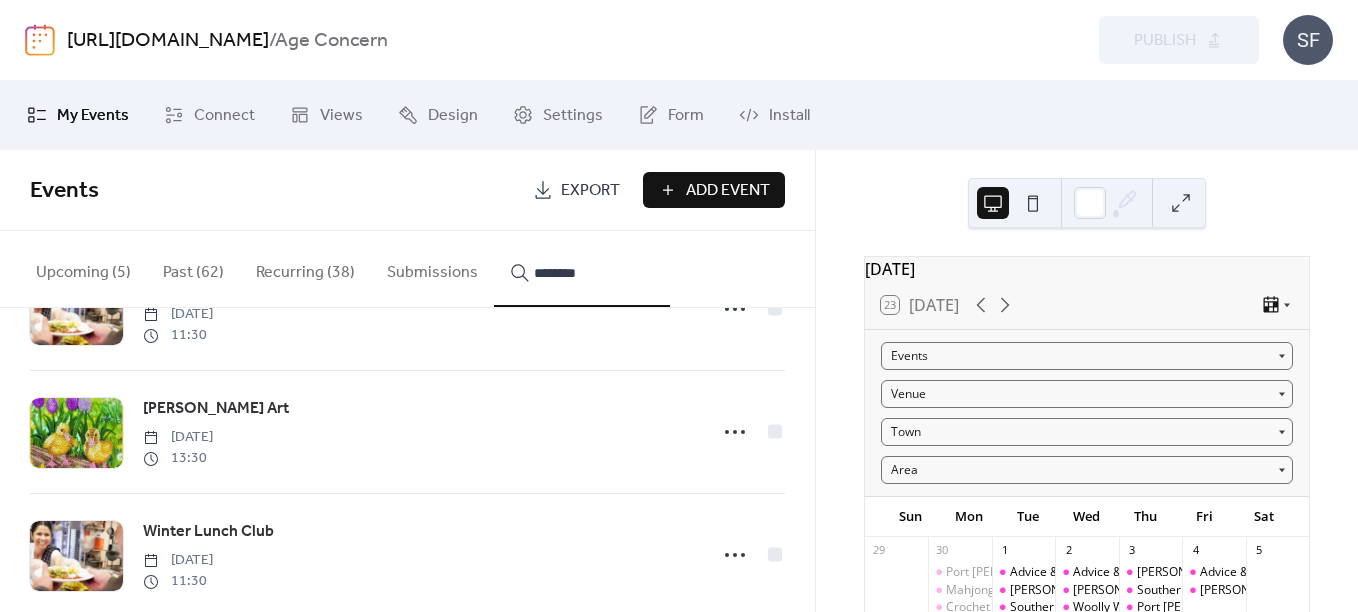 scroll, scrollTop: 2059, scrollLeft: 0, axis: vertical 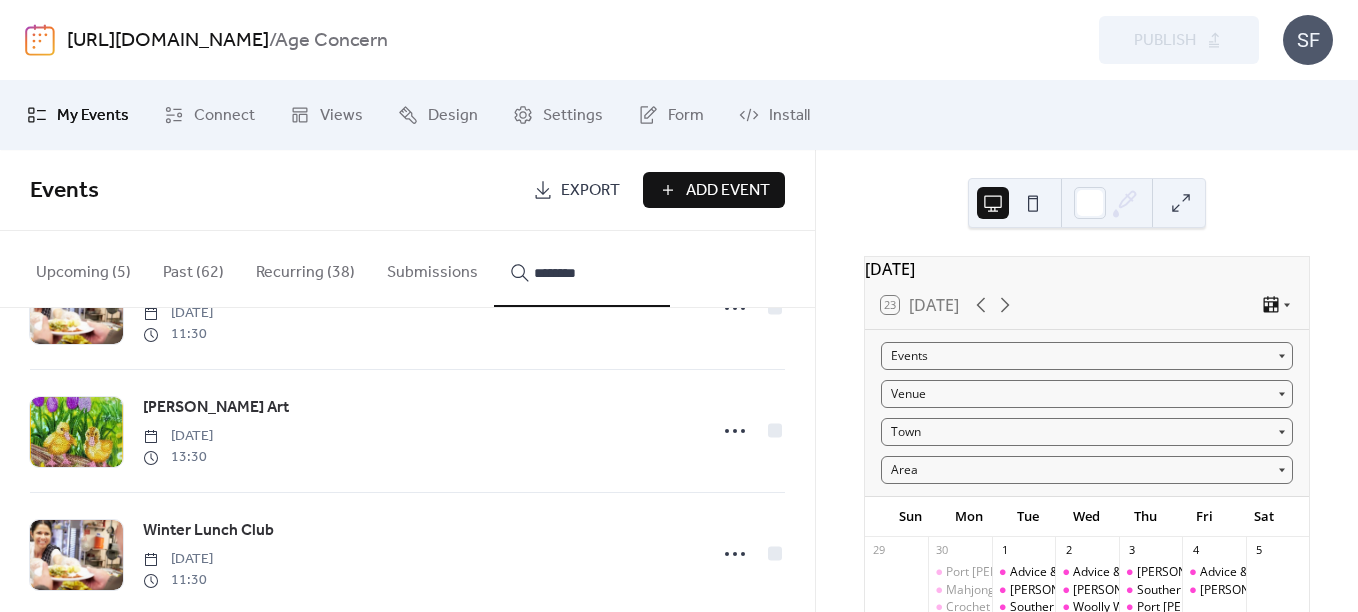 type on "********" 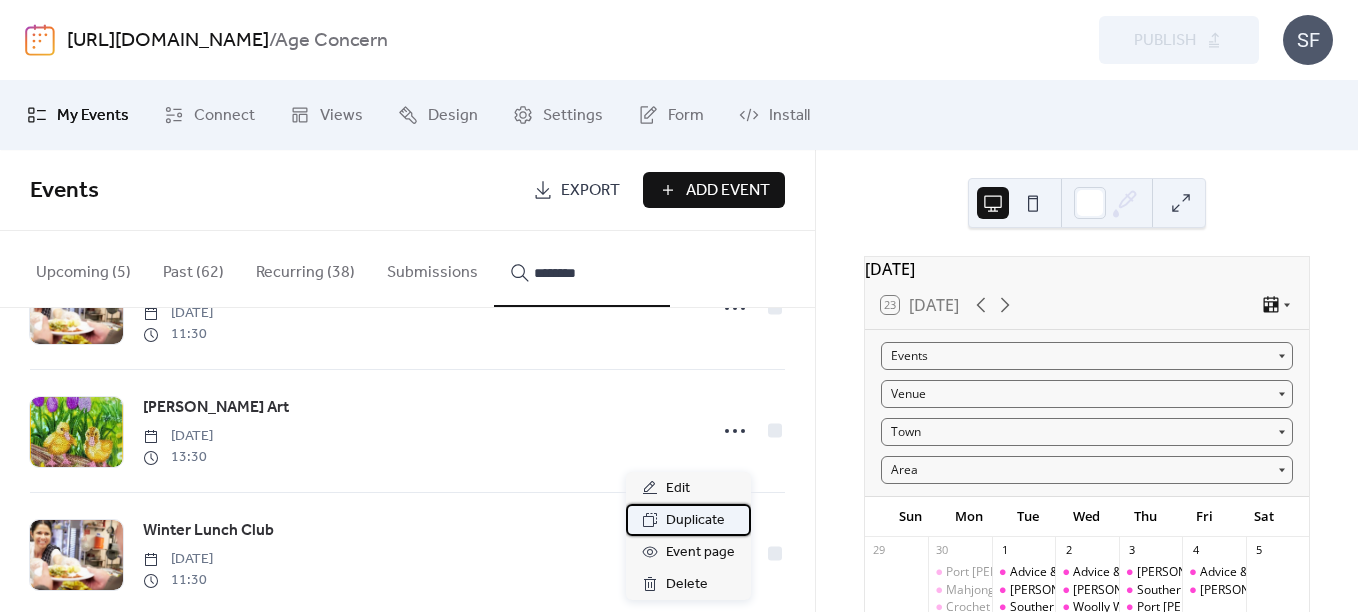 click on "Duplicate" at bounding box center [695, 521] 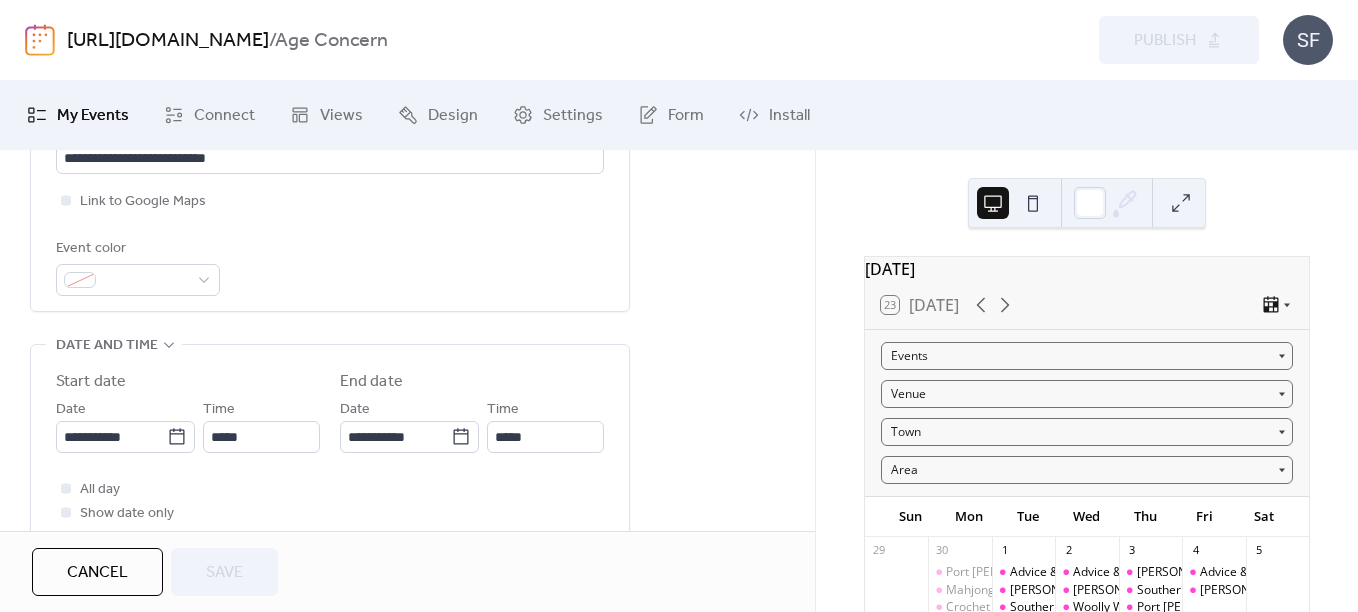 scroll, scrollTop: 598, scrollLeft: 0, axis: vertical 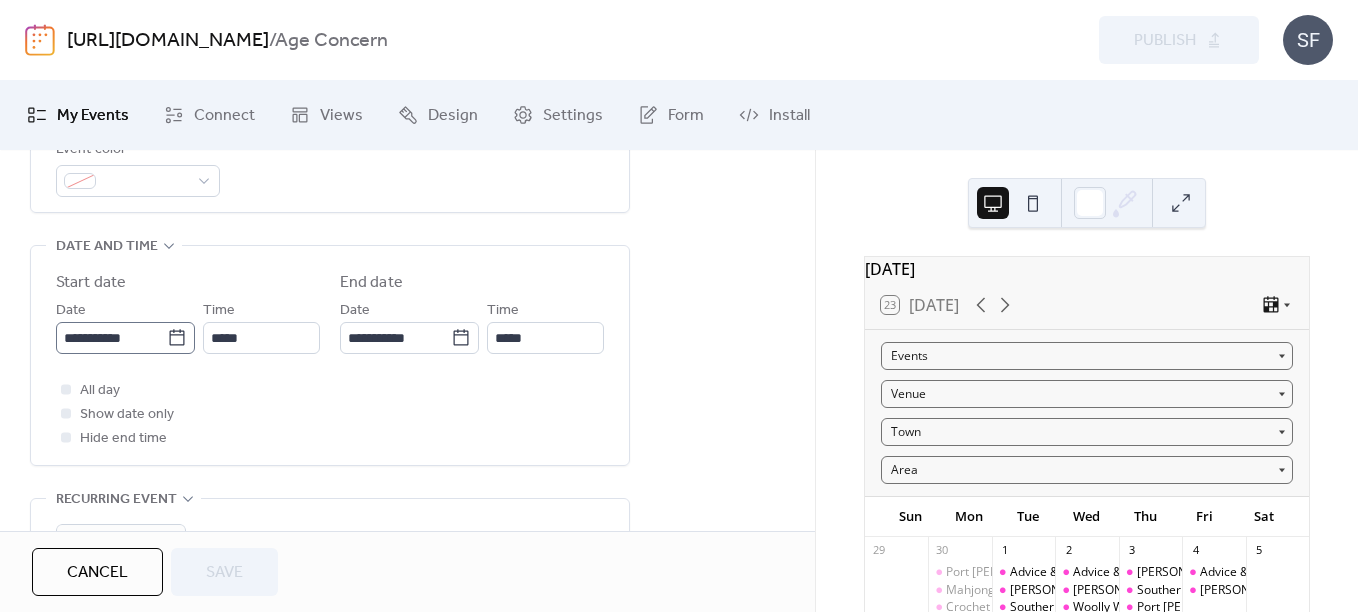 click 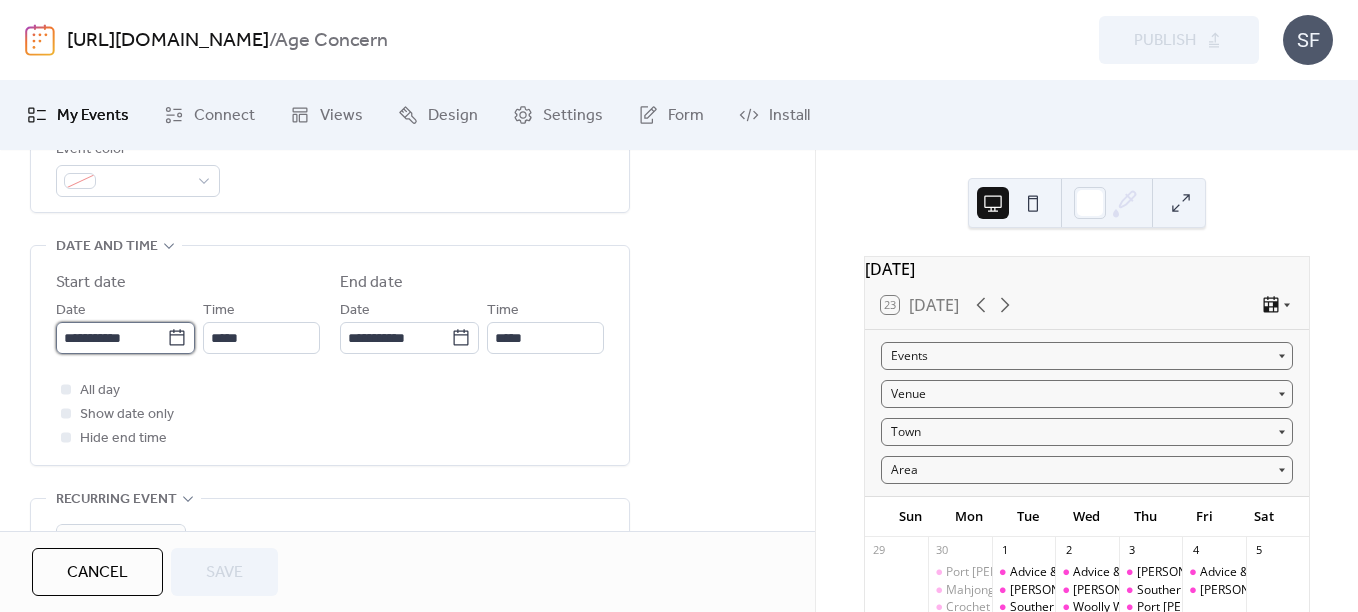 click on "**********" at bounding box center (111, 338) 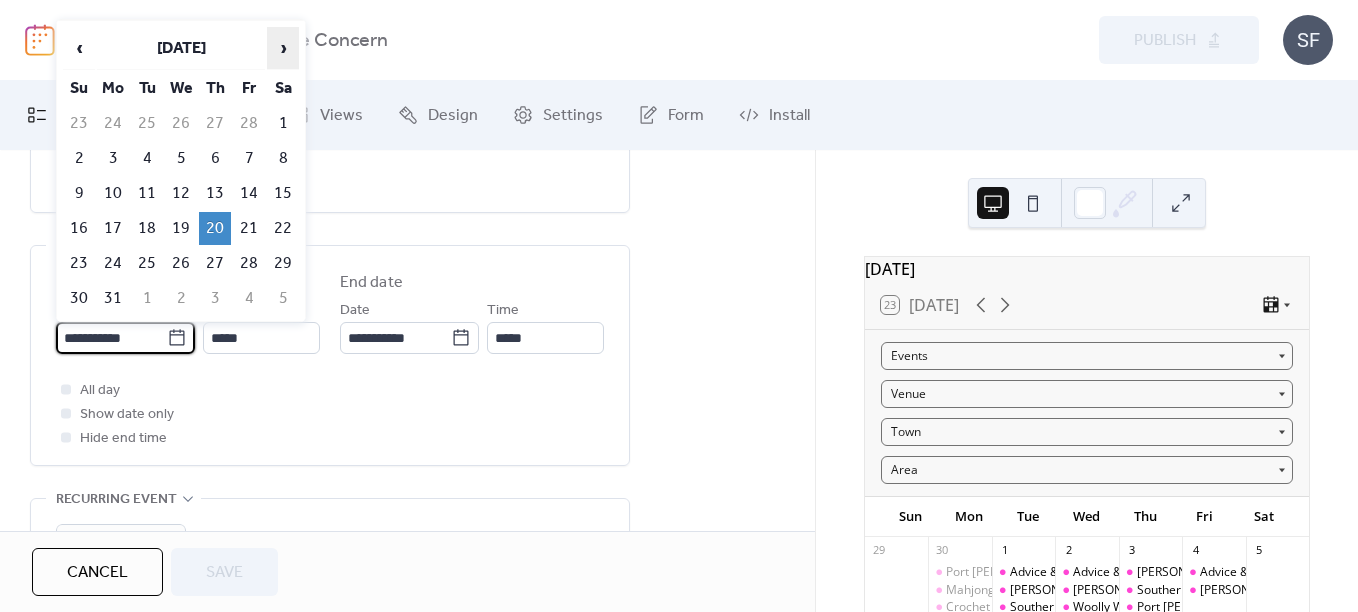 click on "›" at bounding box center [283, 48] 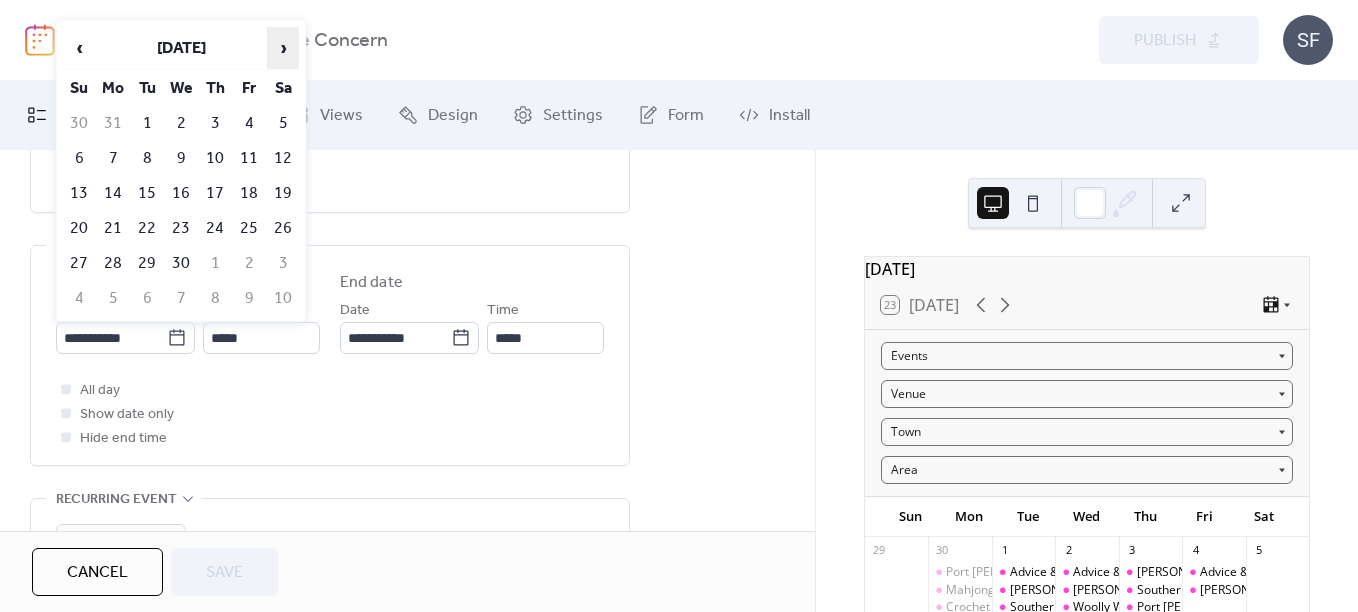 click on "›" at bounding box center [283, 48] 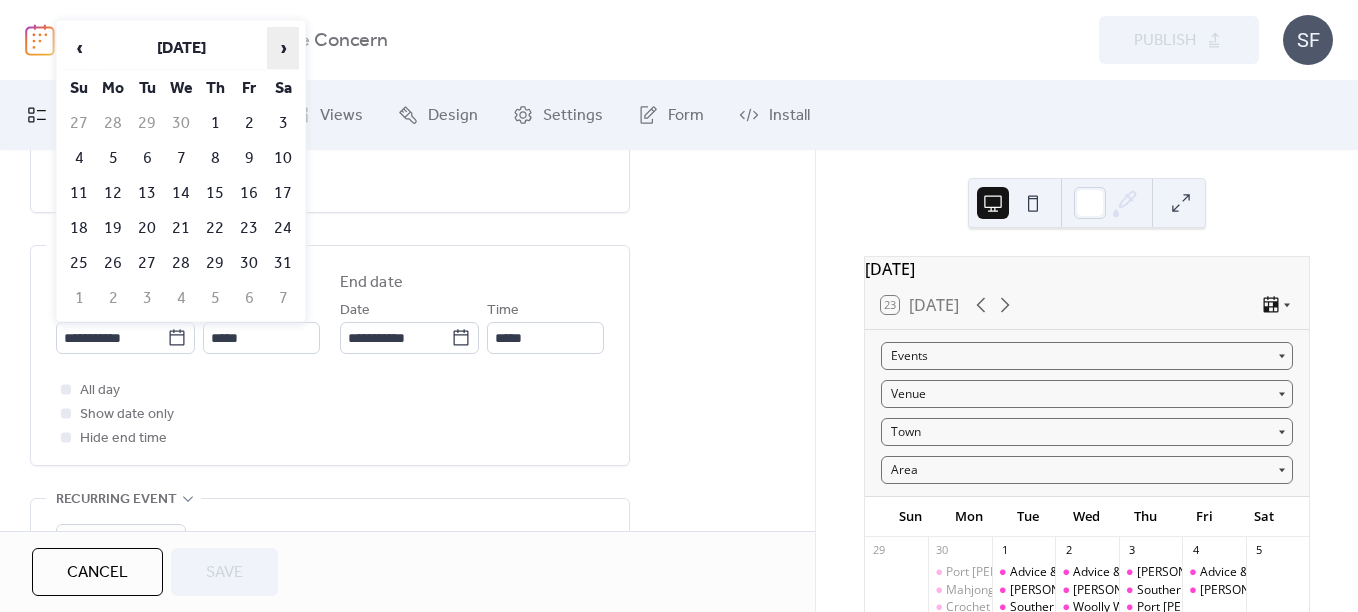 click on "›" at bounding box center [283, 48] 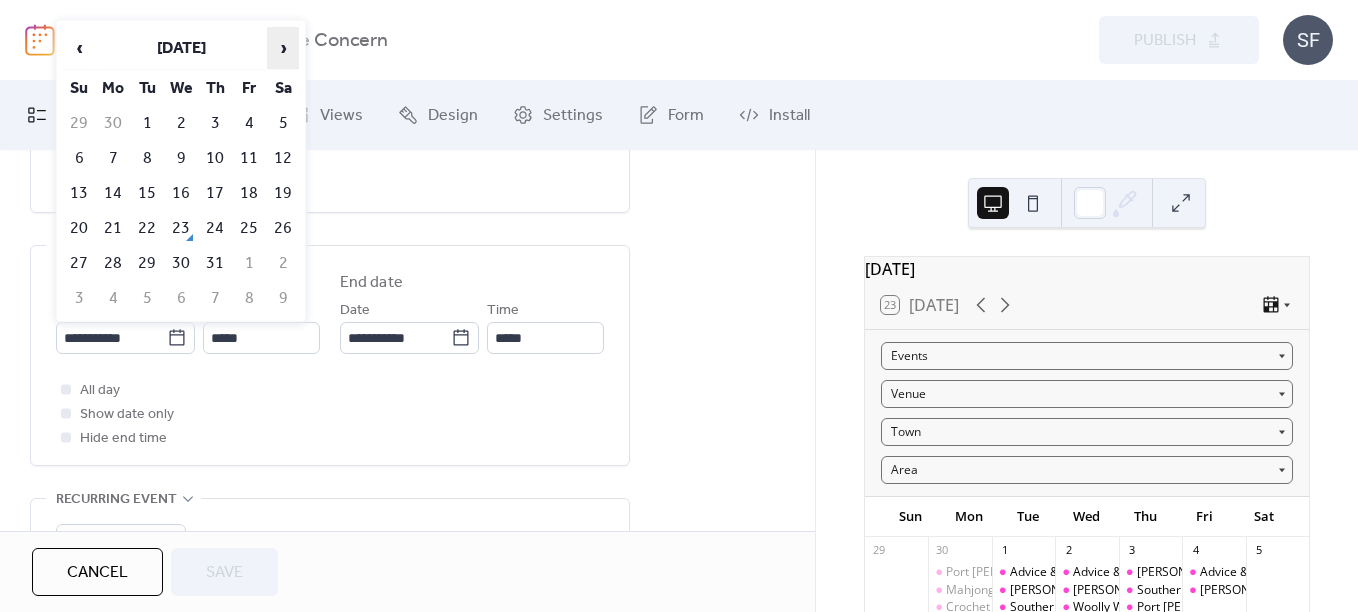 click on "›" at bounding box center [283, 48] 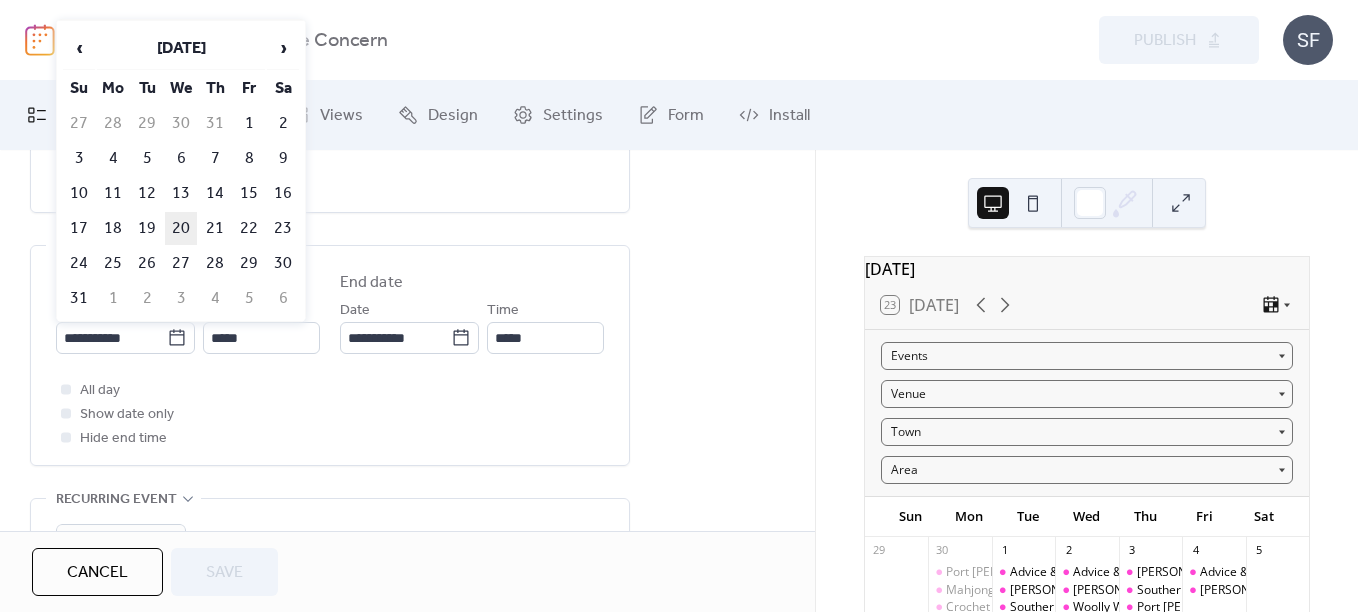 click on "20" at bounding box center (181, 228) 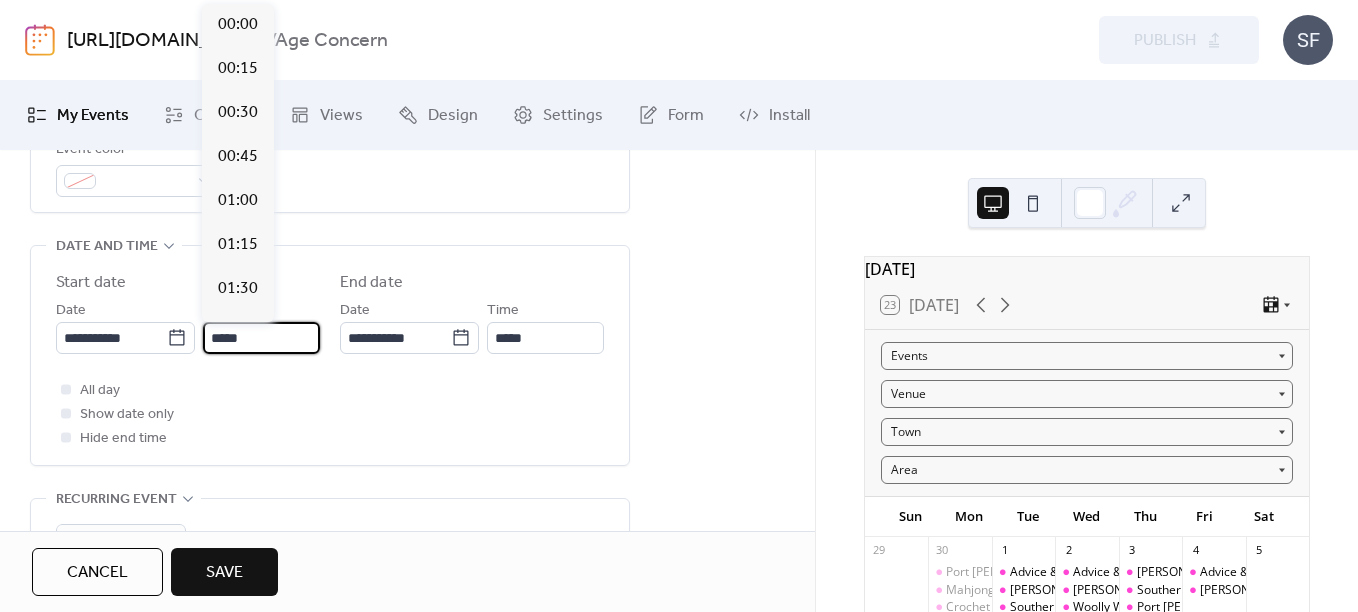 click on "*****" at bounding box center (261, 338) 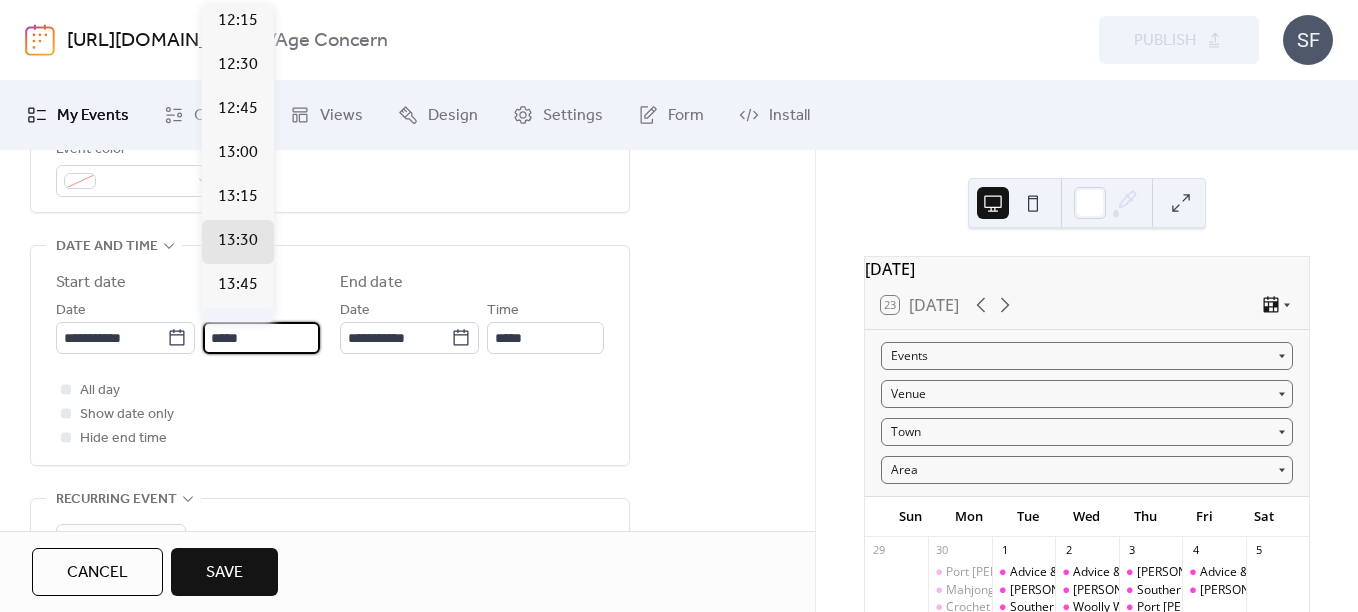 scroll, scrollTop: 2159, scrollLeft: 0, axis: vertical 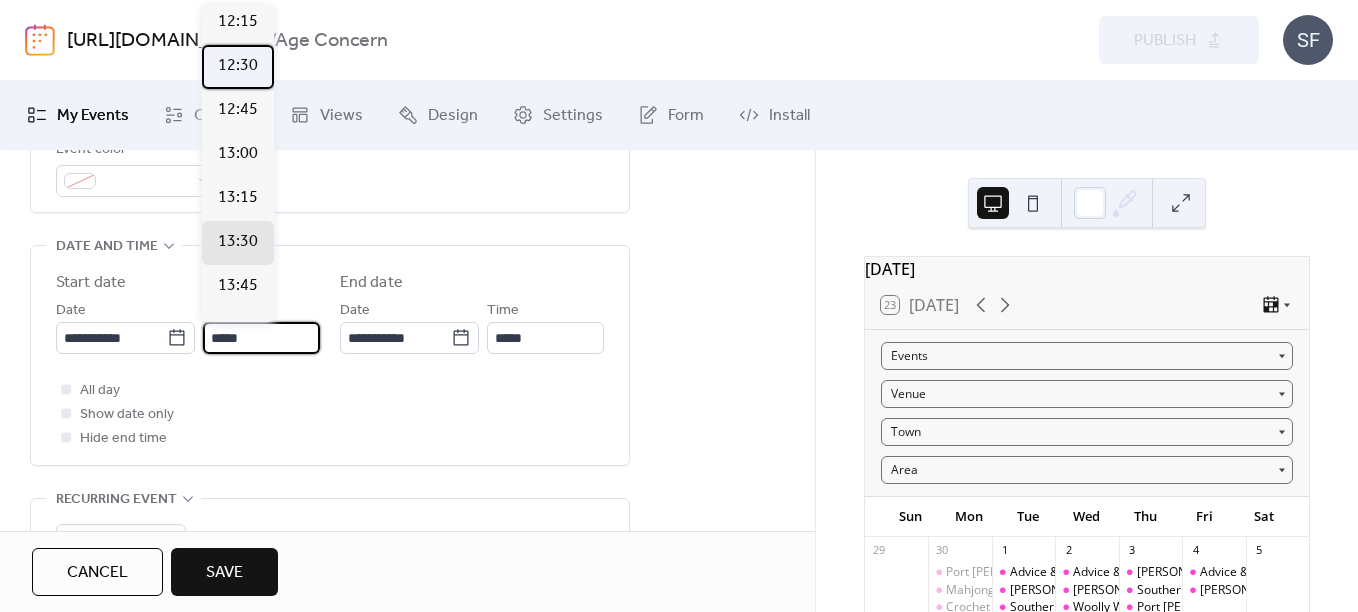 click on "12:30" at bounding box center [238, 66] 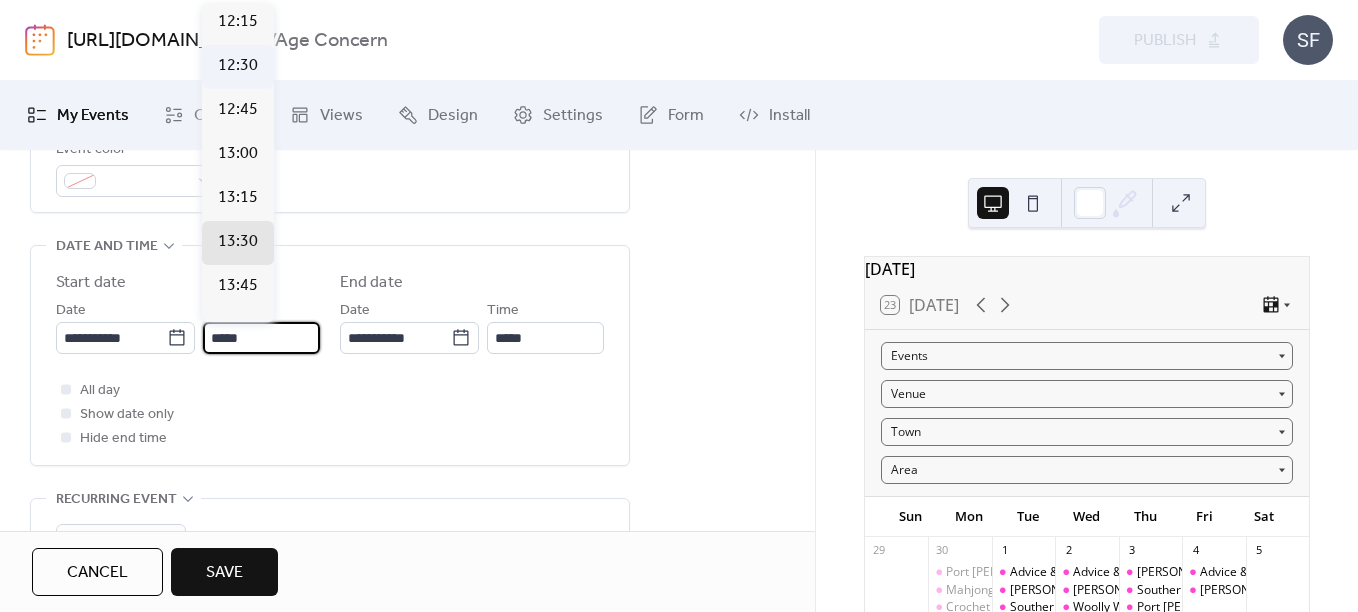 type on "*****" 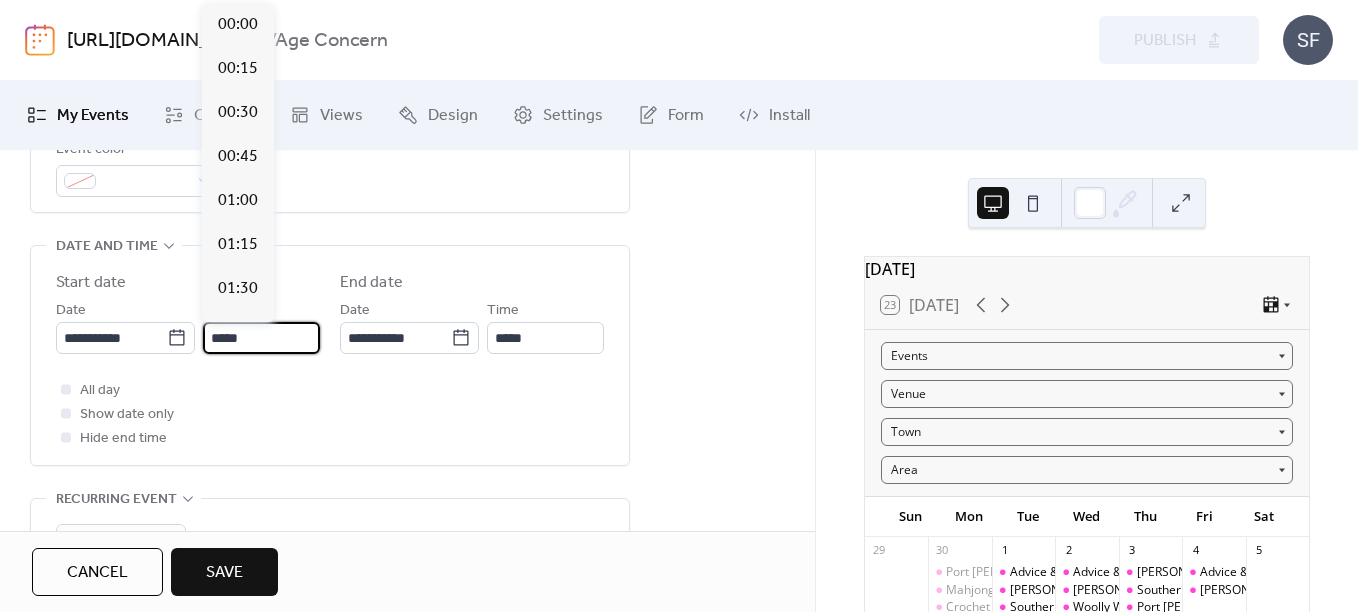 click on "*****" at bounding box center [261, 338] 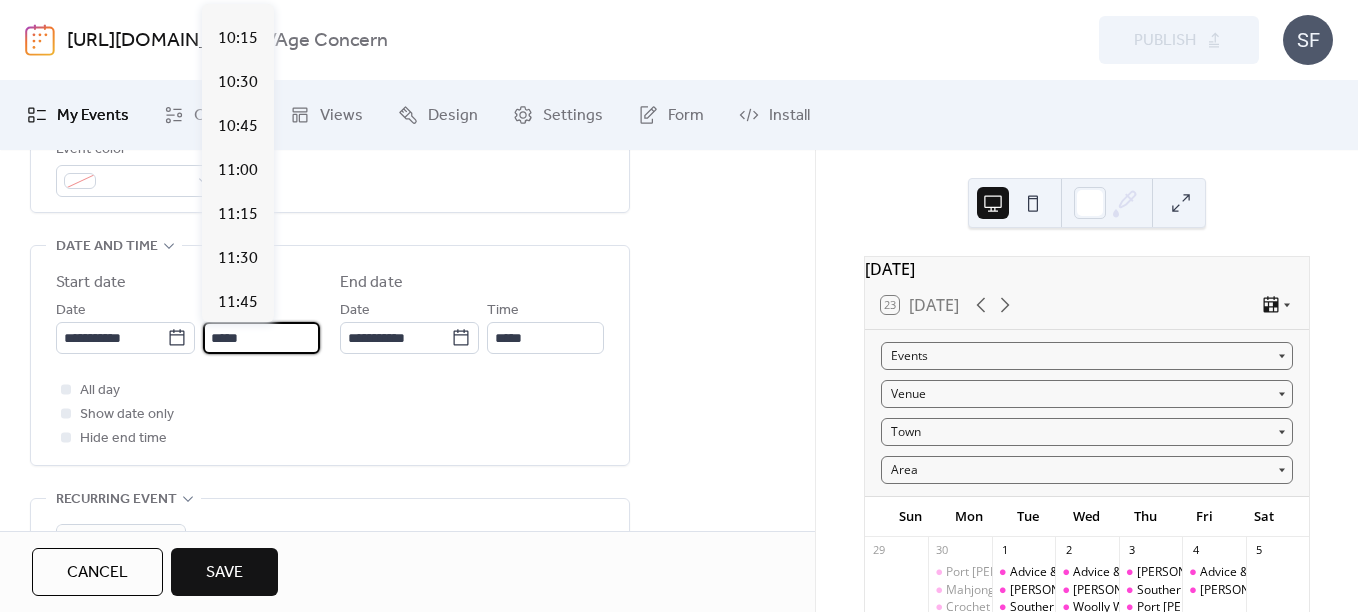 scroll, scrollTop: 1791, scrollLeft: 0, axis: vertical 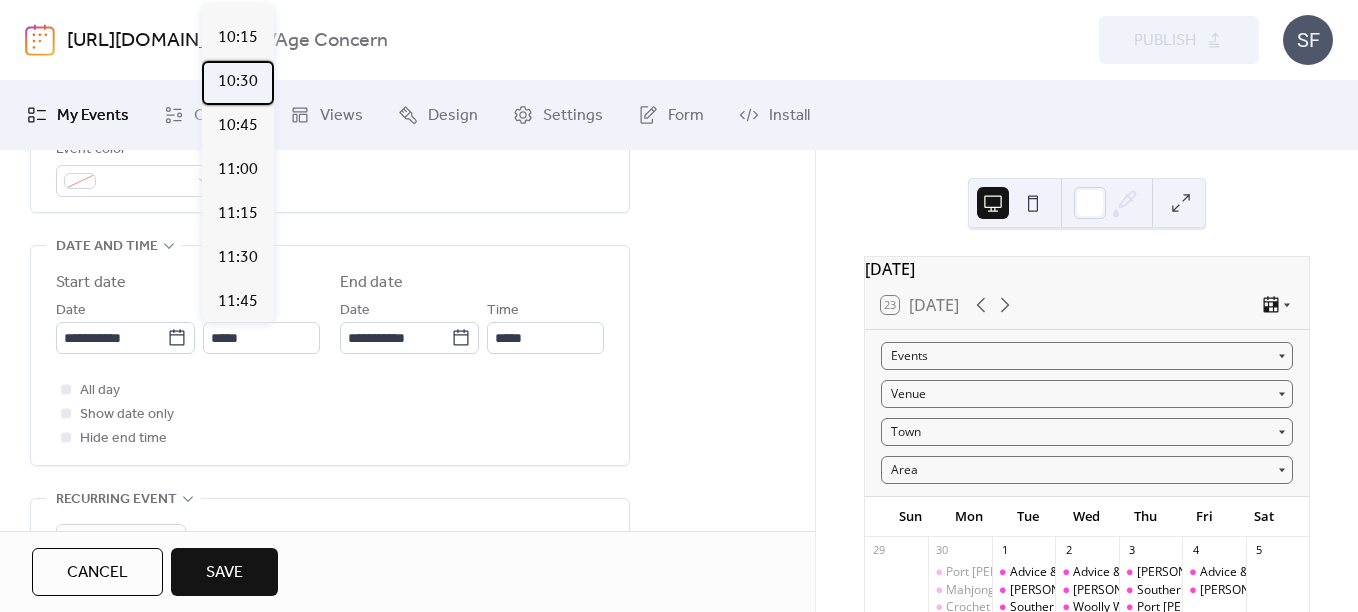 click on "10:30" at bounding box center (238, 82) 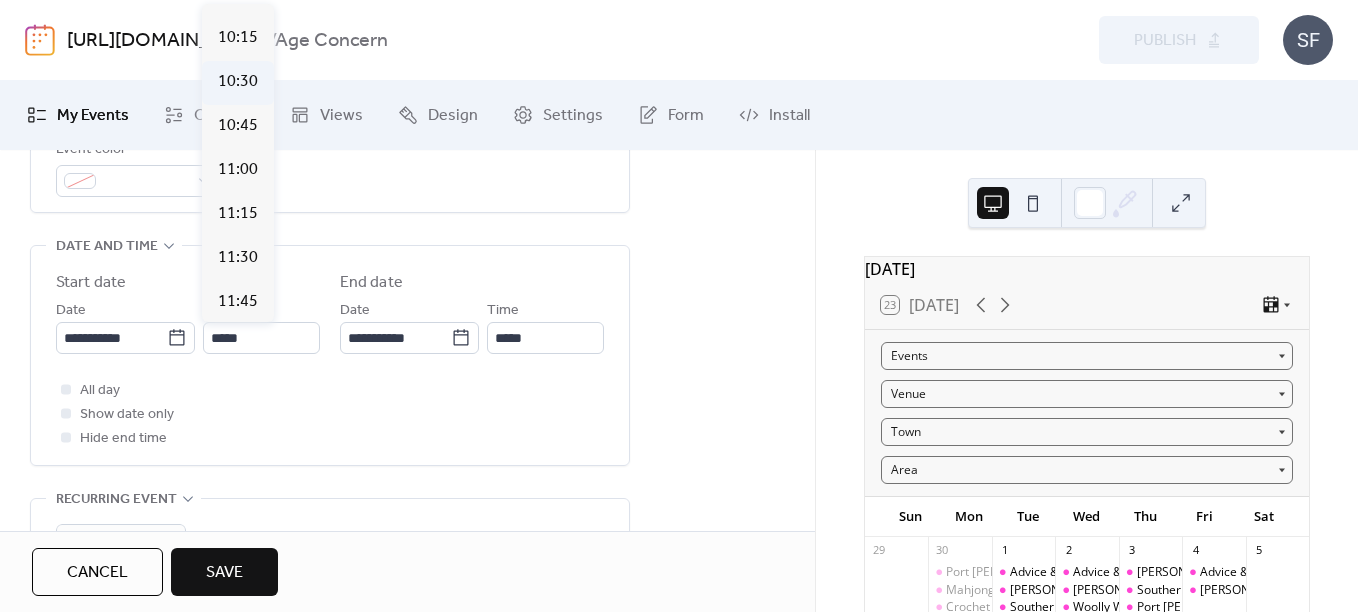 type on "*****" 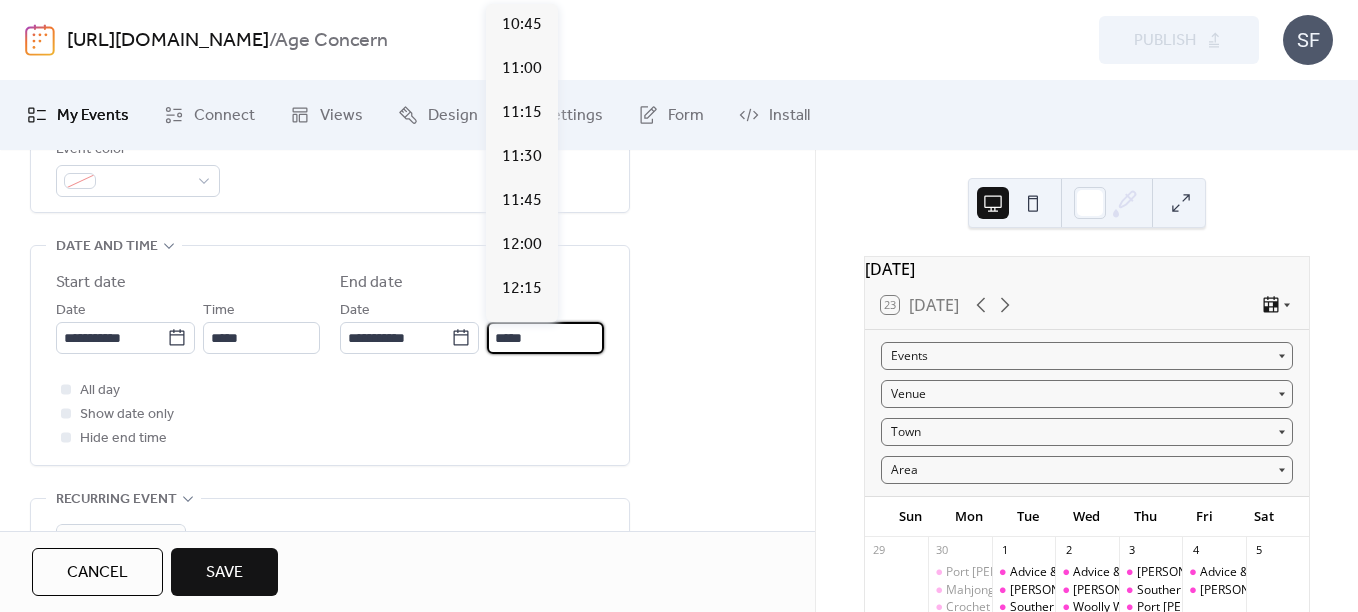 click on "*****" at bounding box center [545, 338] 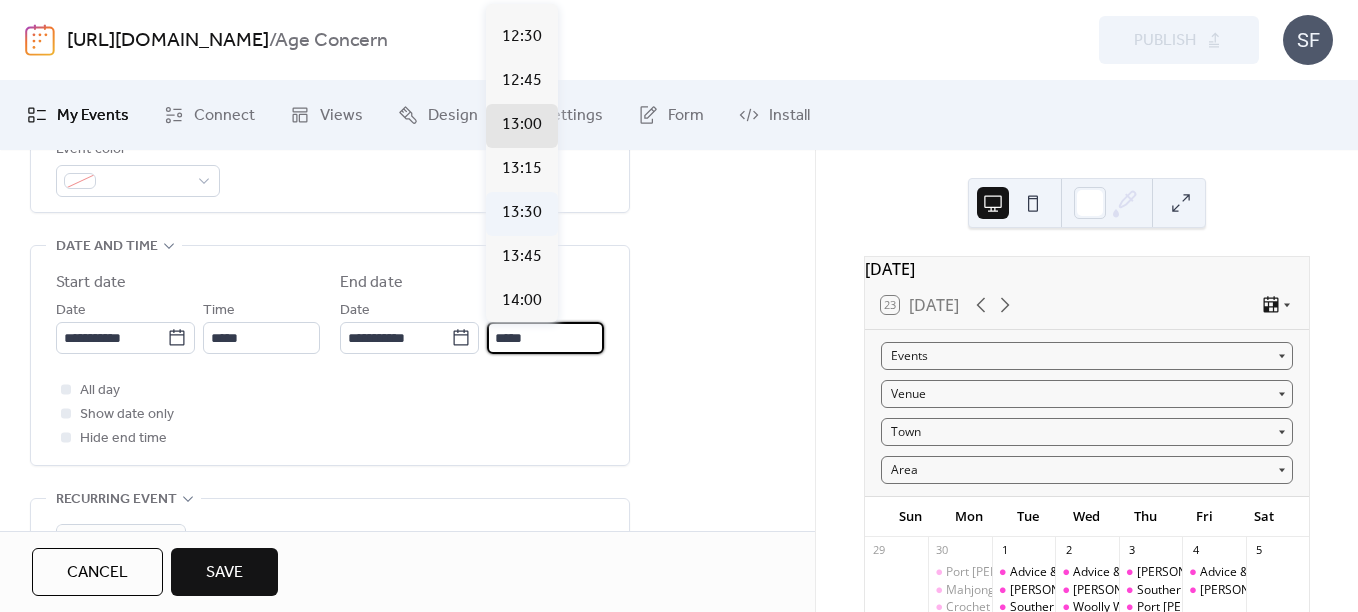 scroll, scrollTop: 291, scrollLeft: 0, axis: vertical 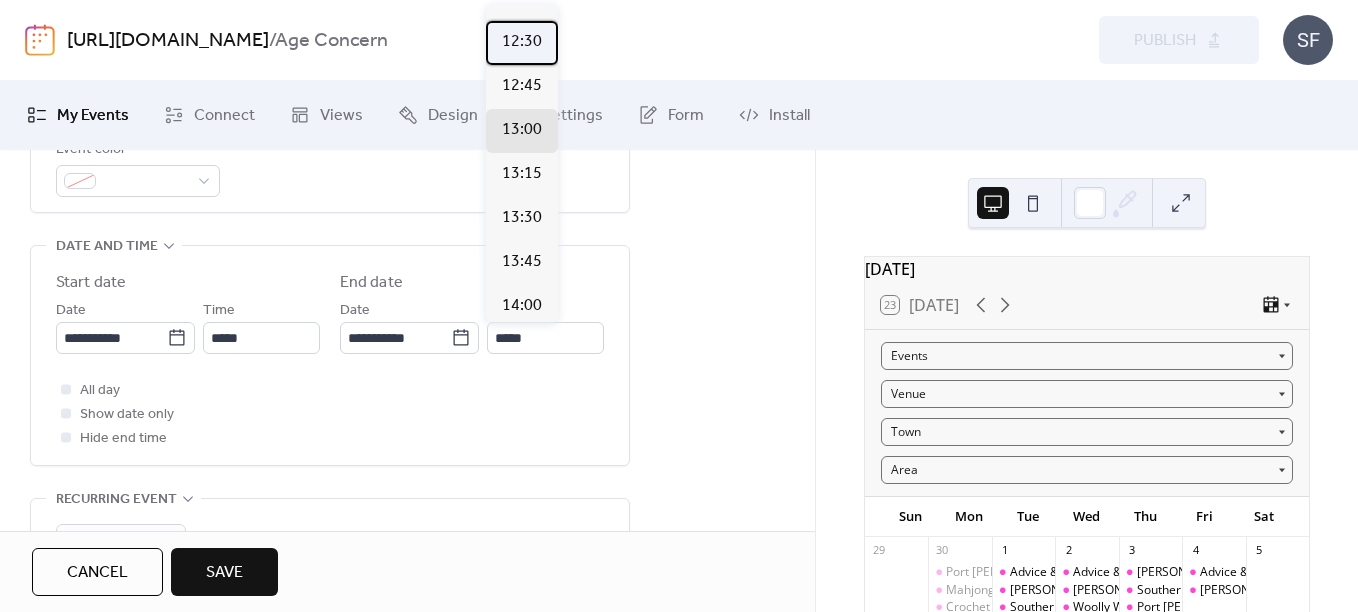 click on "12:30" at bounding box center (522, 42) 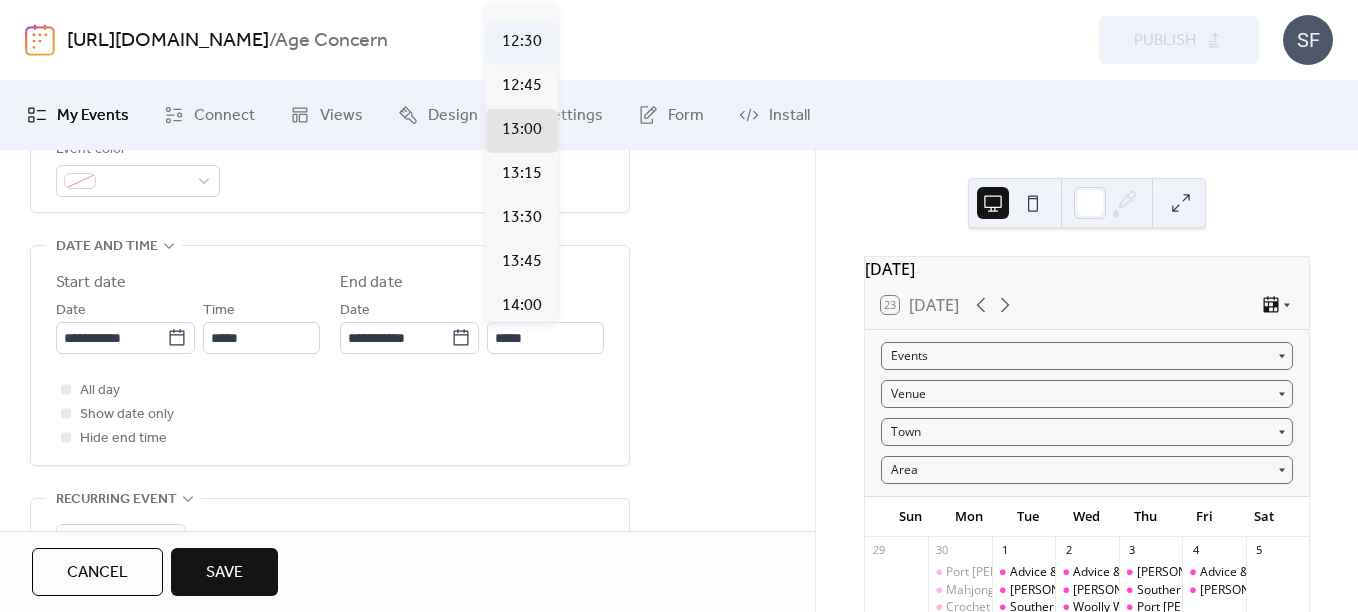 type on "*****" 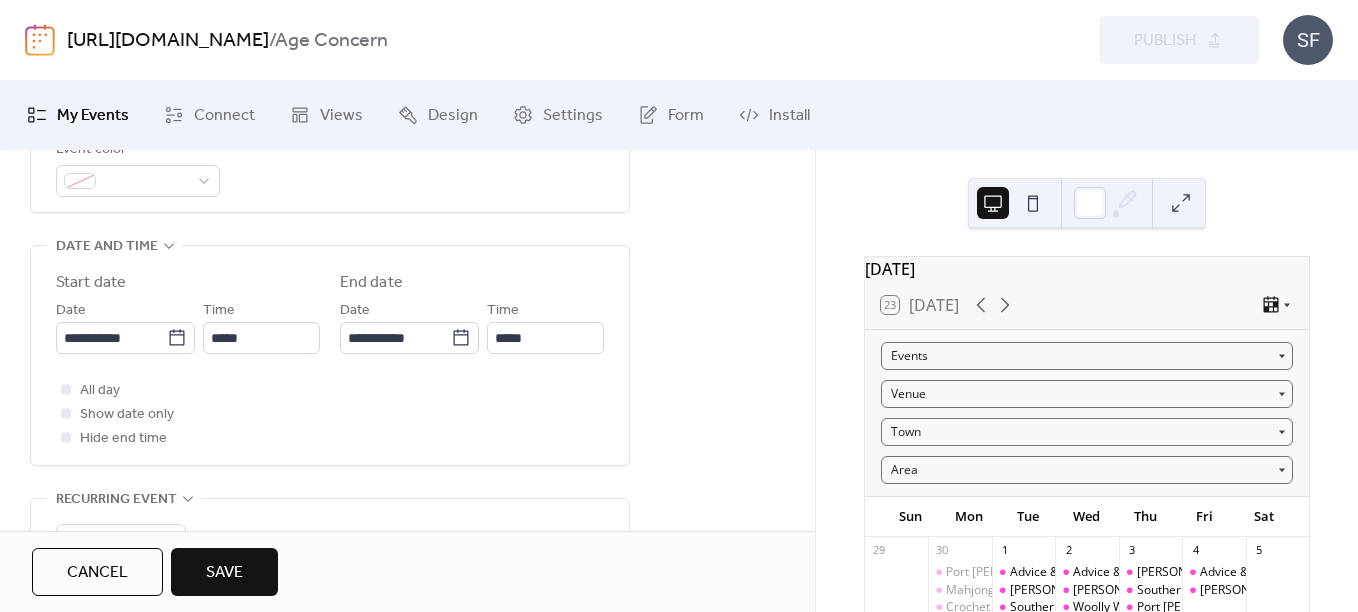 click on "**********" at bounding box center (407, 652) 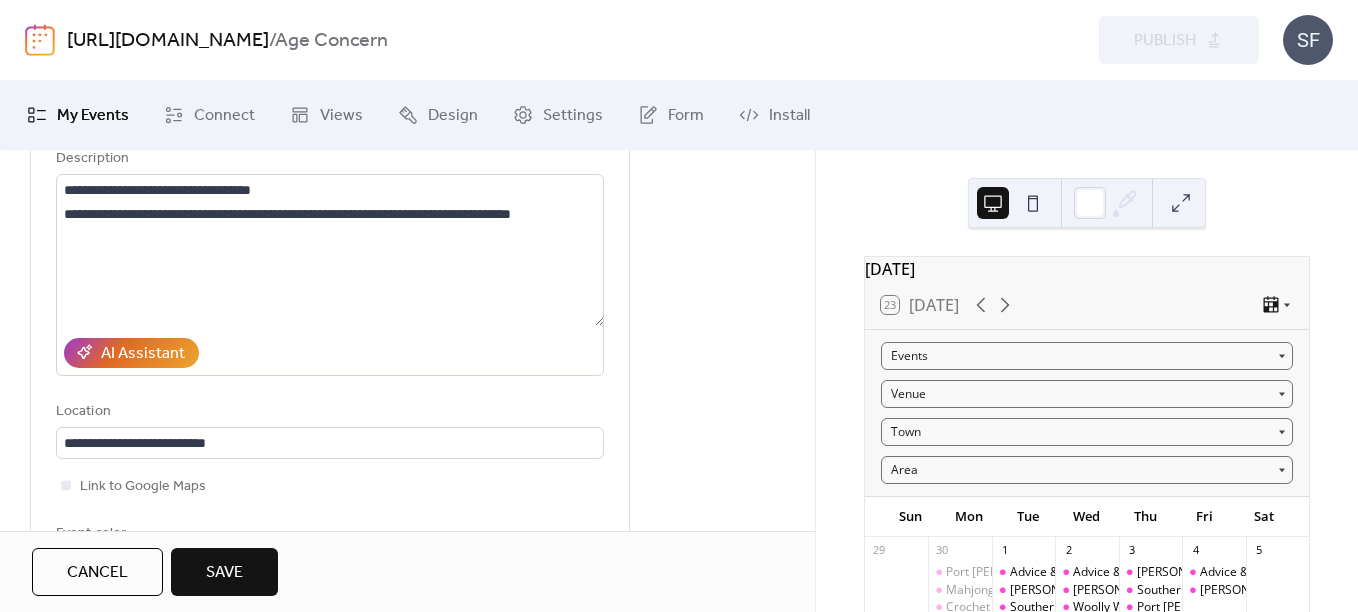 scroll, scrollTop: 217, scrollLeft: 0, axis: vertical 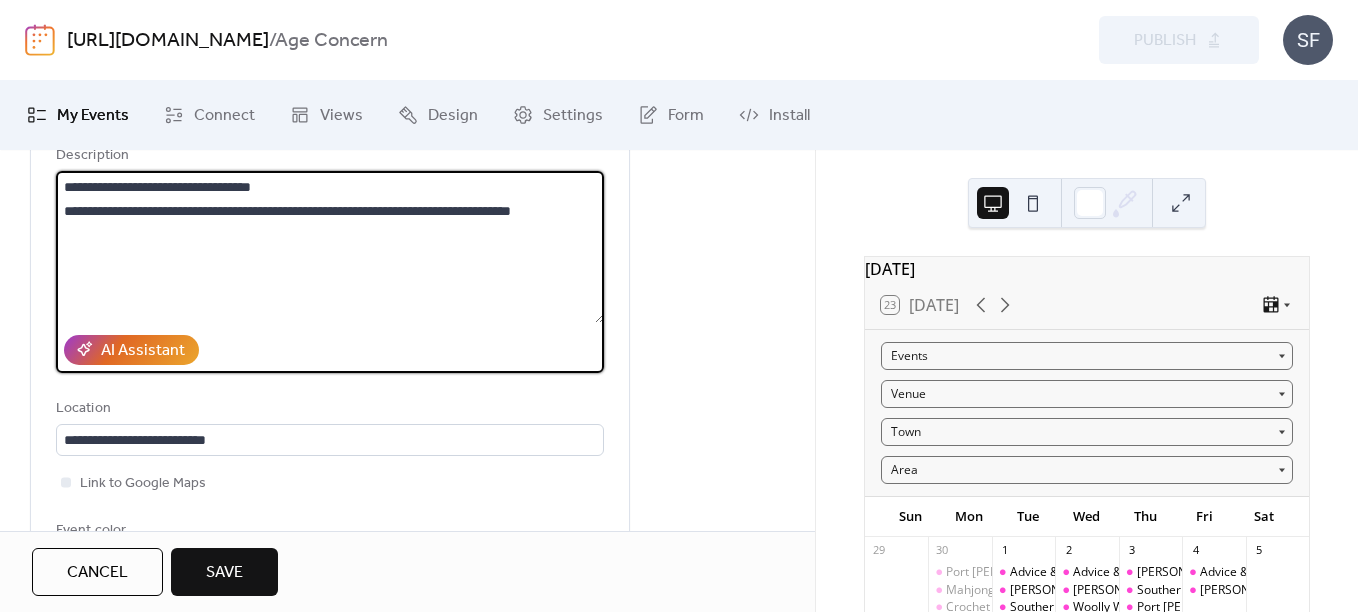 click on "**********" at bounding box center [330, 247] 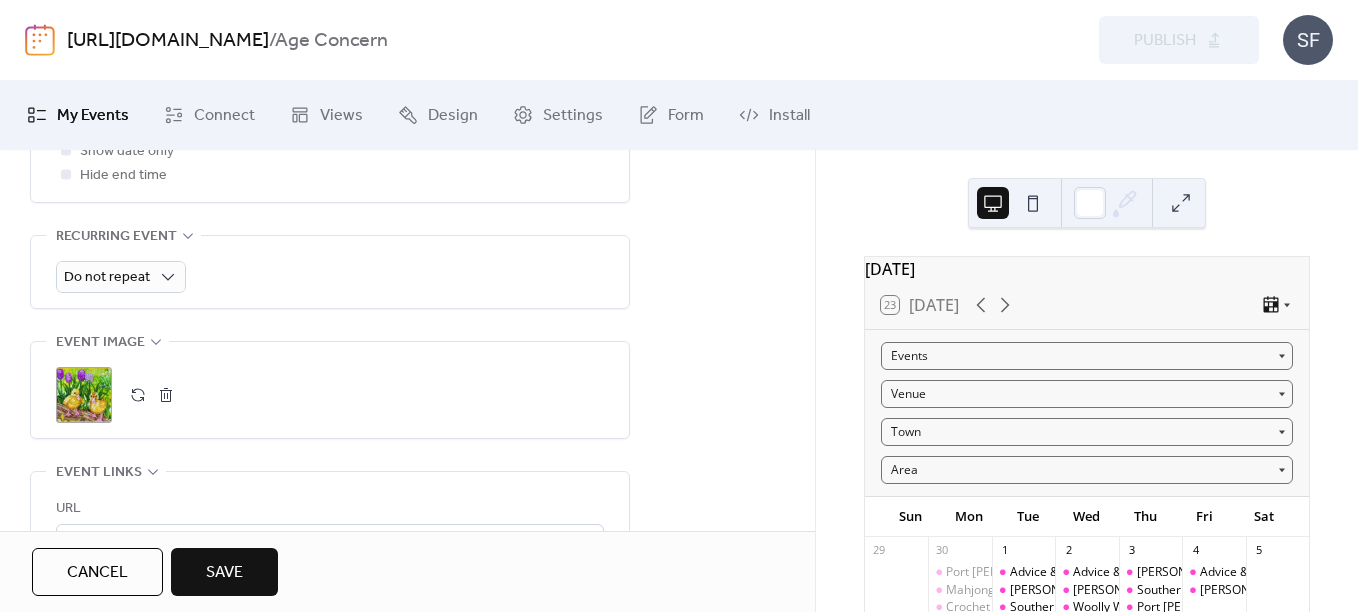 scroll, scrollTop: 862, scrollLeft: 0, axis: vertical 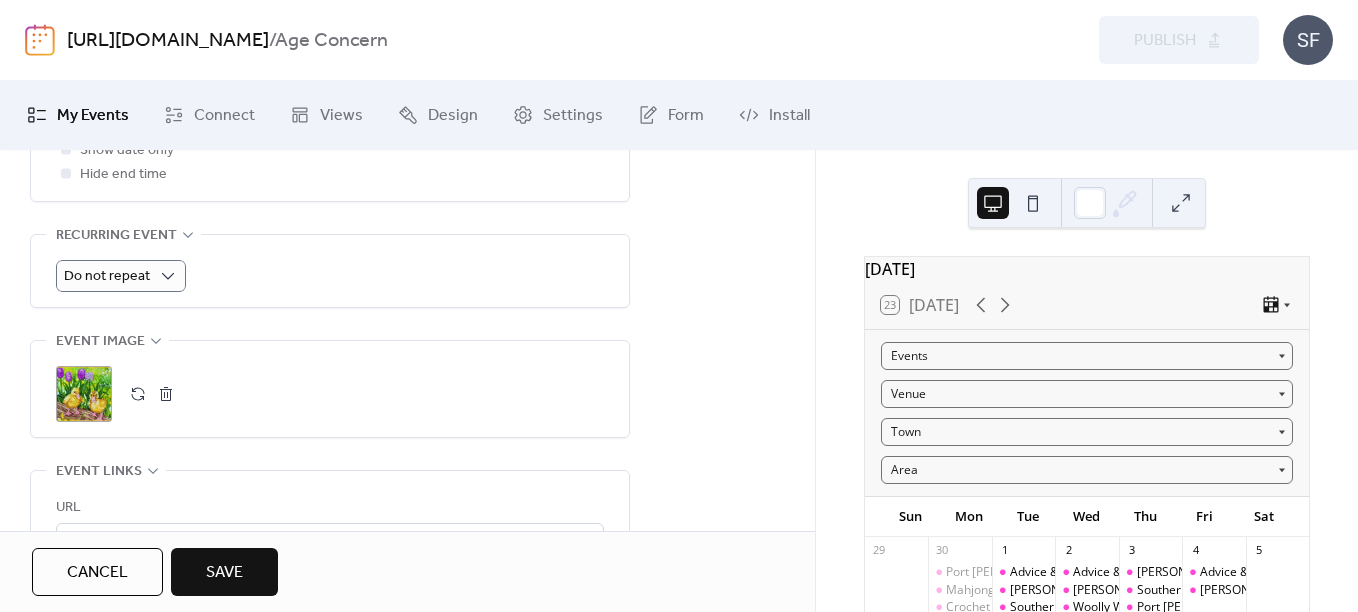 type on "**********" 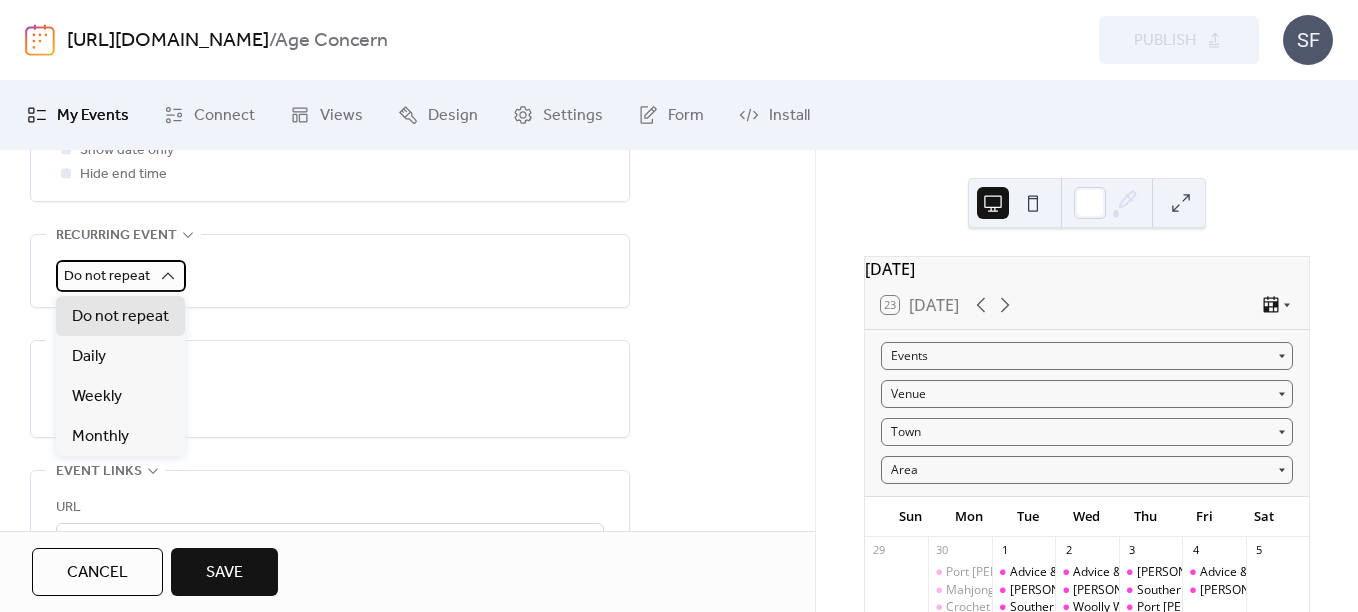 click 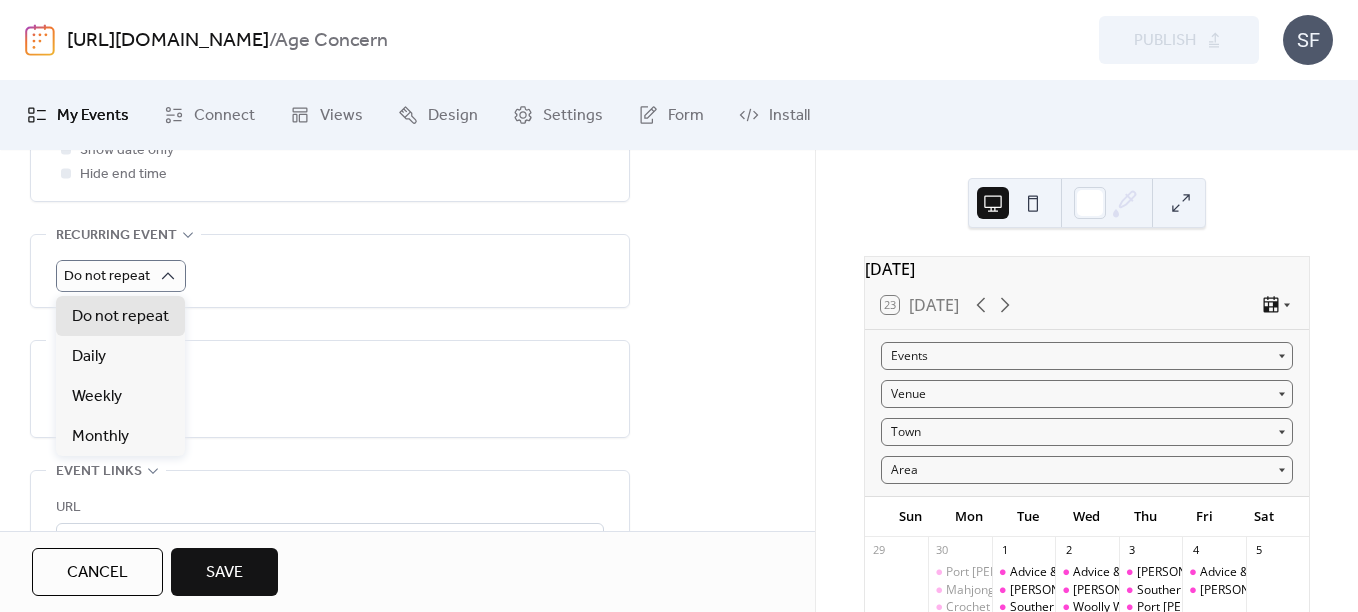 click on "Do not repeat" at bounding box center (330, 271) 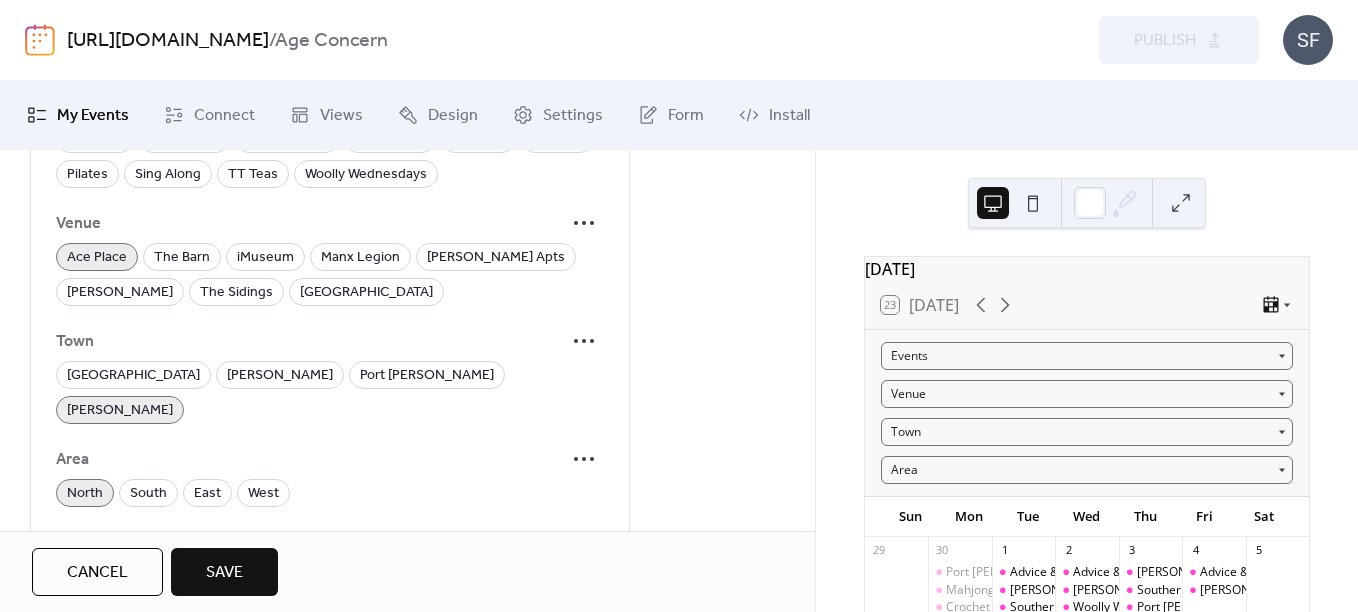 scroll, scrollTop: 1677, scrollLeft: 0, axis: vertical 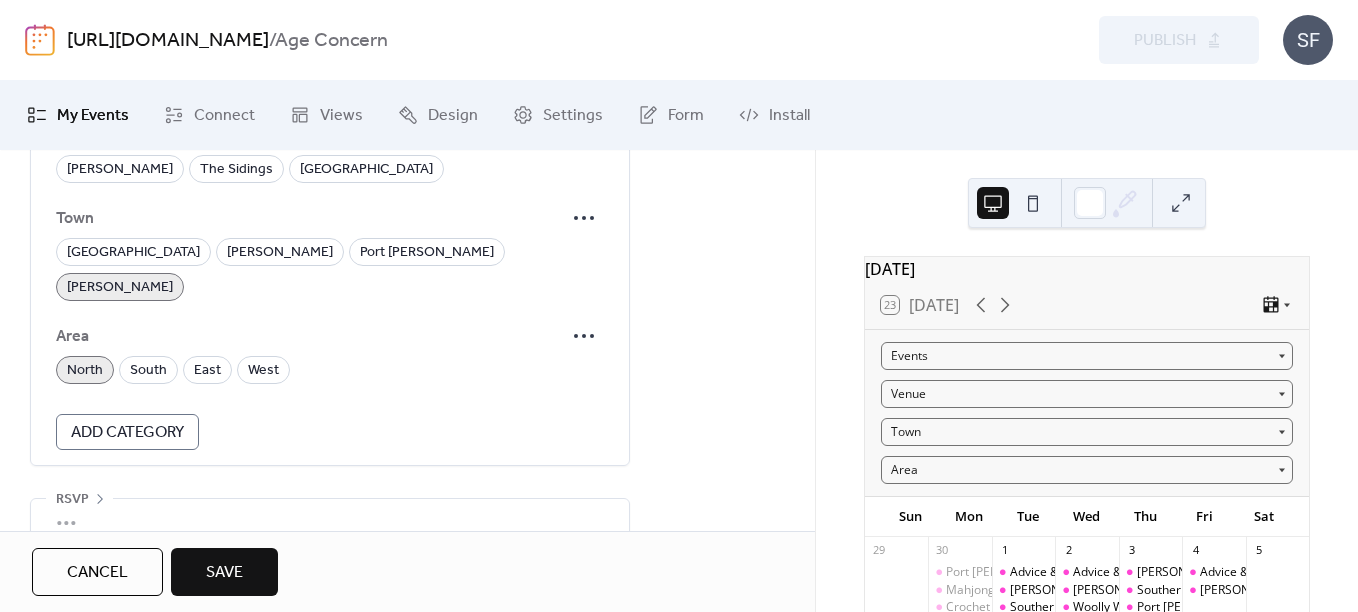 click on "Save" at bounding box center [224, 572] 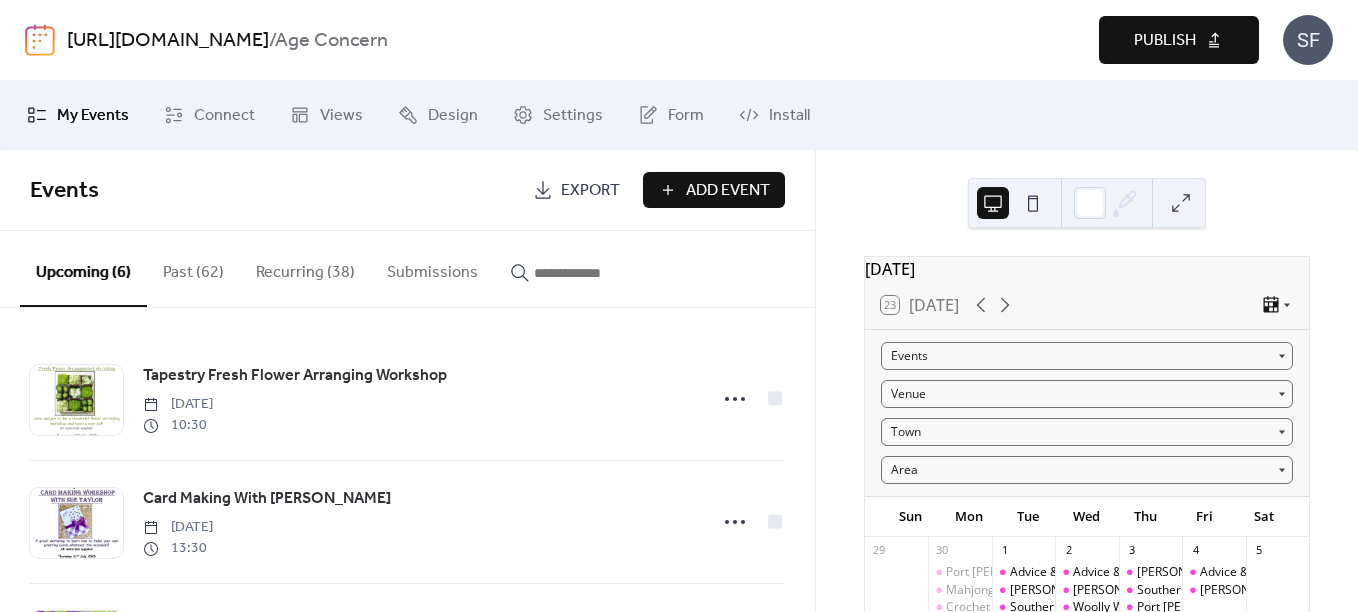 click at bounding box center (594, 273) 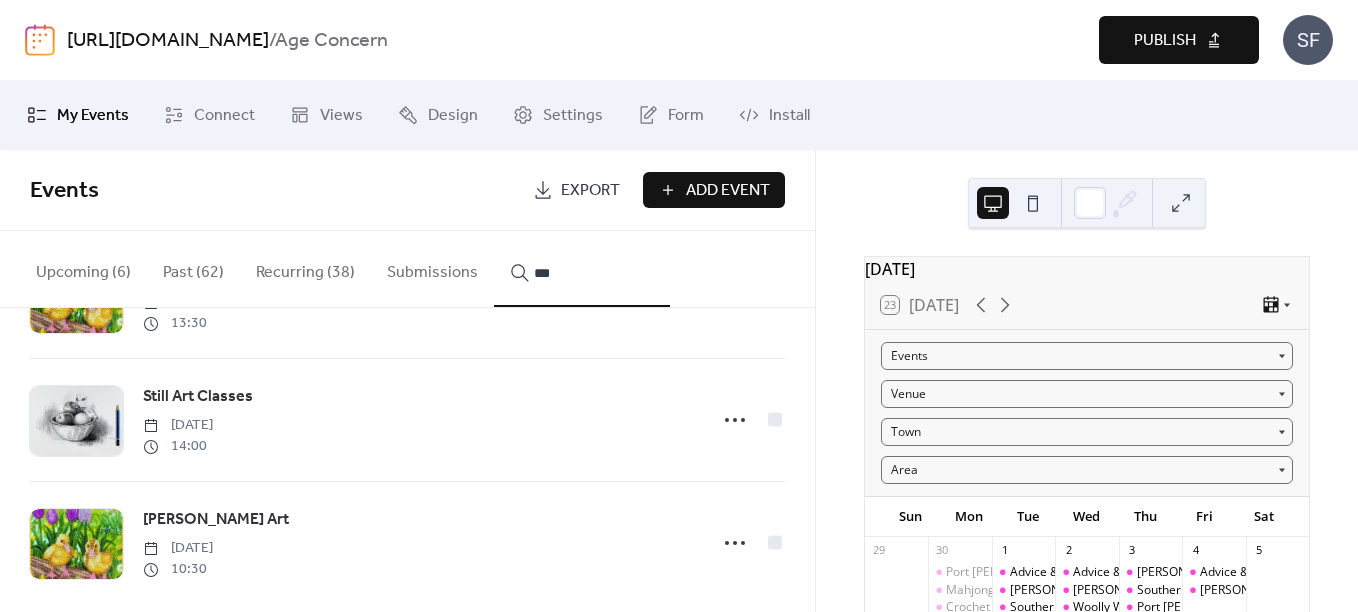 scroll, scrollTop: 128, scrollLeft: 0, axis: vertical 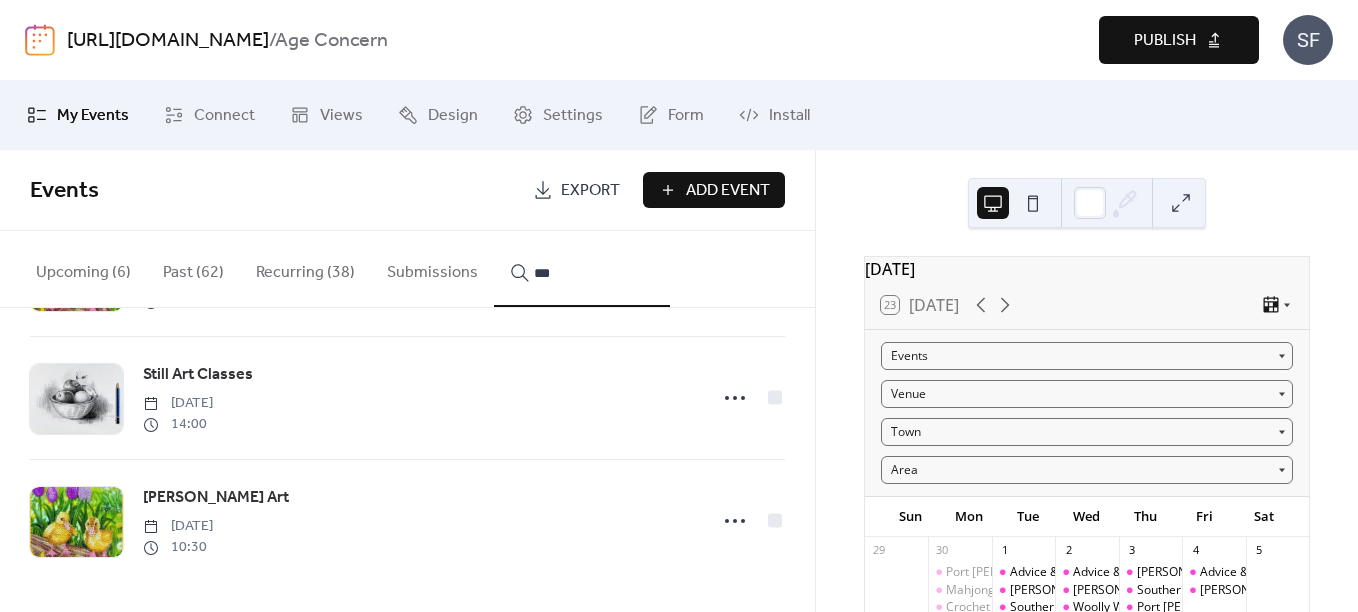 type on "***" 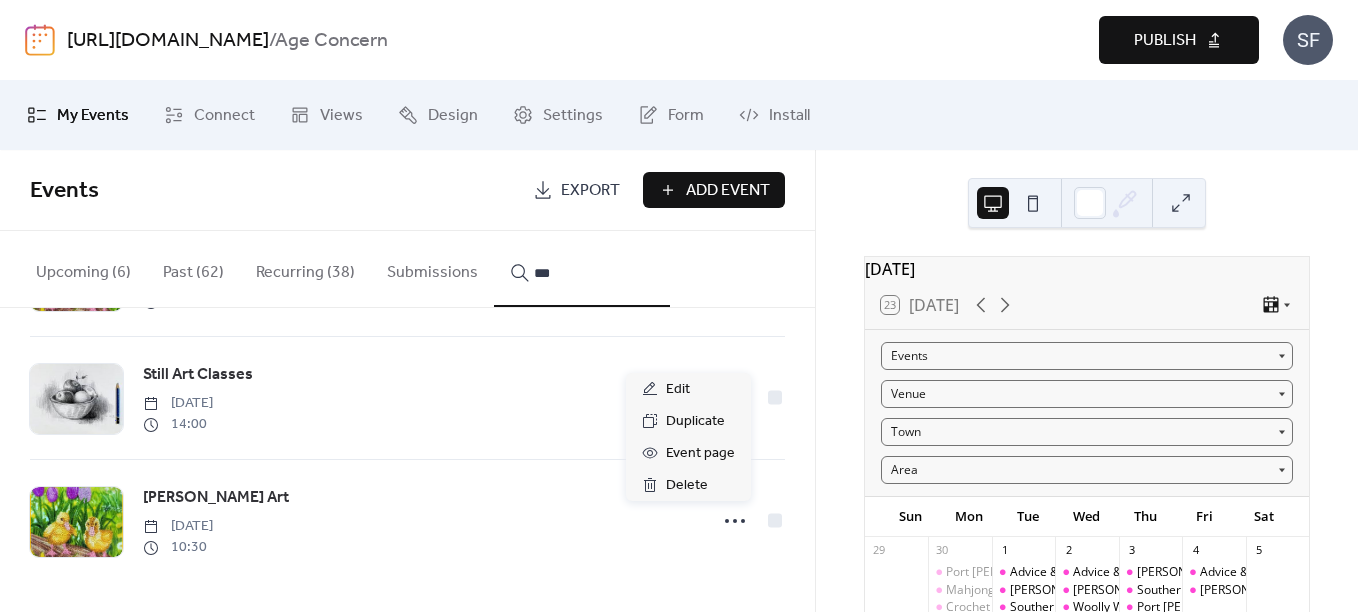 click 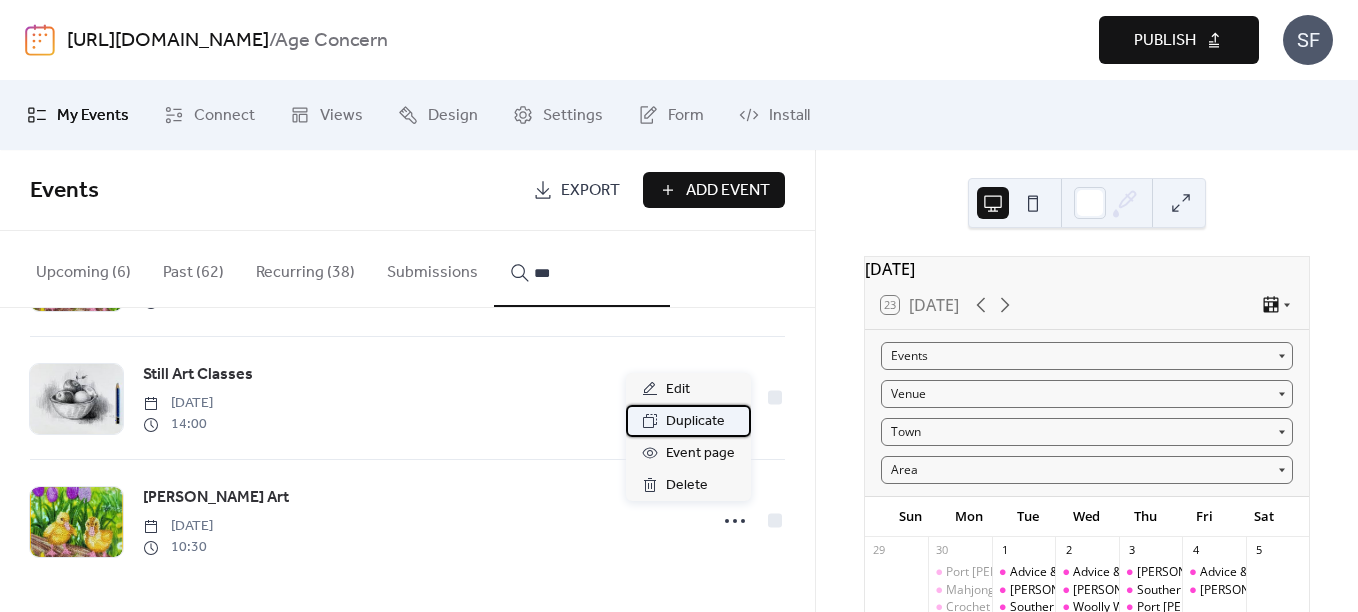 click on "Duplicate" at bounding box center [695, 422] 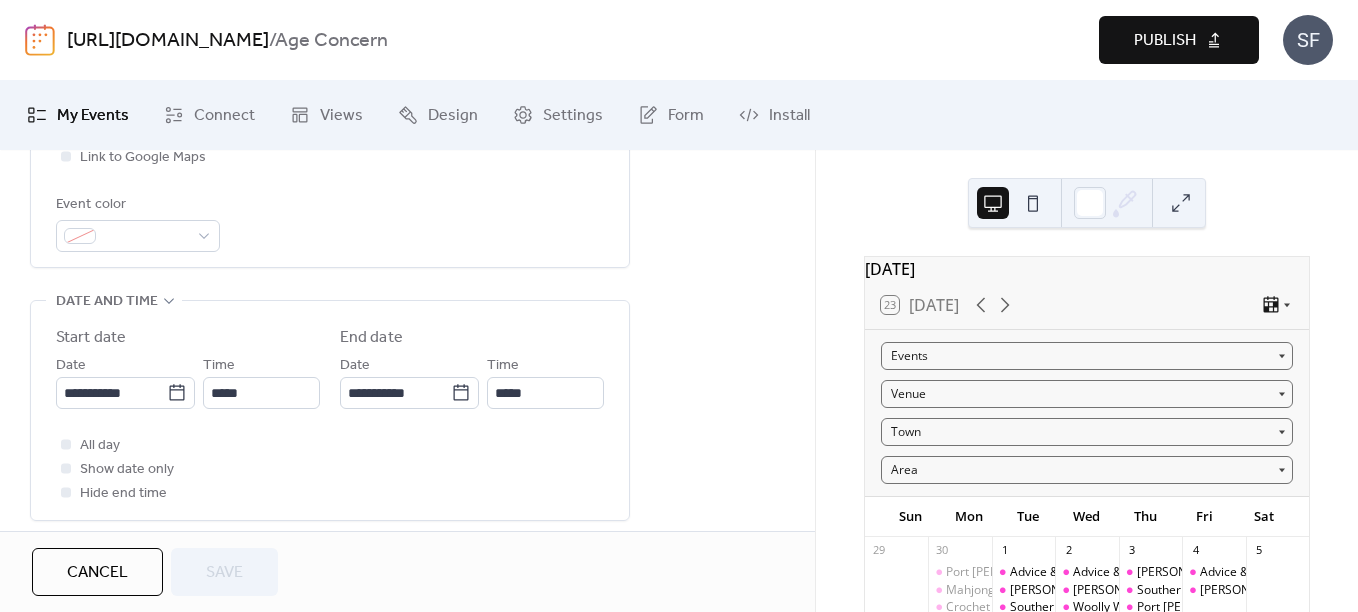 scroll, scrollTop: 628, scrollLeft: 0, axis: vertical 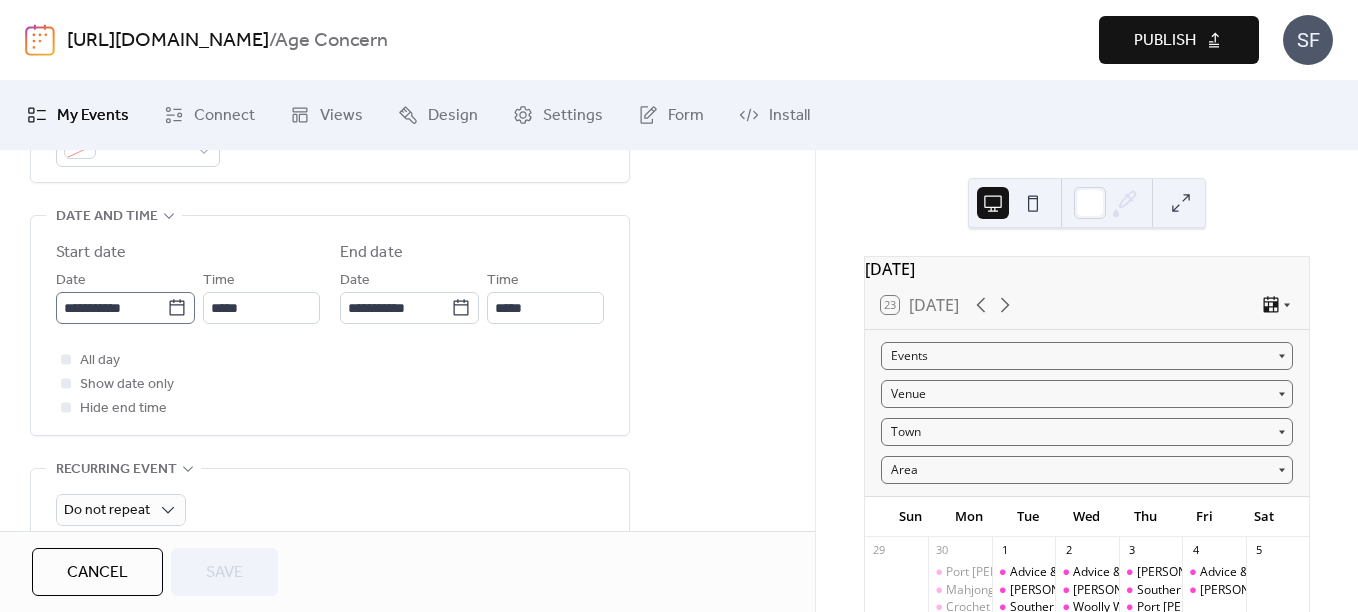 click 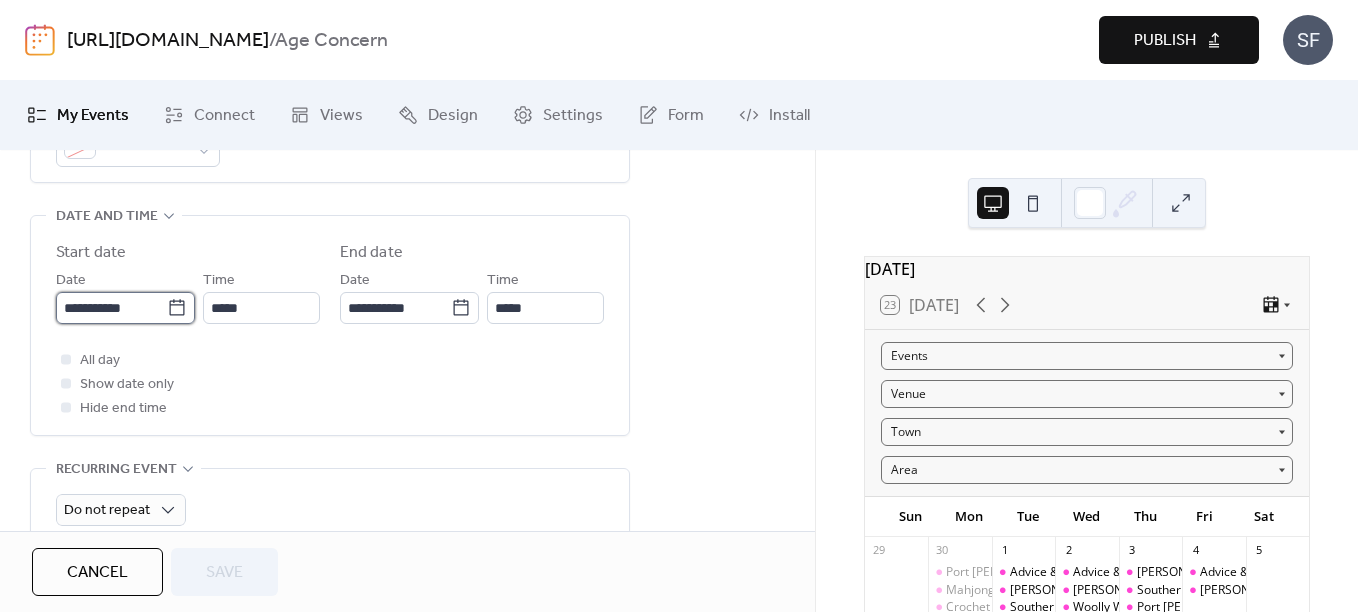 click on "**********" at bounding box center [111, 308] 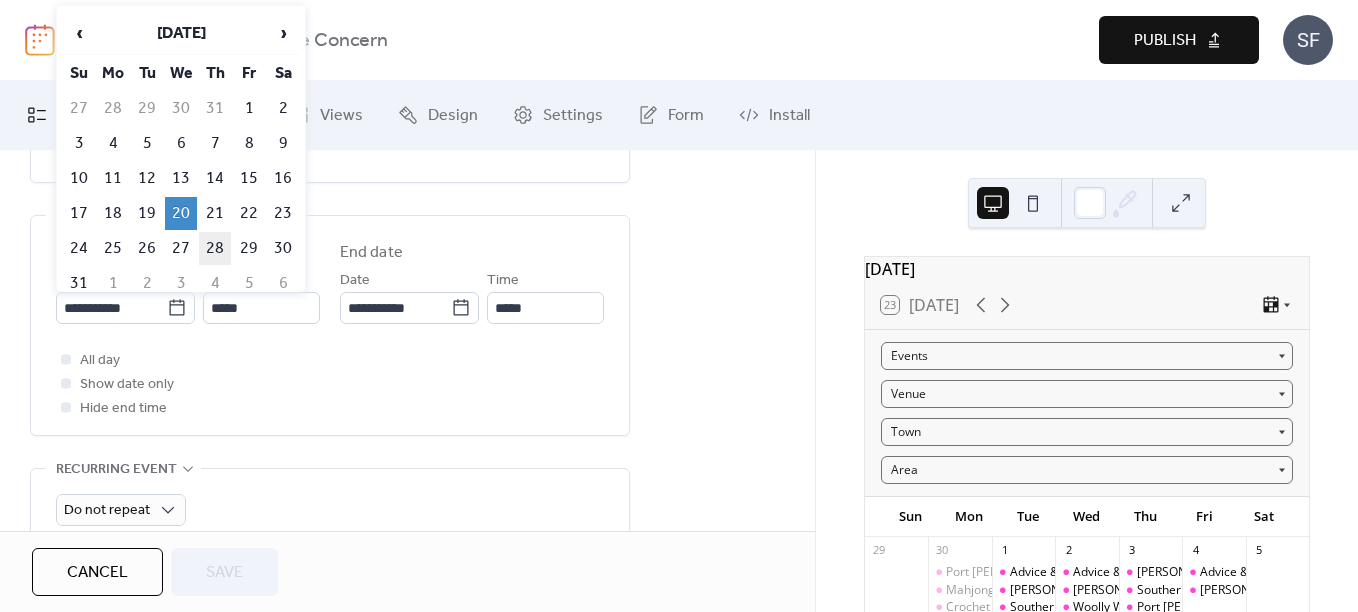 click on "28" at bounding box center [215, 248] 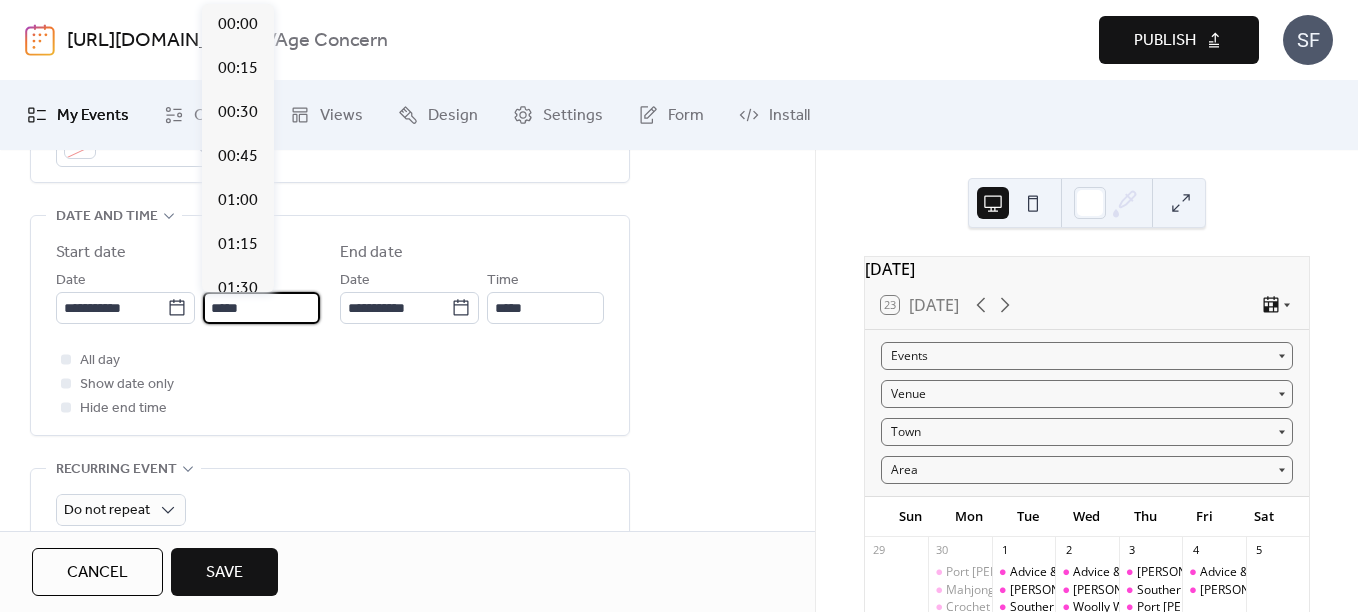 click on "*****" at bounding box center [261, 308] 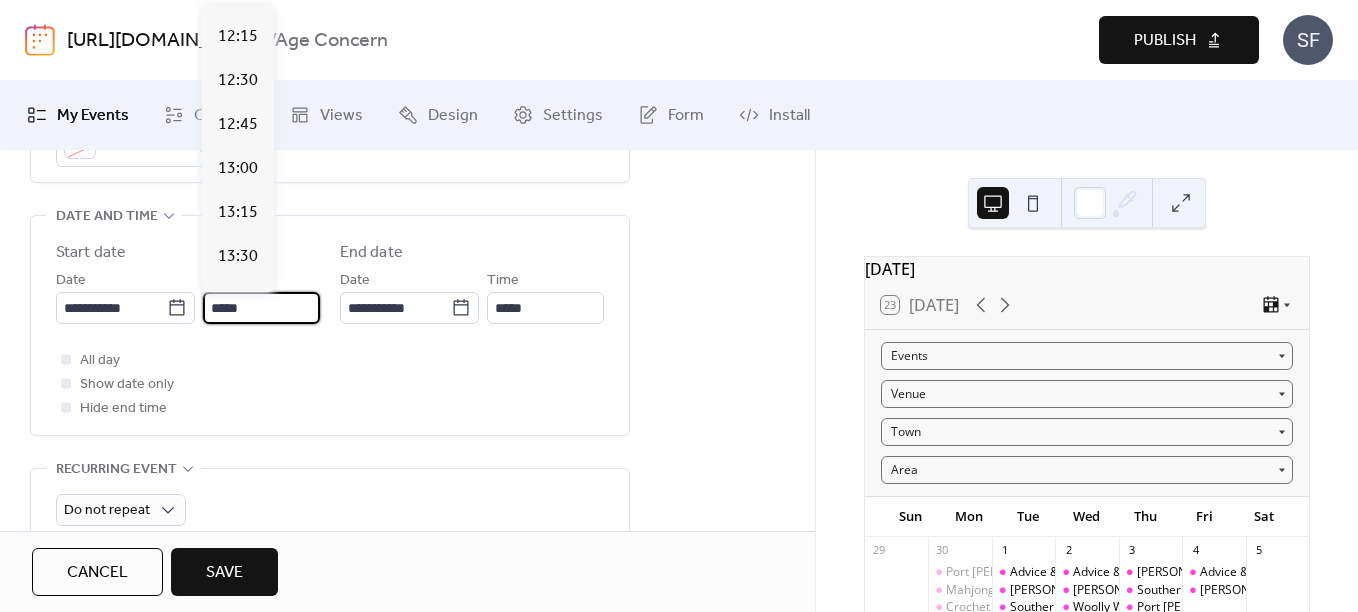 scroll, scrollTop: 2147, scrollLeft: 0, axis: vertical 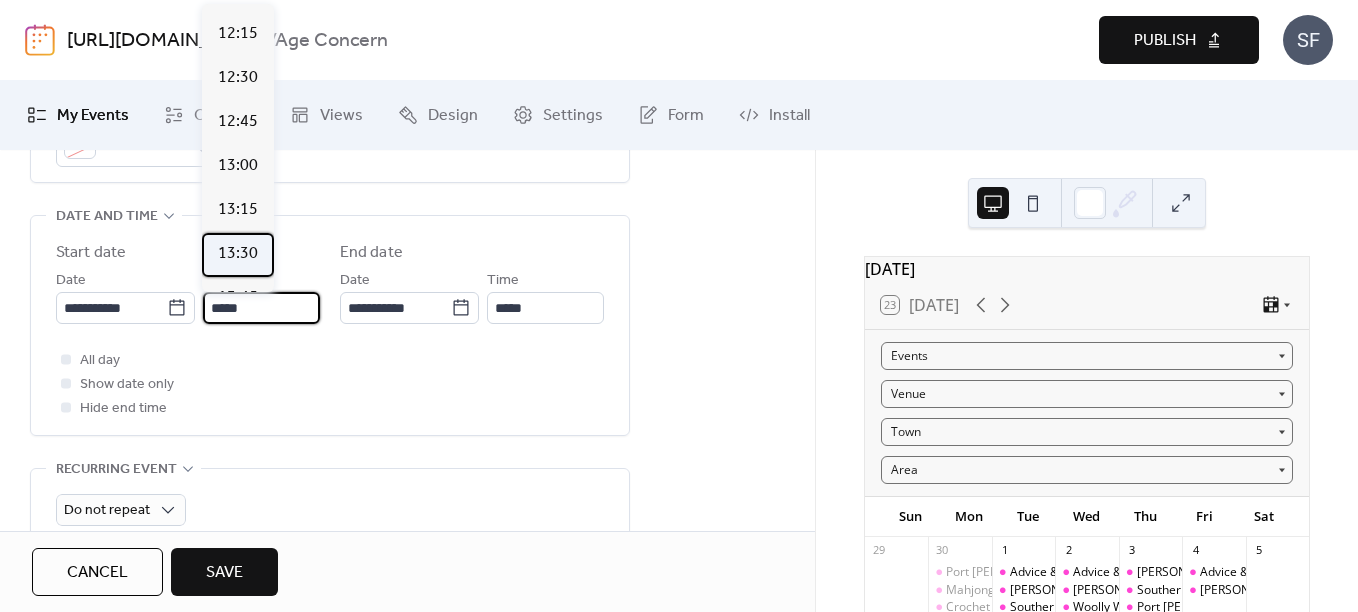 click on "13:30" at bounding box center (238, 254) 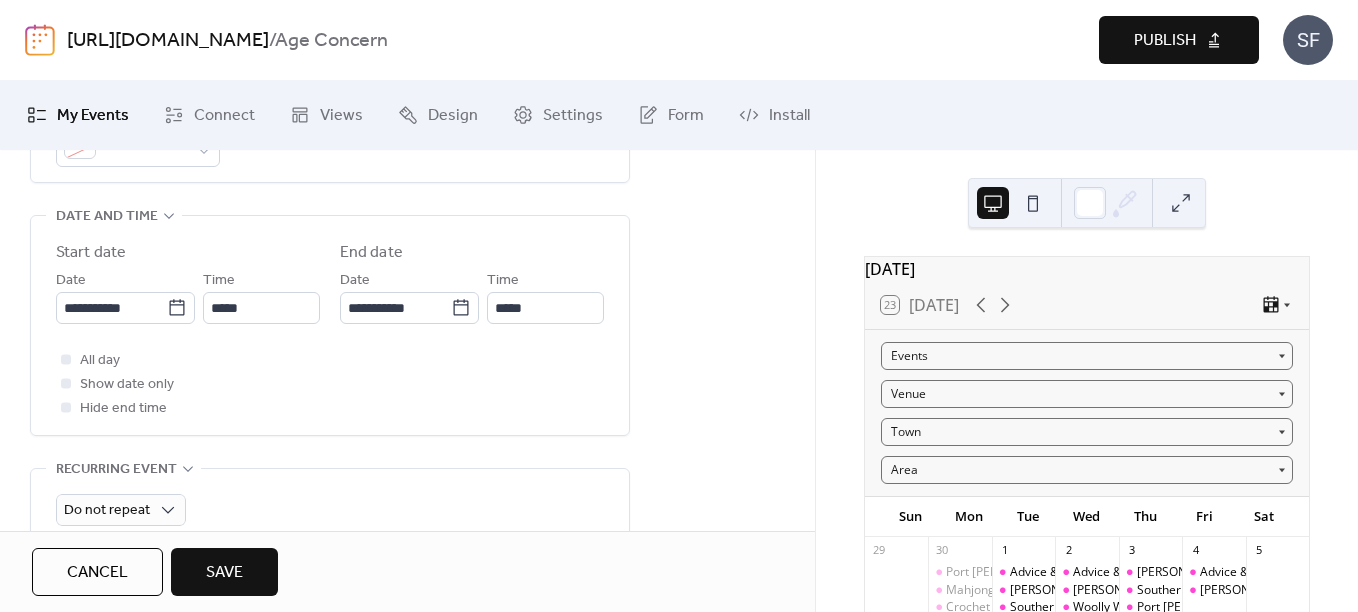 type on "*****" 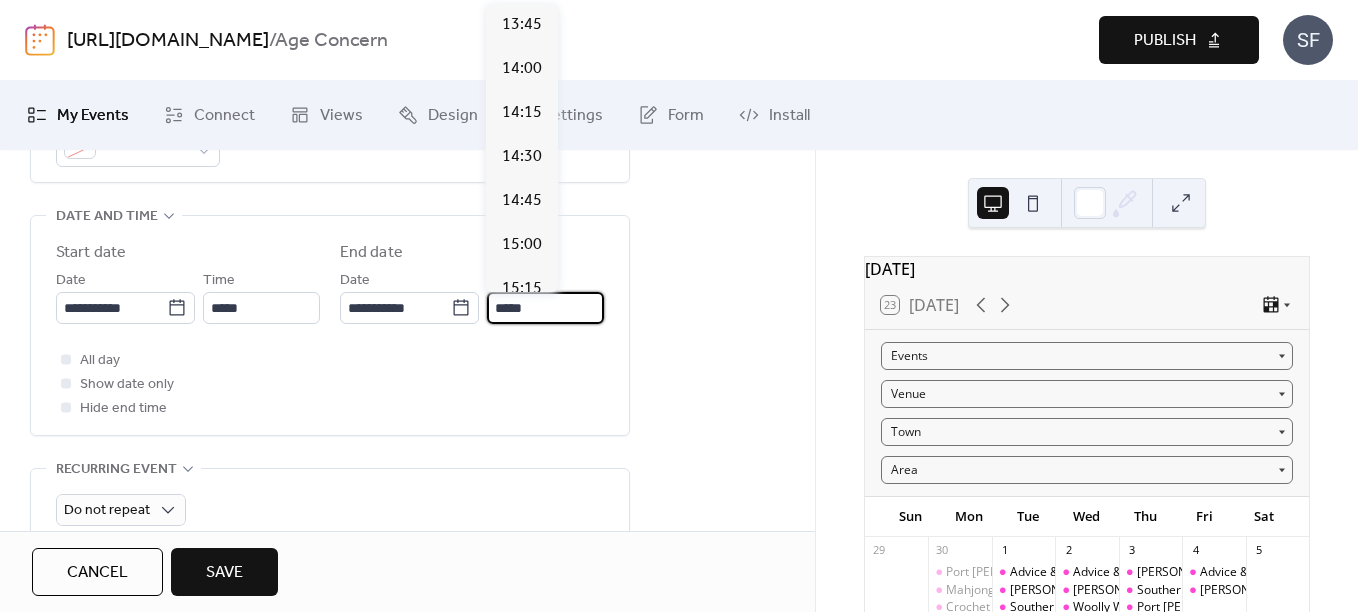 click on "*****" at bounding box center (545, 308) 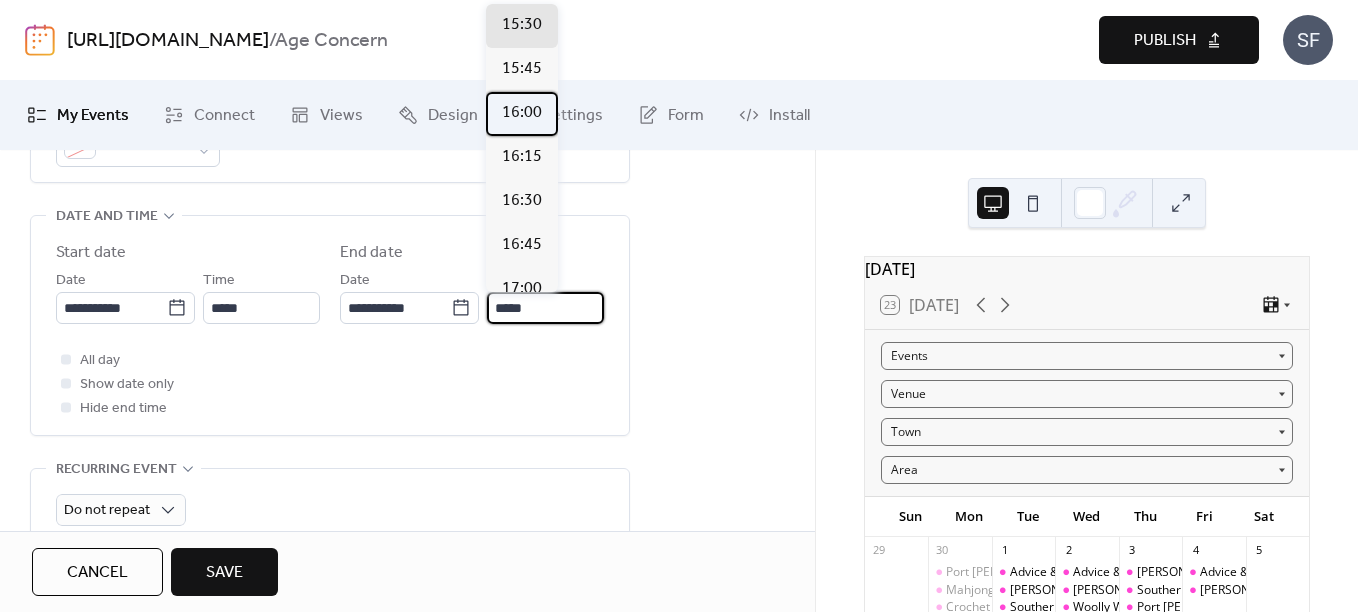 click on "16:00" at bounding box center (522, 113) 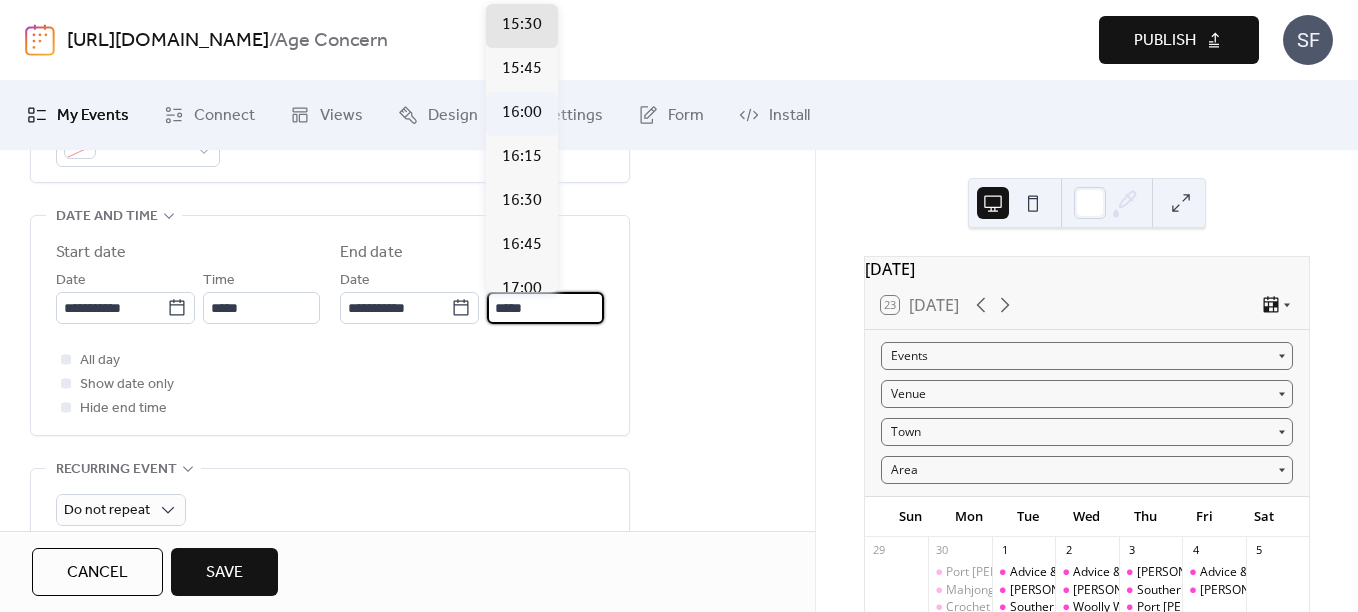 type on "*****" 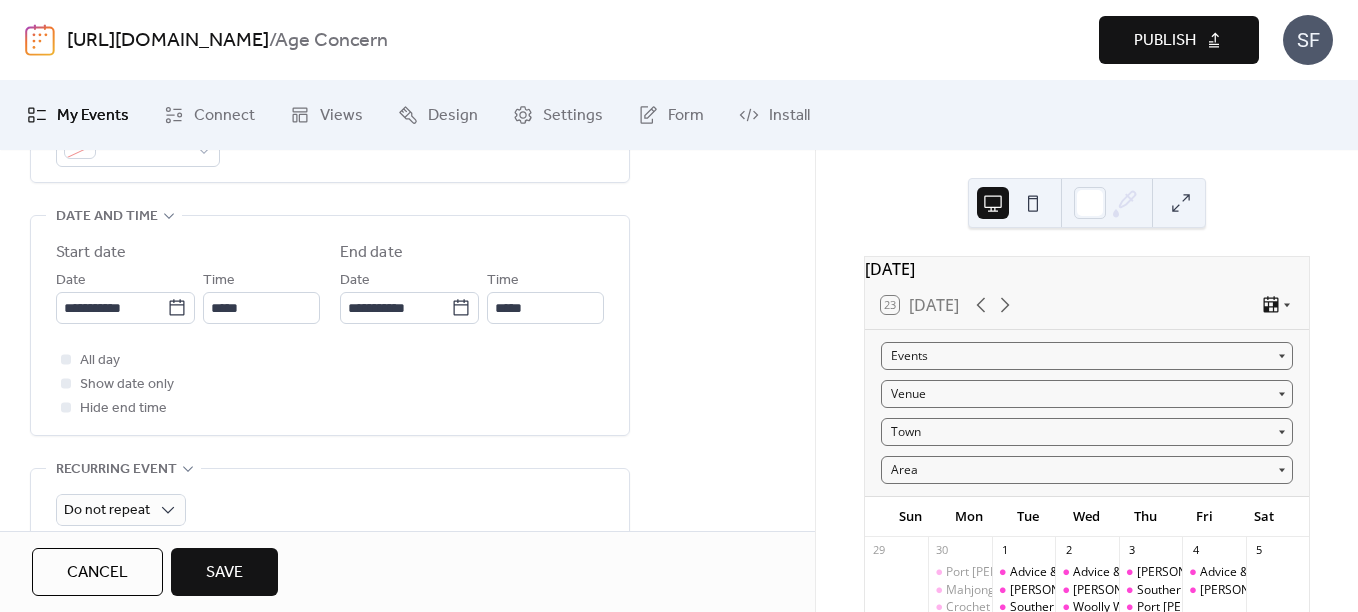 click on "**********" at bounding box center (407, 622) 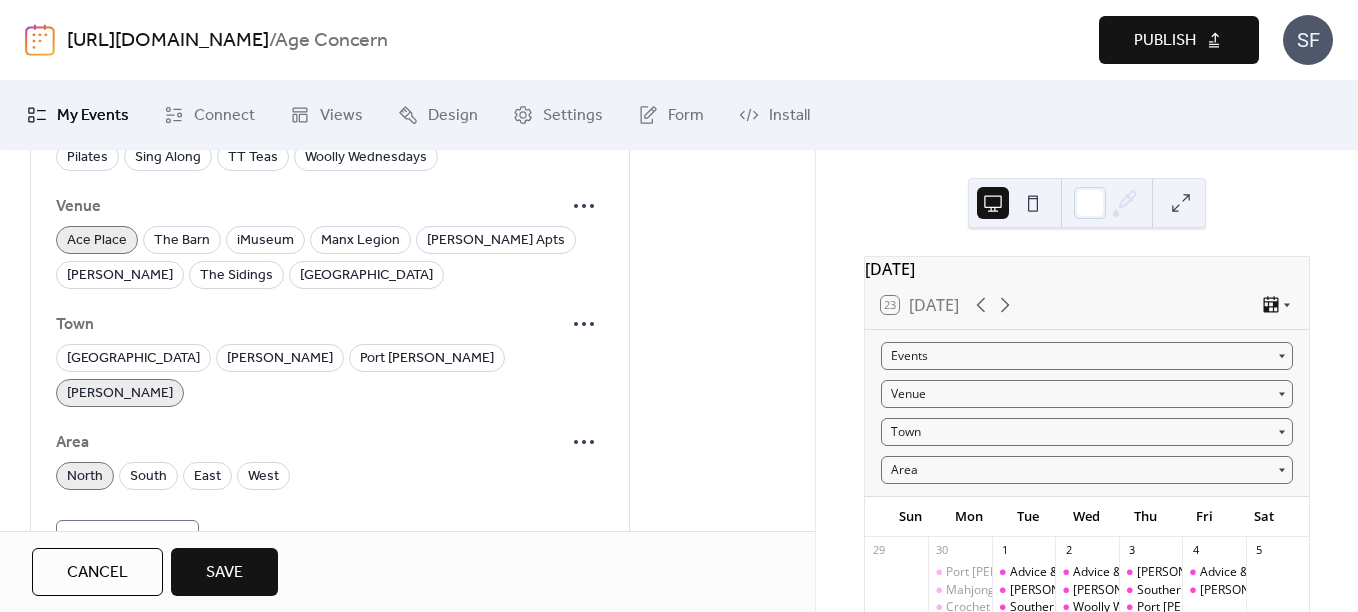 scroll, scrollTop: 1677, scrollLeft: 0, axis: vertical 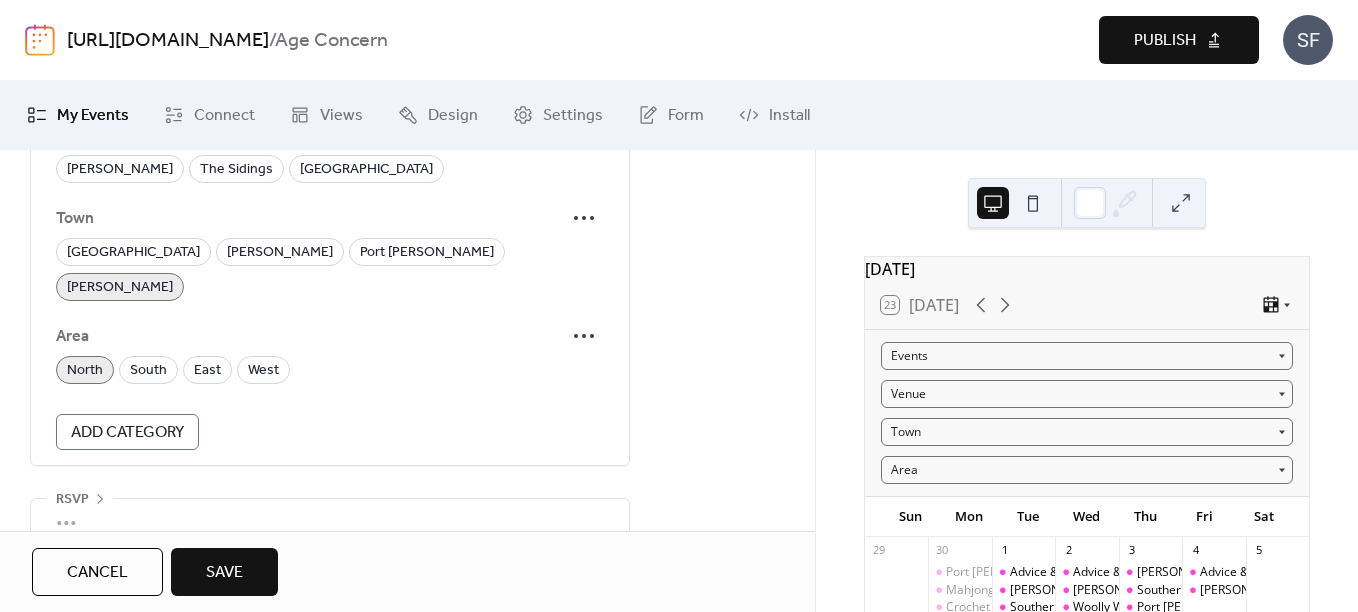 click on "Save" at bounding box center [224, 573] 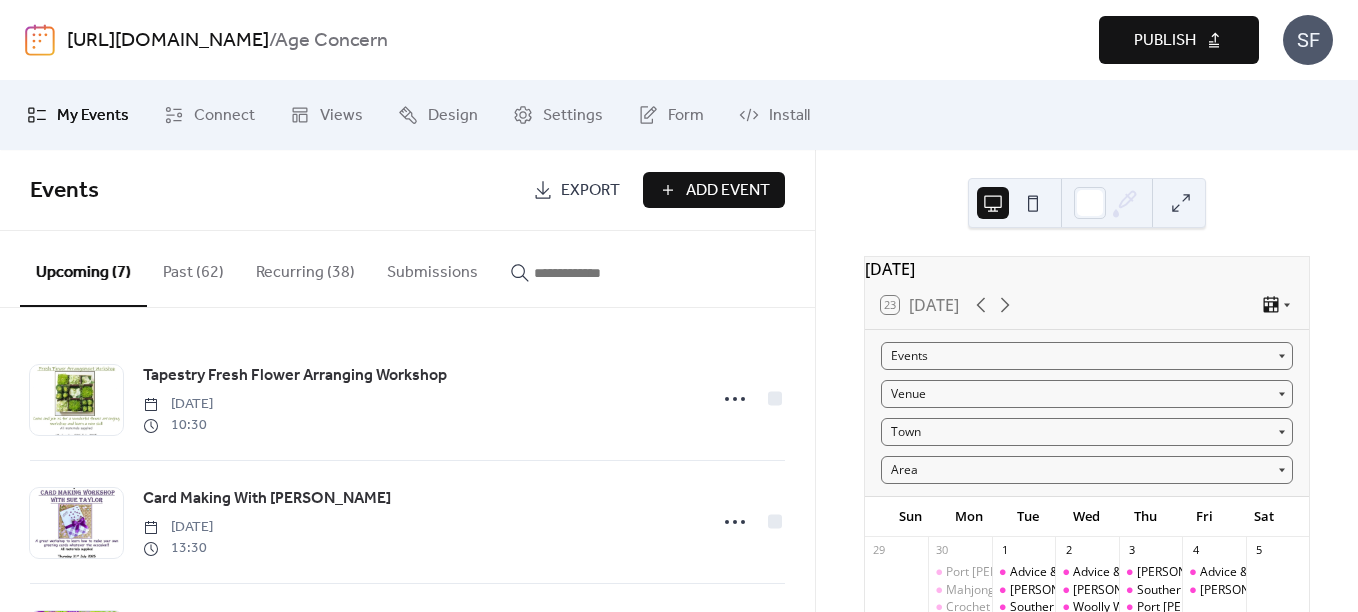 click on "Publish" at bounding box center (1165, 41) 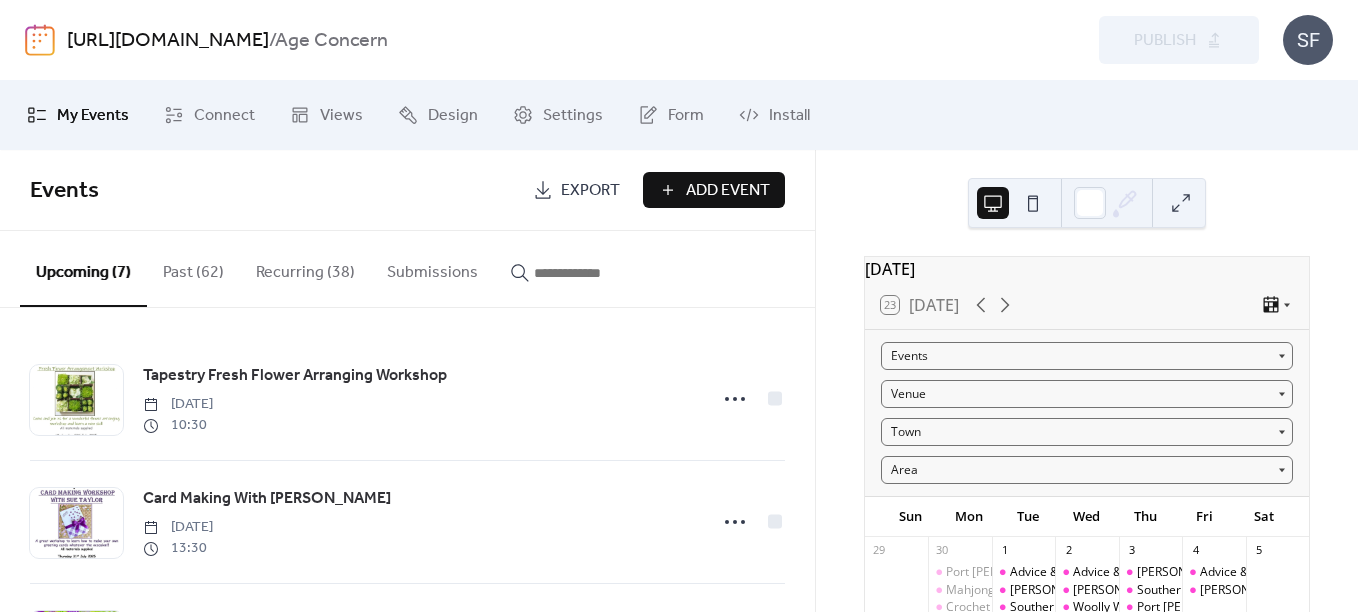 click at bounding box center [594, 273] 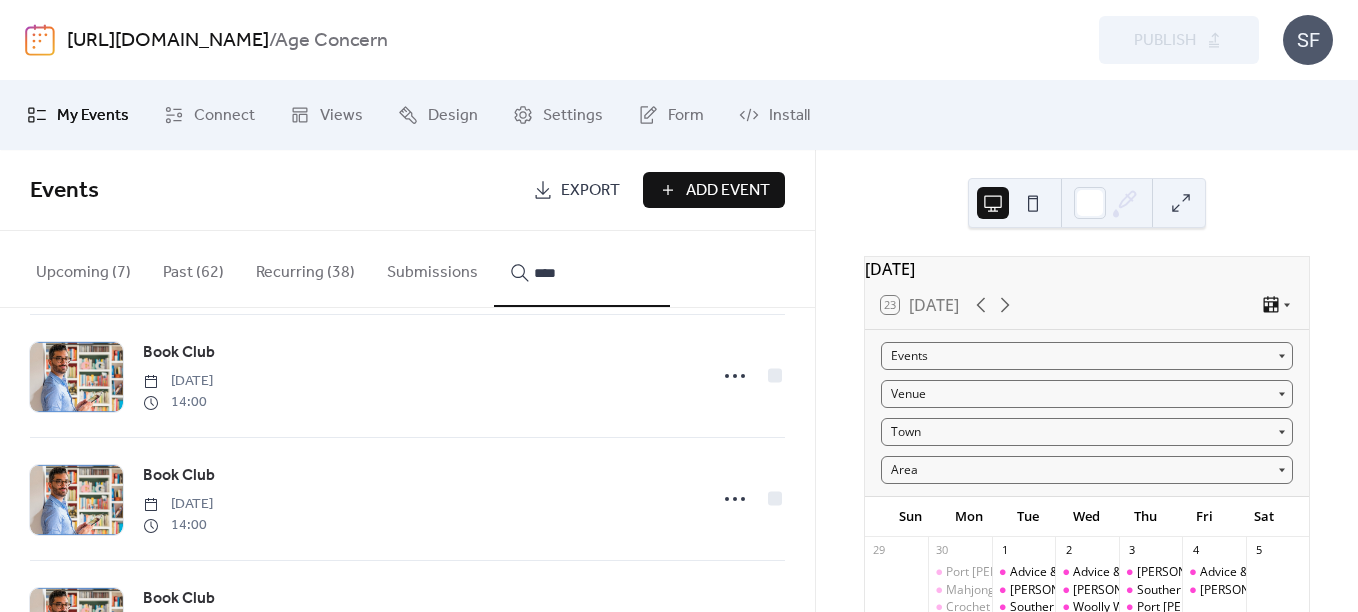scroll, scrollTop: 872, scrollLeft: 0, axis: vertical 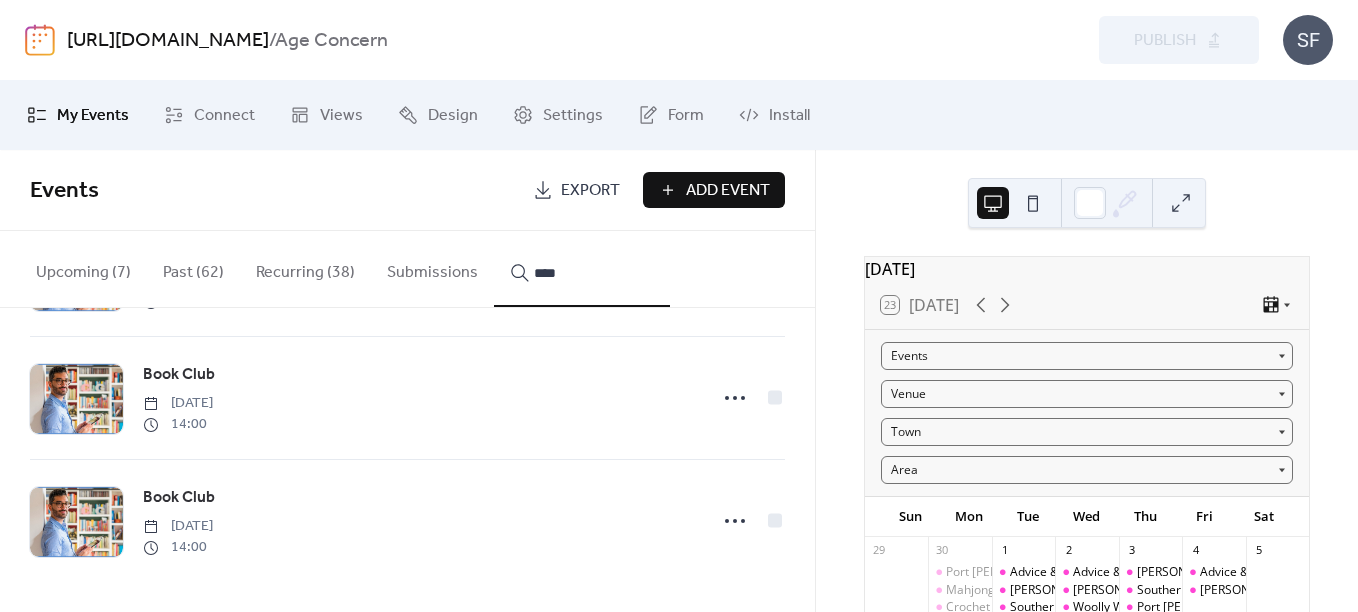type on "****" 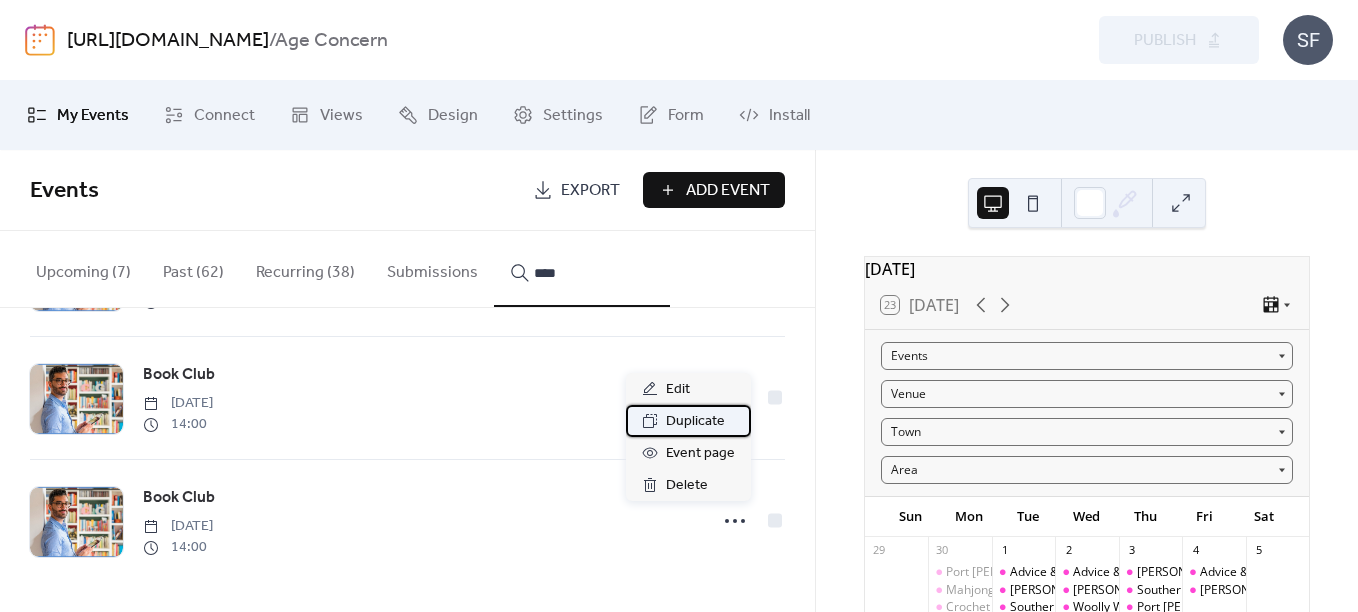 click on "Duplicate" at bounding box center (695, 422) 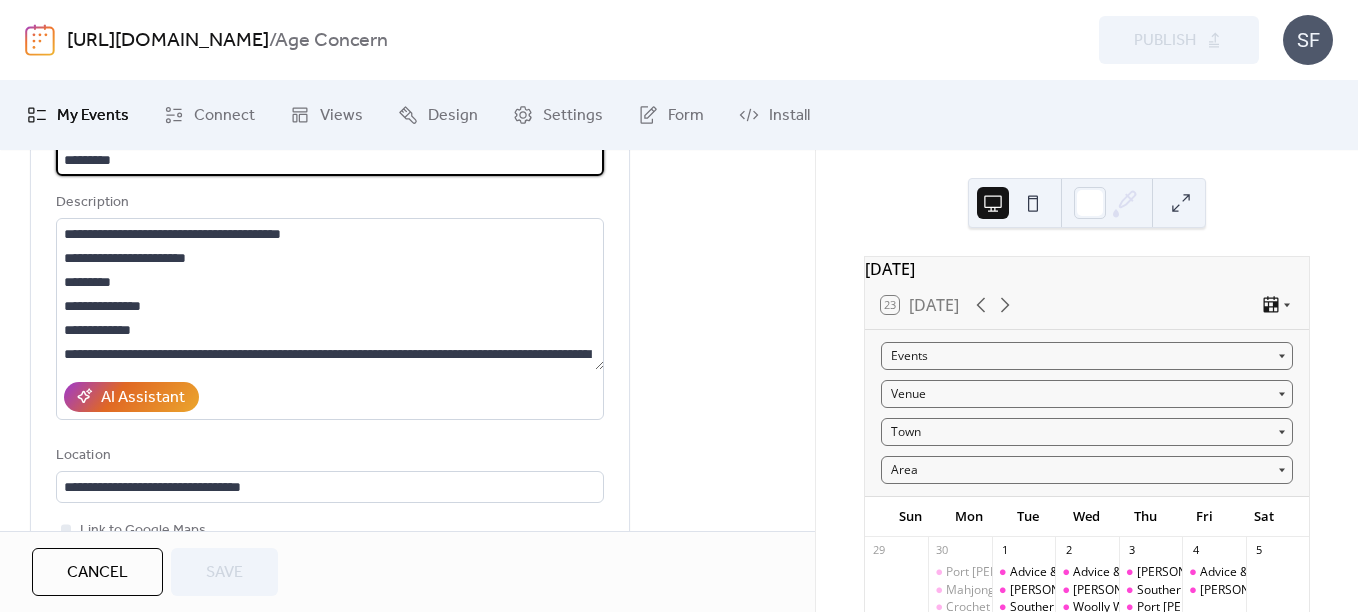 scroll, scrollTop: 170, scrollLeft: 0, axis: vertical 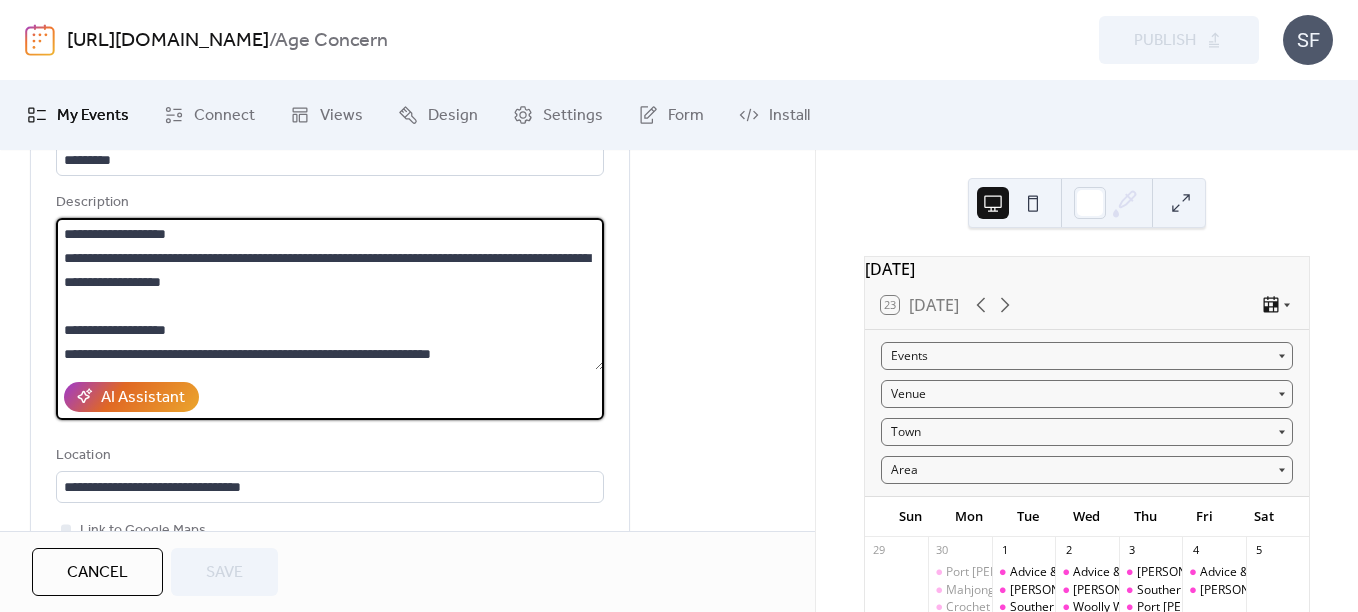 drag, startPoint x: 64, startPoint y: 304, endPoint x: 423, endPoint y: 280, distance: 359.80133 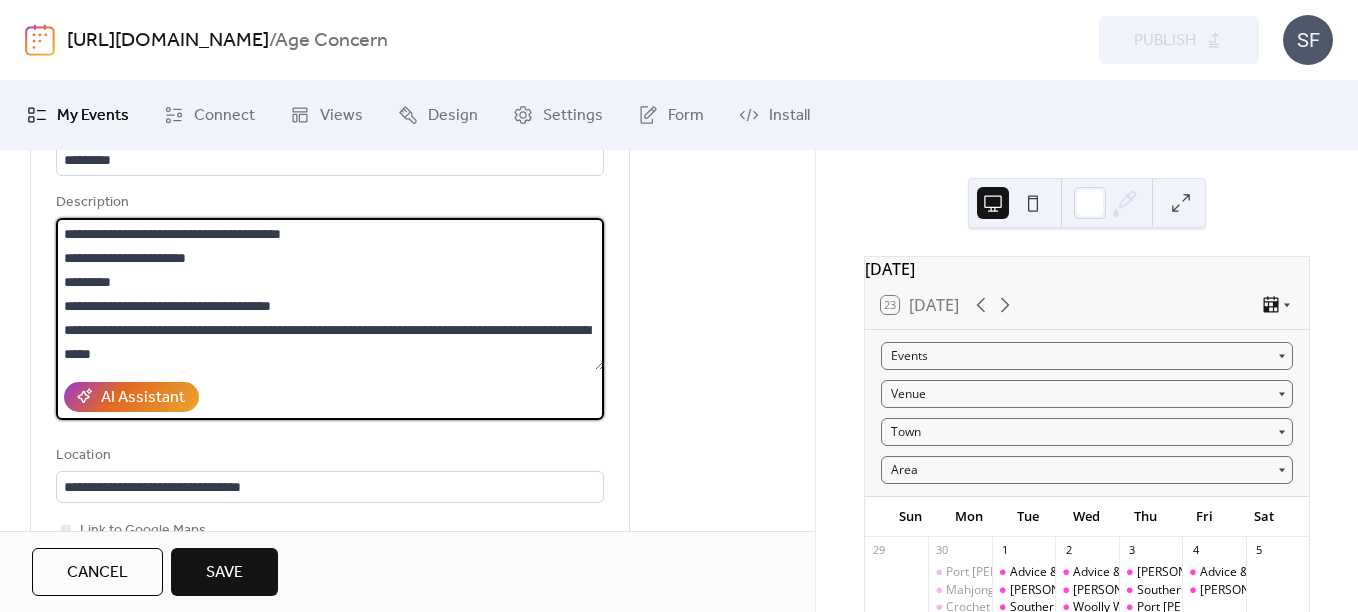 scroll, scrollTop: 10, scrollLeft: 0, axis: vertical 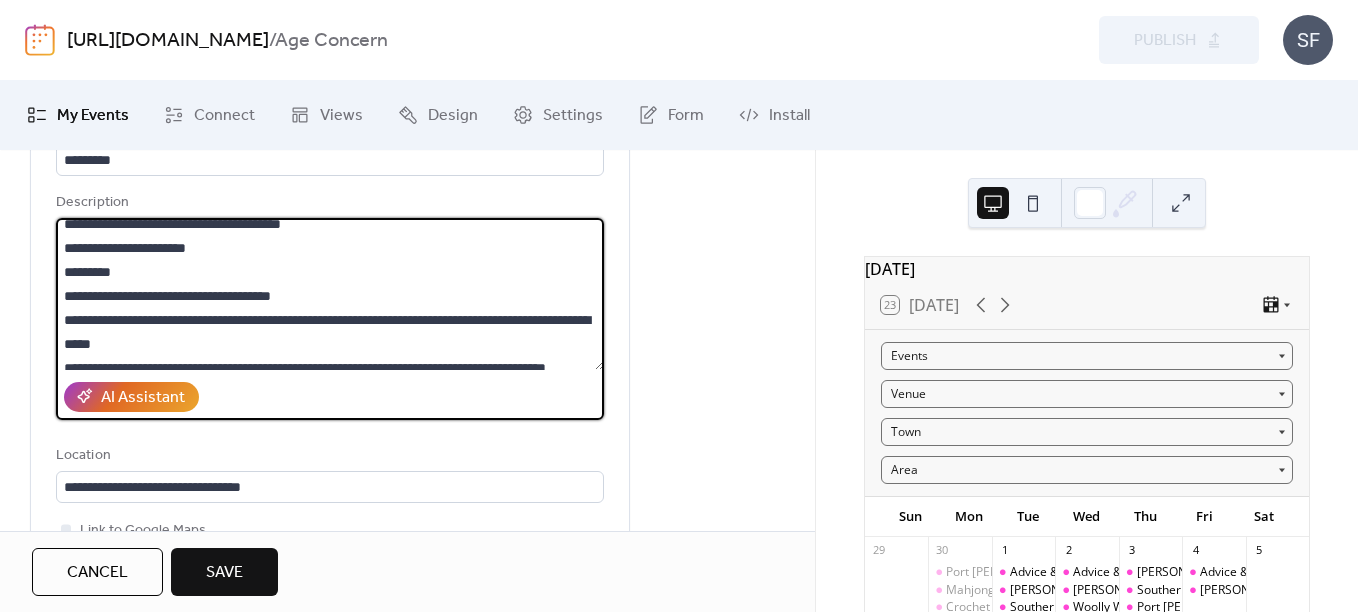 click on "**********" at bounding box center [330, 294] 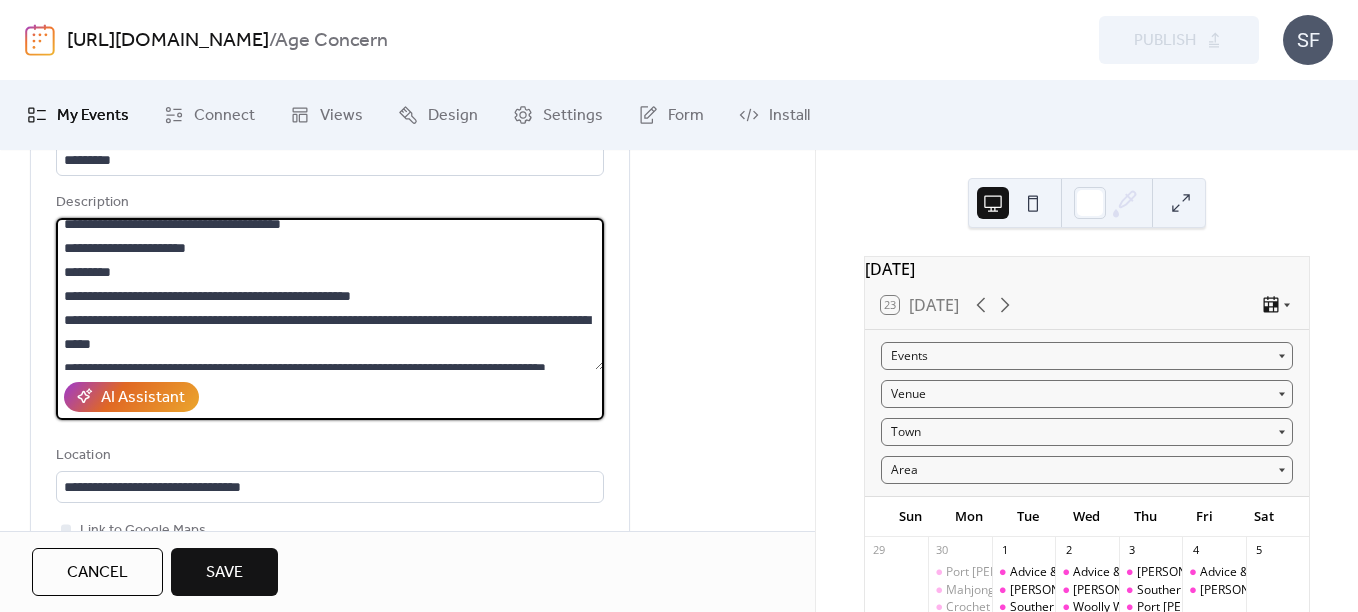click on "**********" at bounding box center [330, 366] 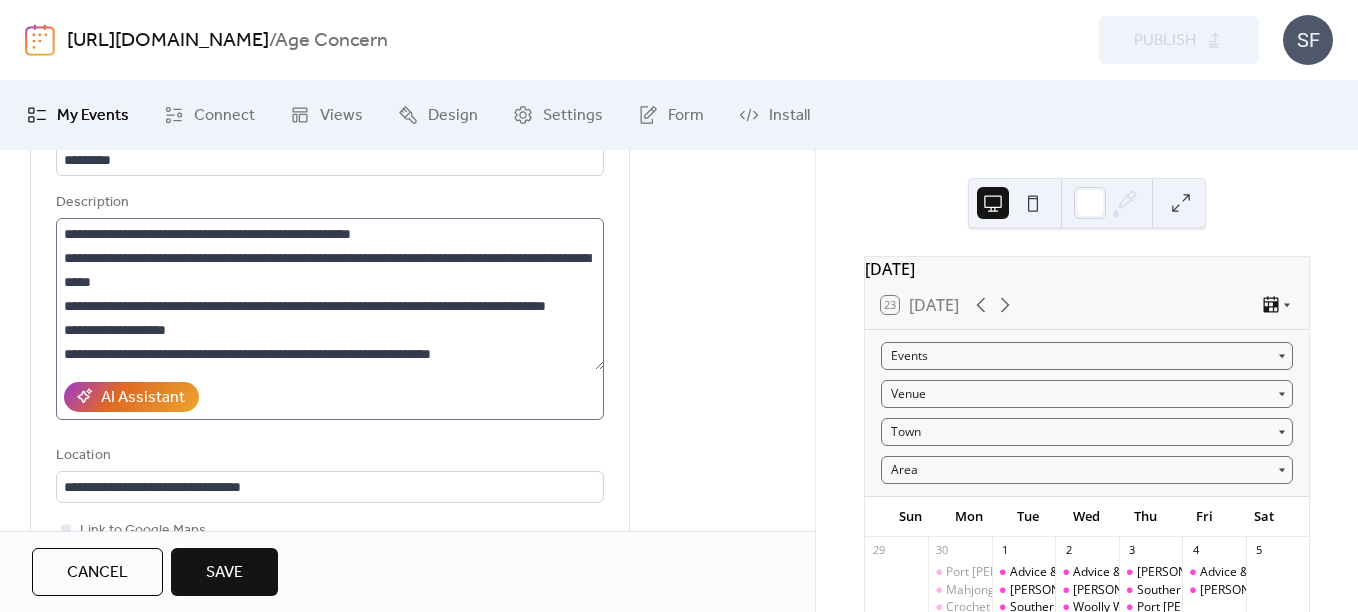 scroll, scrollTop: 77, scrollLeft: 0, axis: vertical 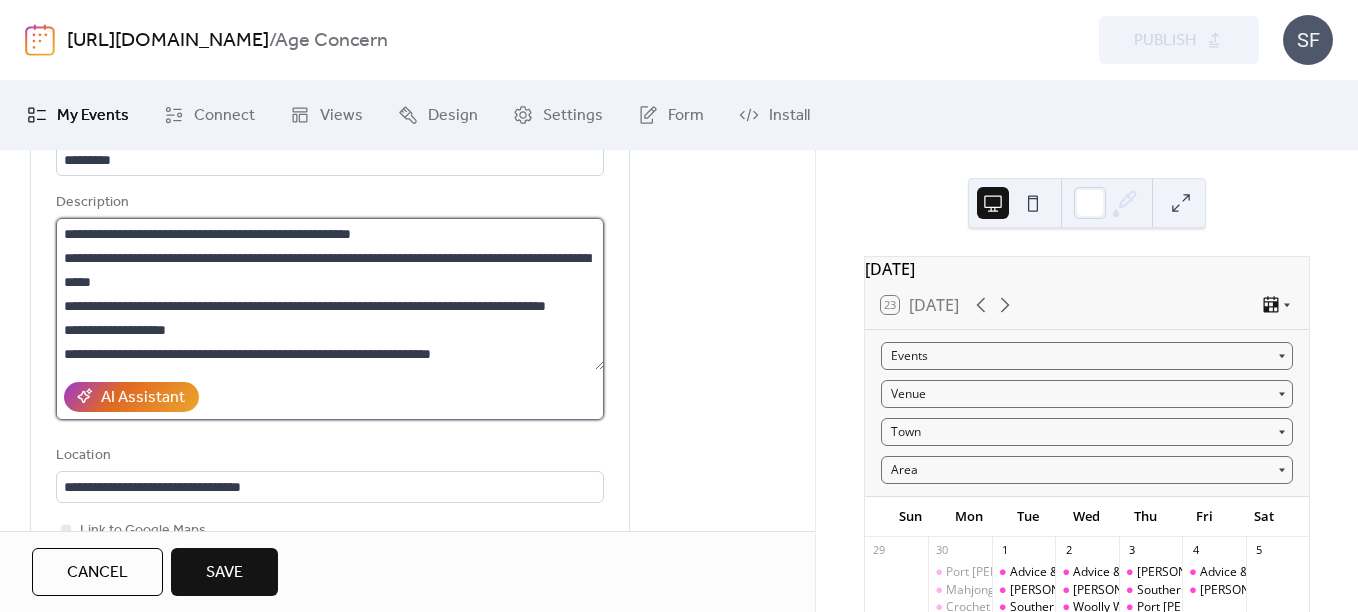 click on "**********" at bounding box center (330, 294) 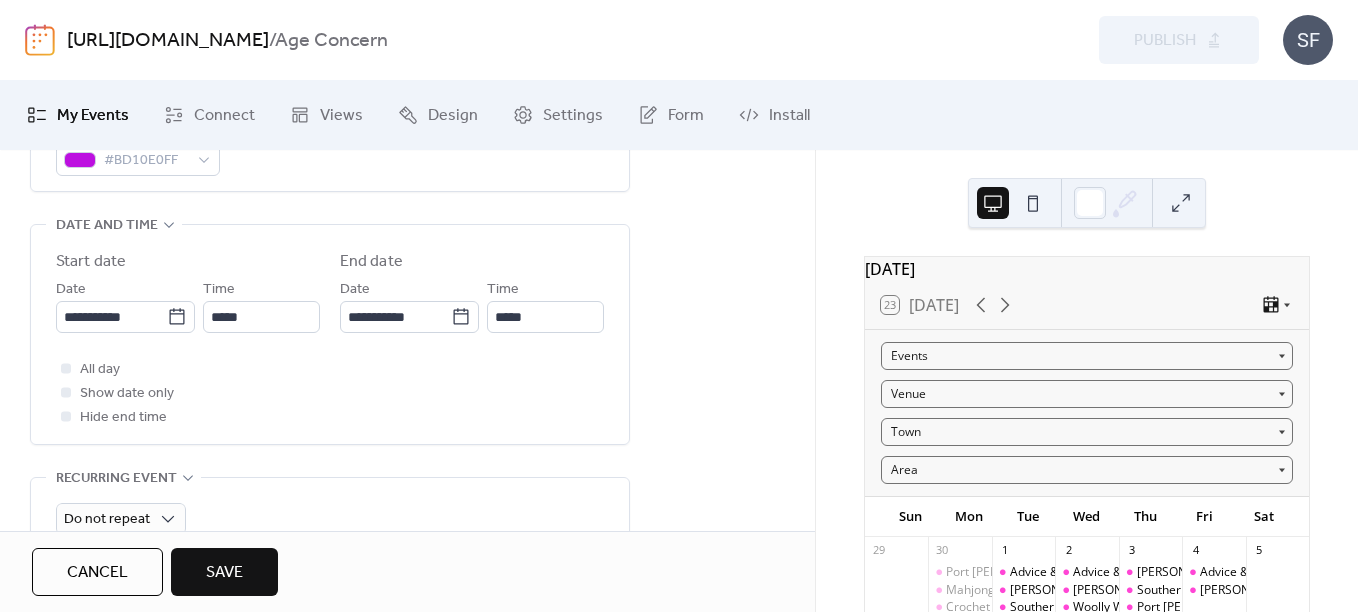scroll, scrollTop: 620, scrollLeft: 0, axis: vertical 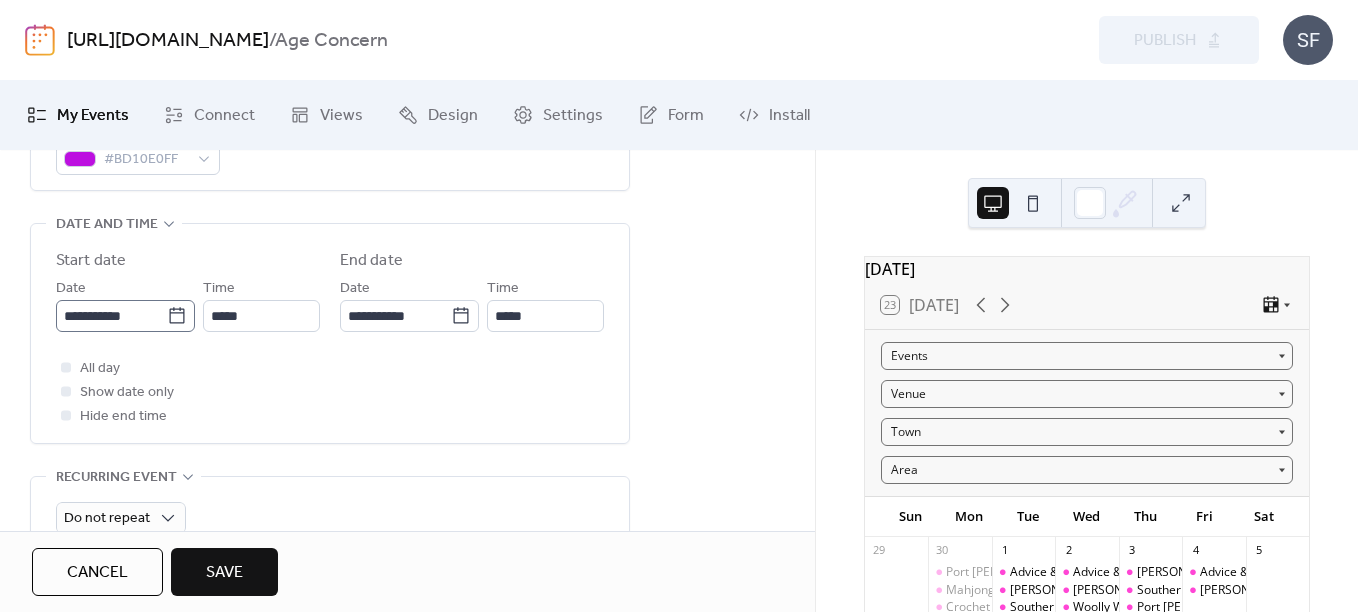 type on "**********" 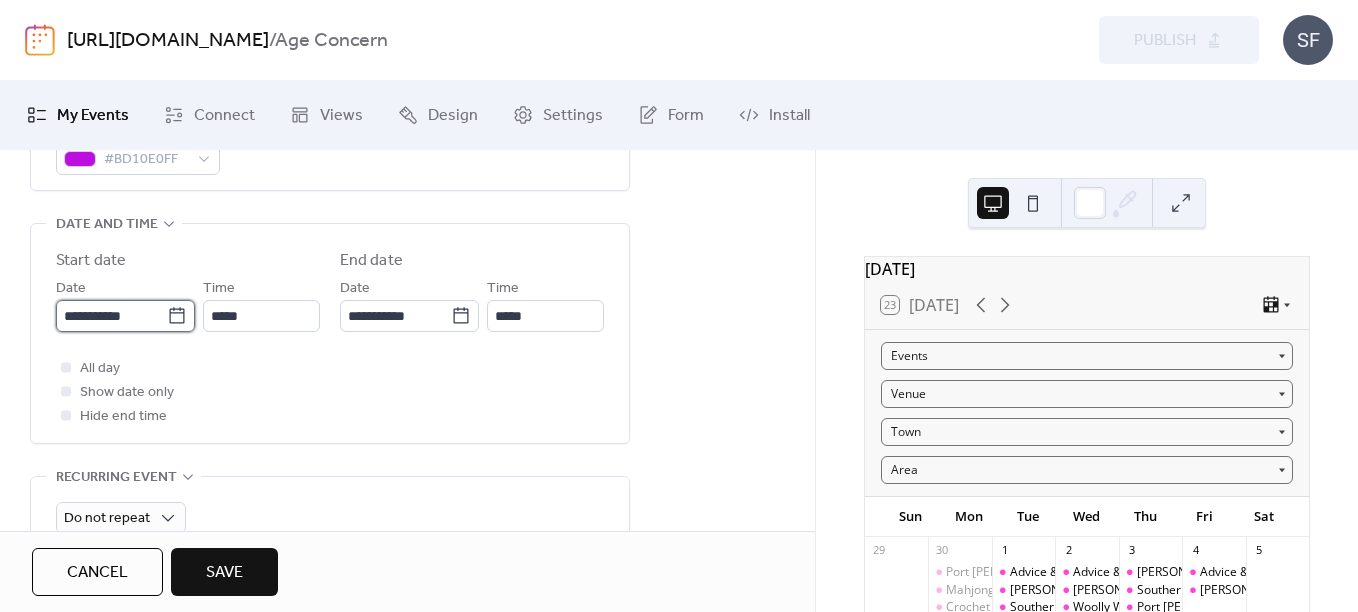 click on "**********" at bounding box center (111, 316) 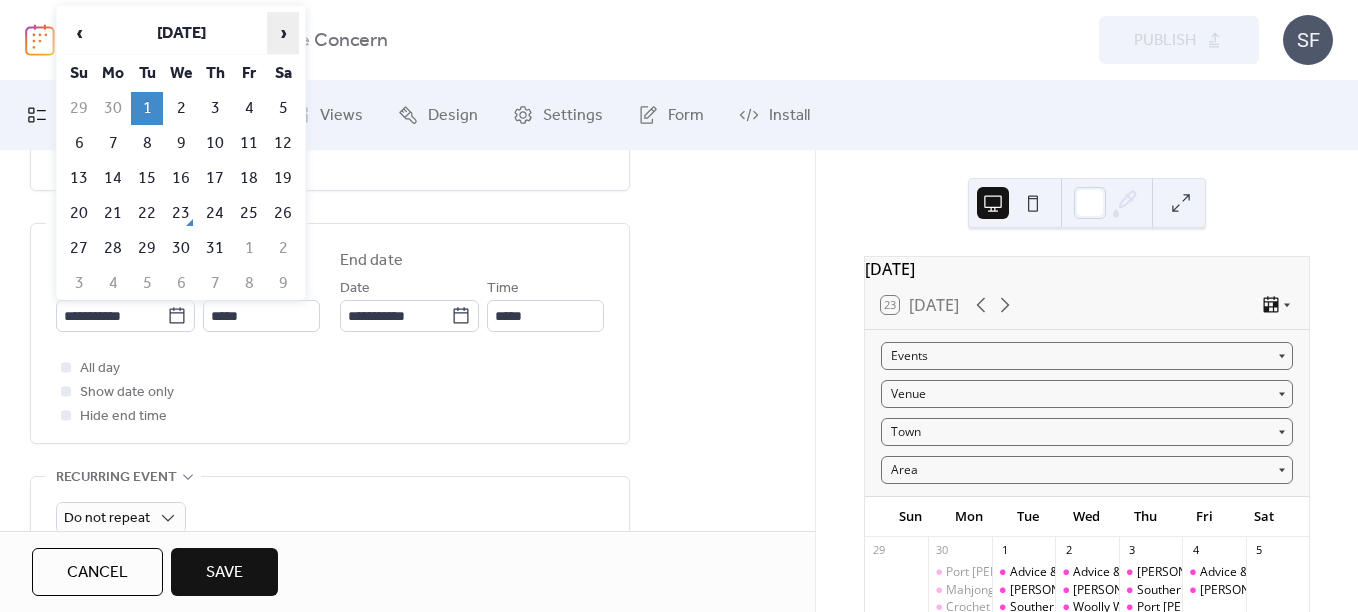 click on "›" at bounding box center (283, 33) 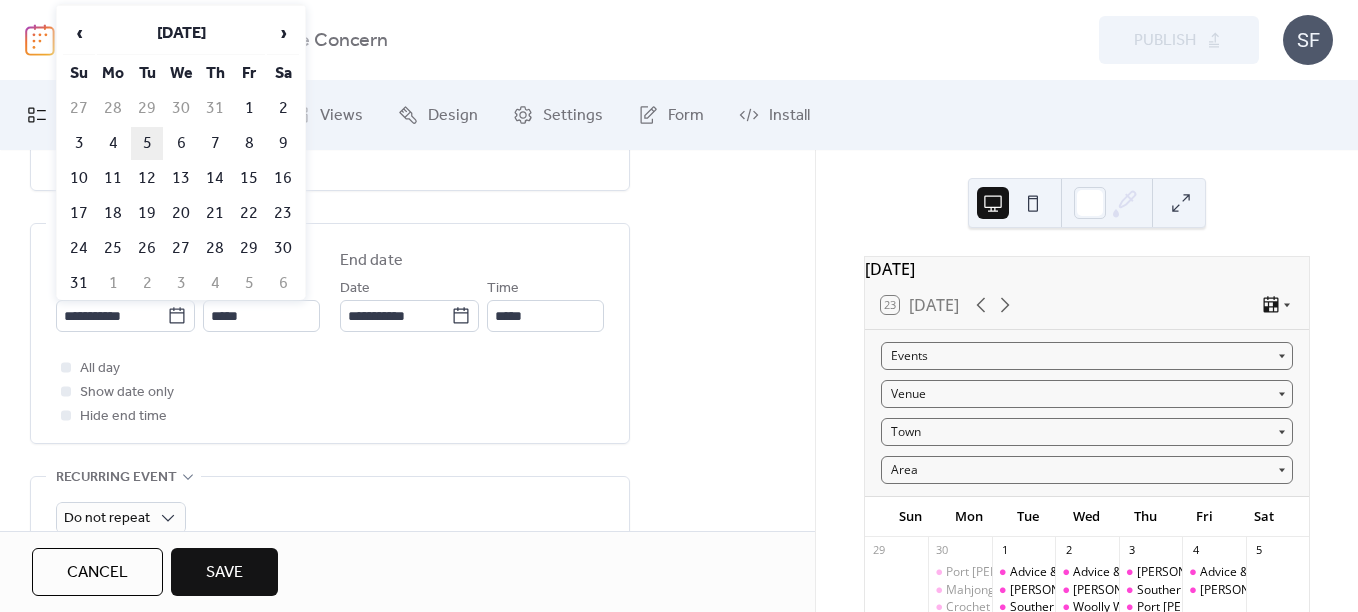 click on "5" at bounding box center [147, 143] 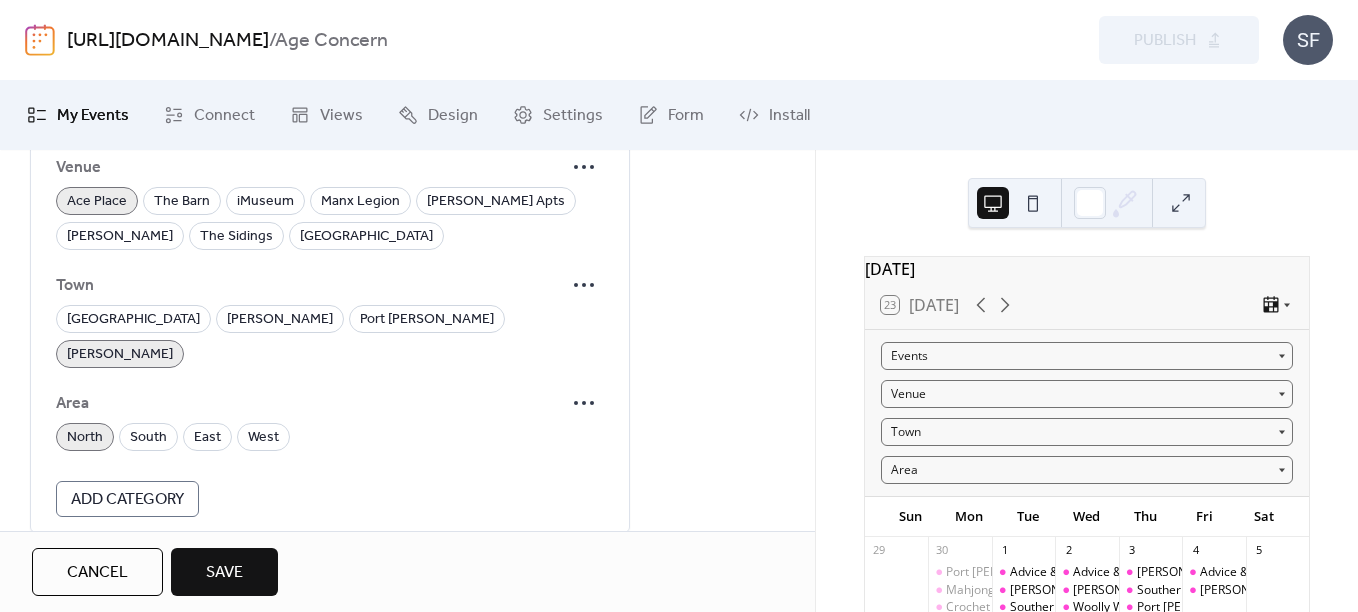 scroll, scrollTop: 1677, scrollLeft: 0, axis: vertical 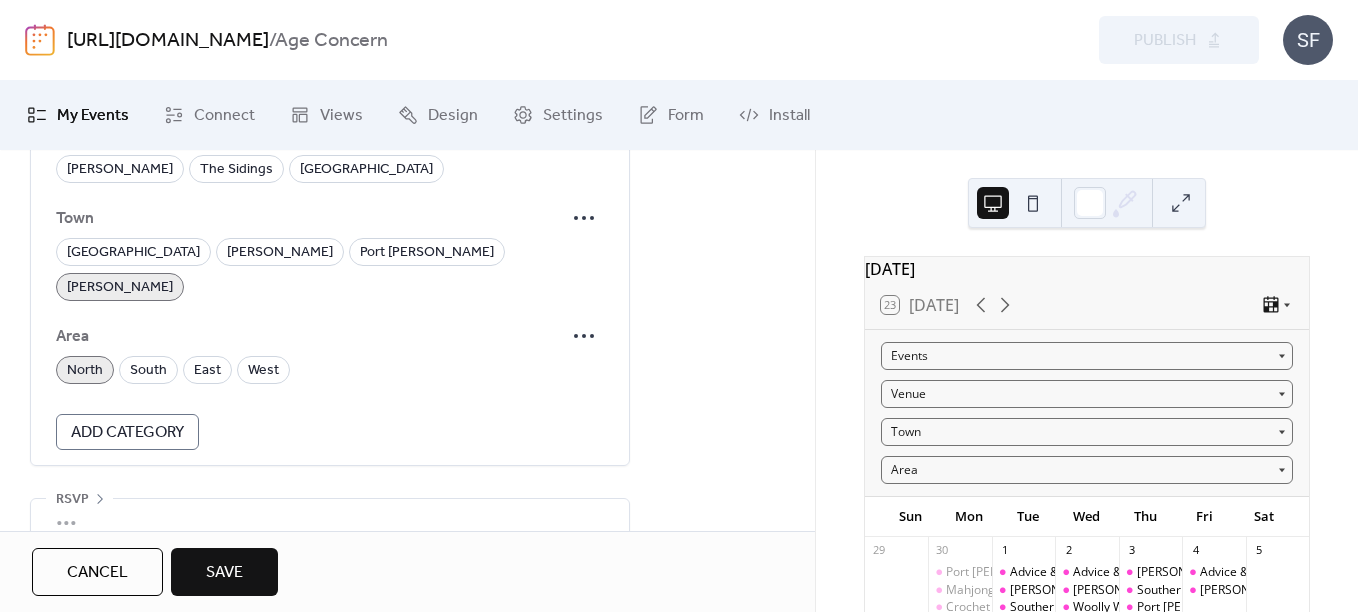 click on "Save" at bounding box center (224, 573) 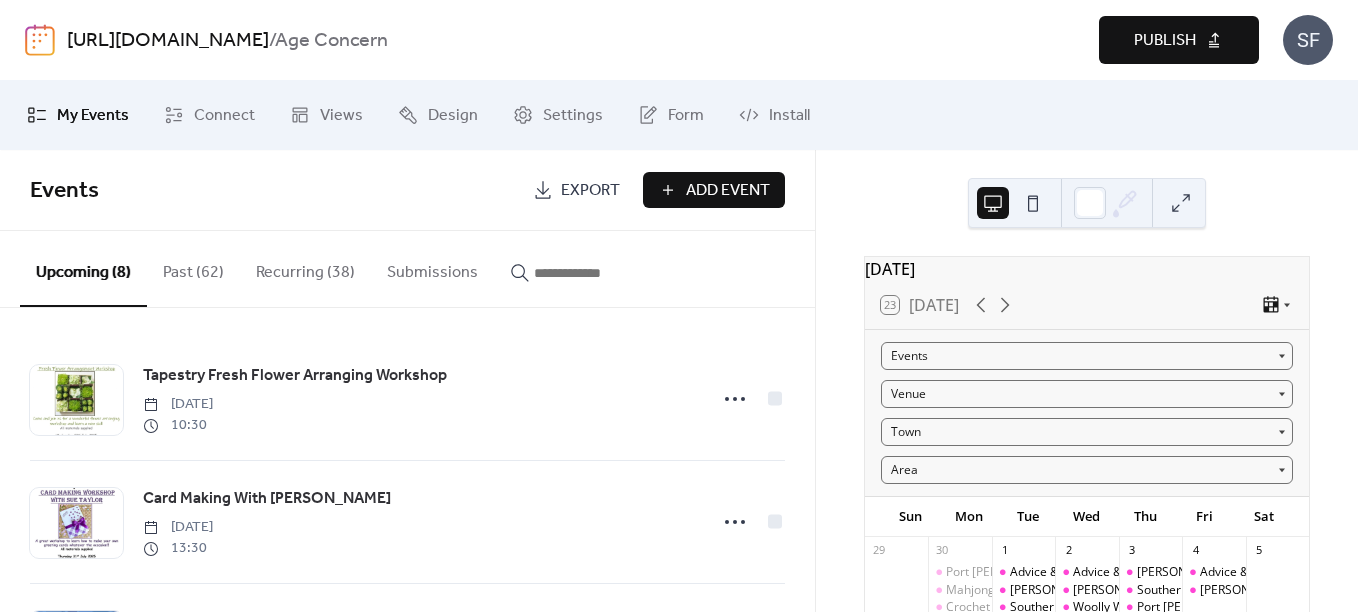click on "Add Event" at bounding box center (728, 191) 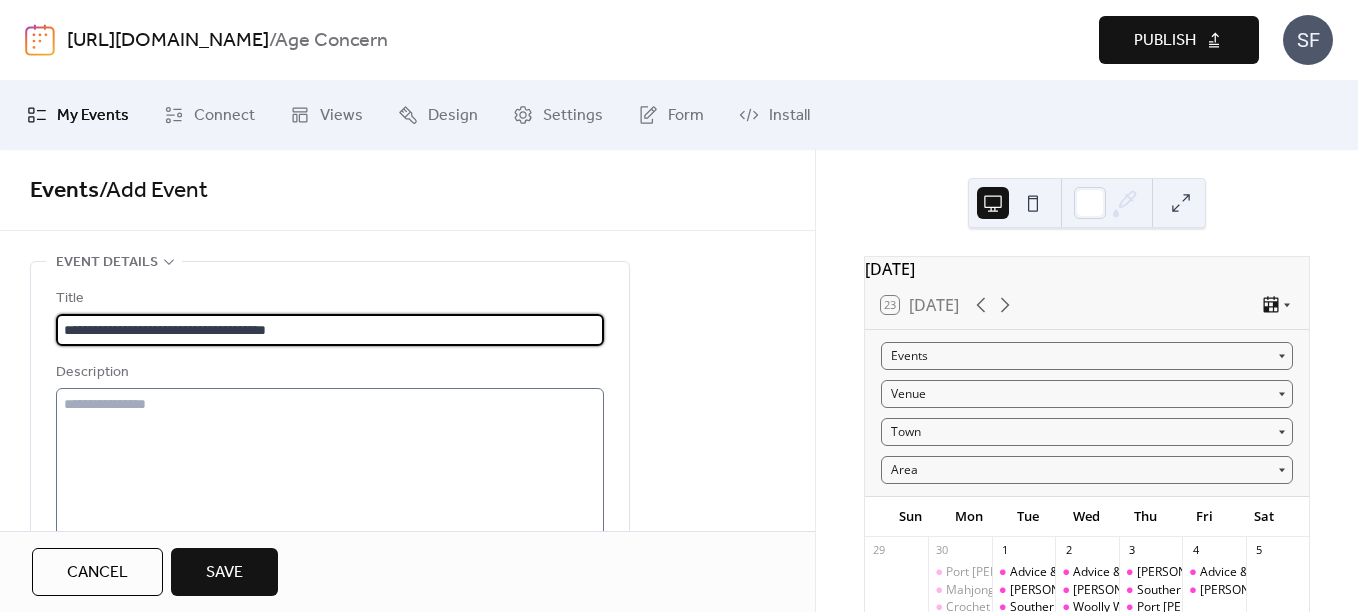 type on "**********" 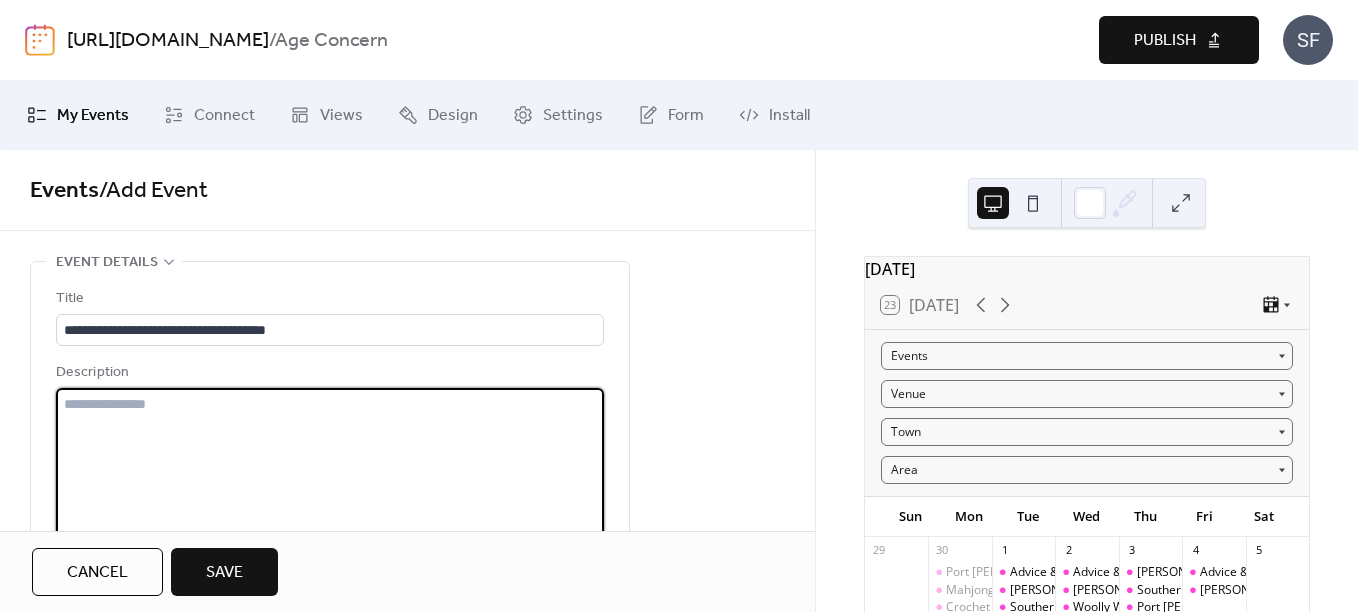 click at bounding box center [330, 464] 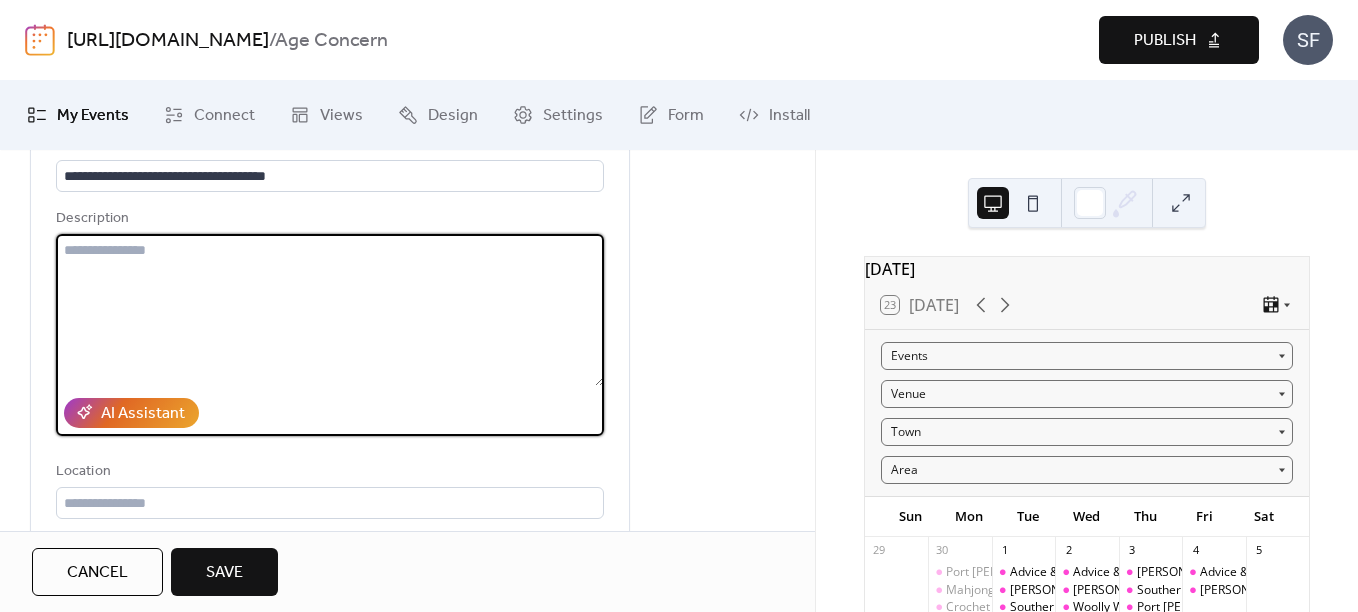 scroll, scrollTop: 152, scrollLeft: 0, axis: vertical 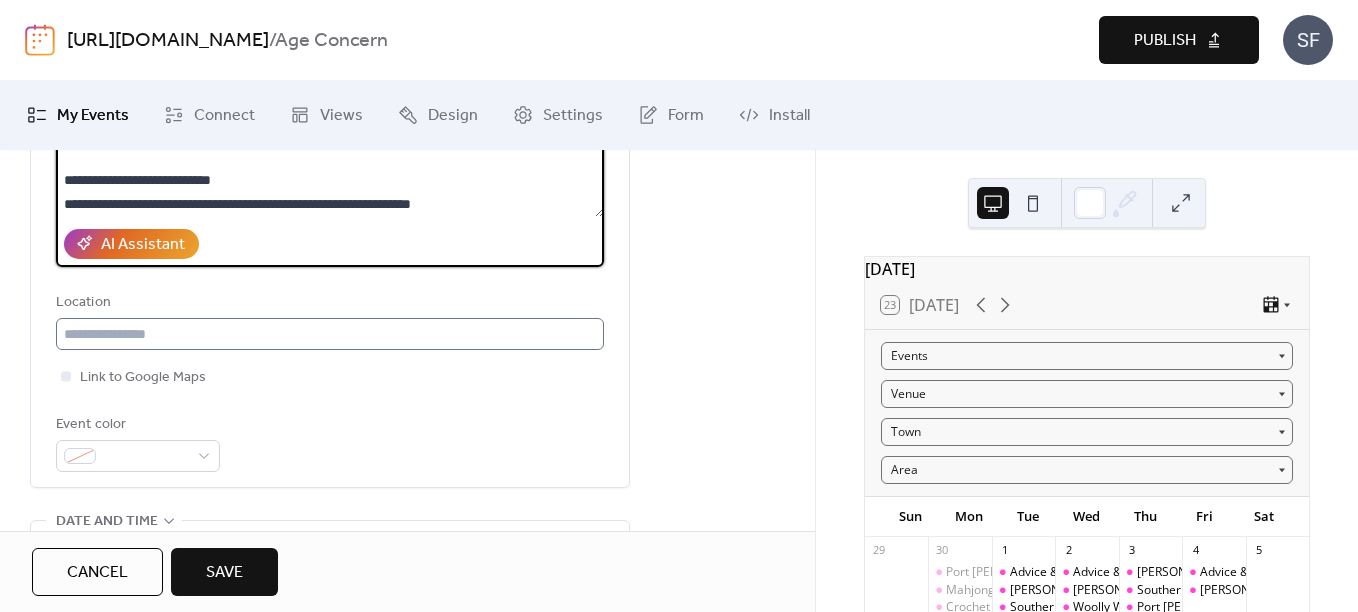 type on "**********" 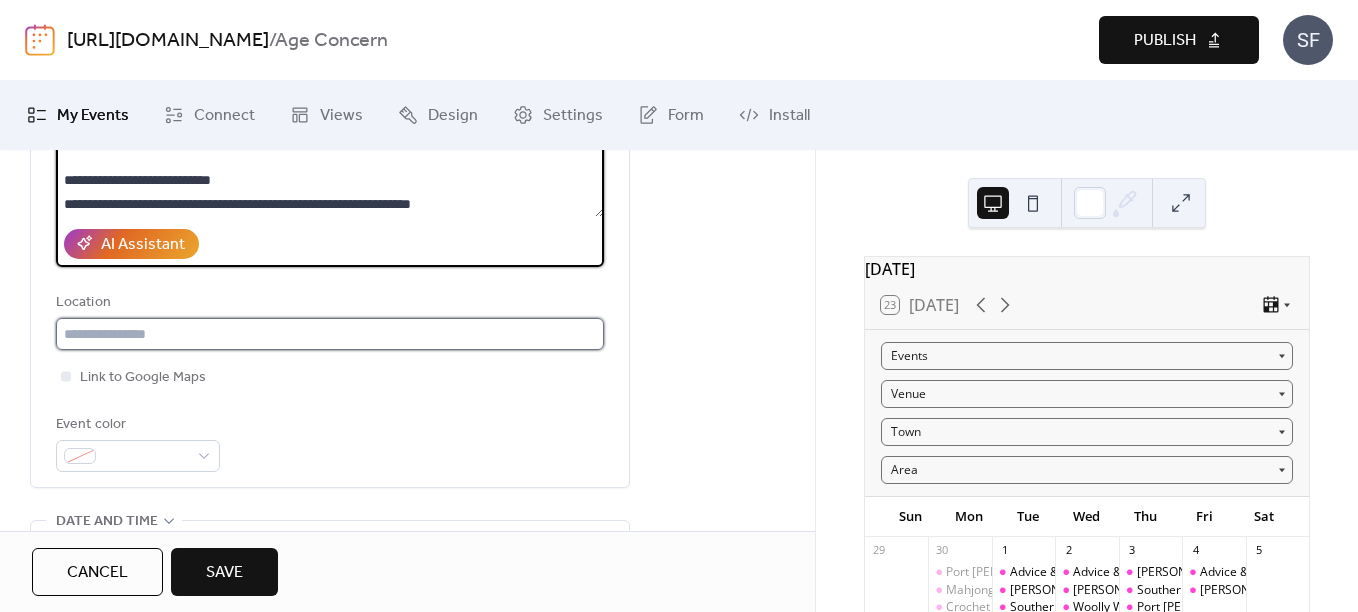 click at bounding box center (330, 334) 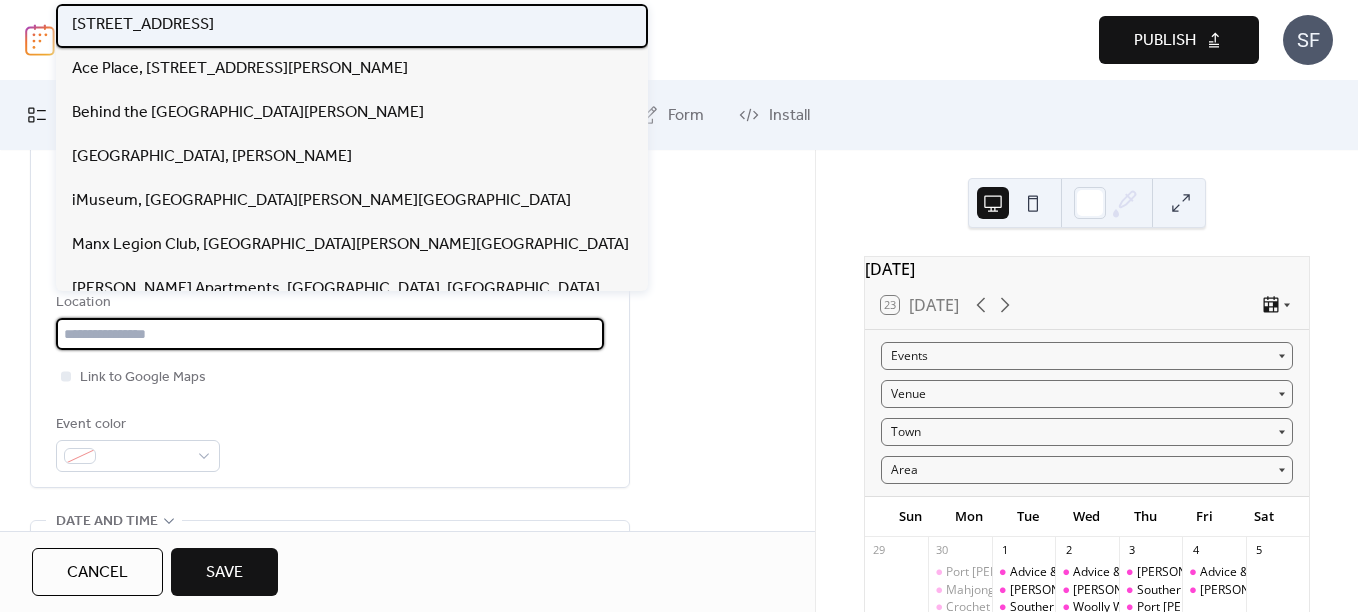 click on "87 Parliament Street, Ramsey" at bounding box center [352, 26] 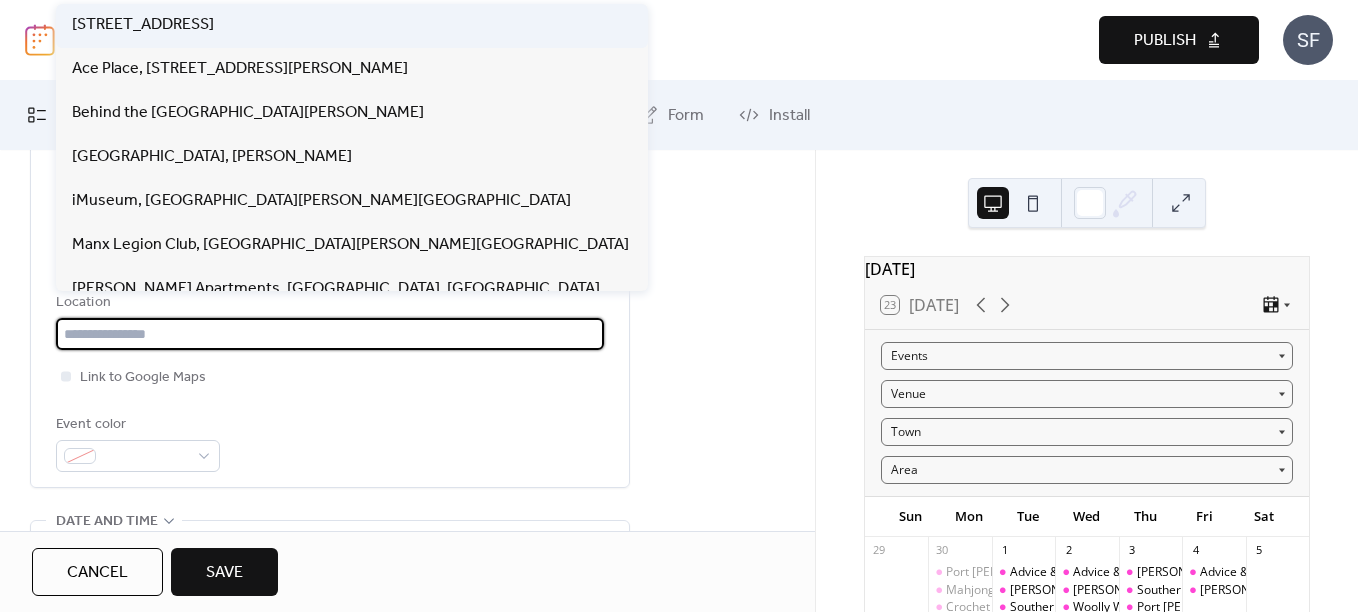 type on "**********" 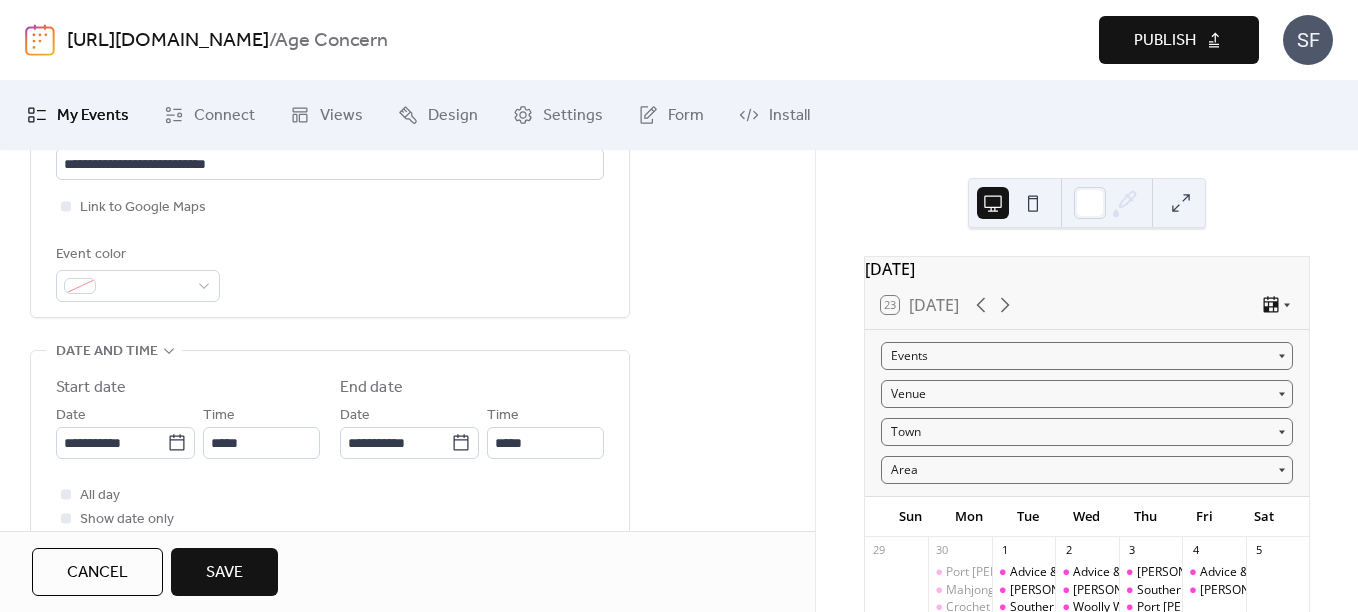 scroll, scrollTop: 494, scrollLeft: 0, axis: vertical 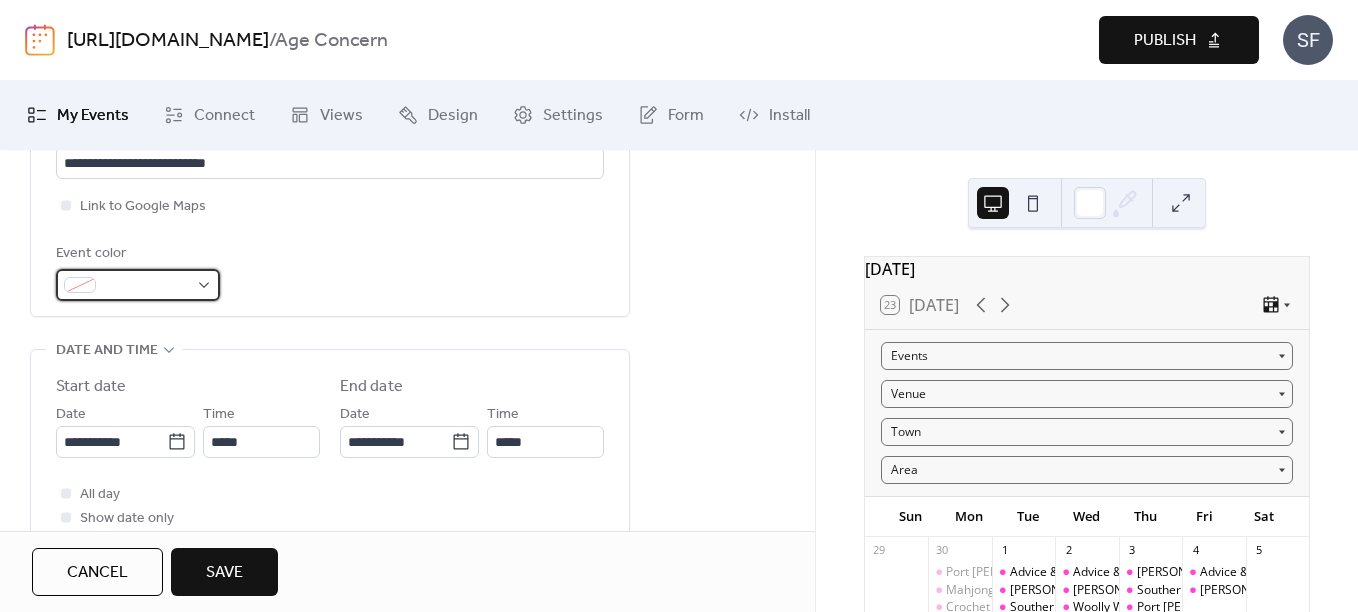 click at bounding box center [138, 285] 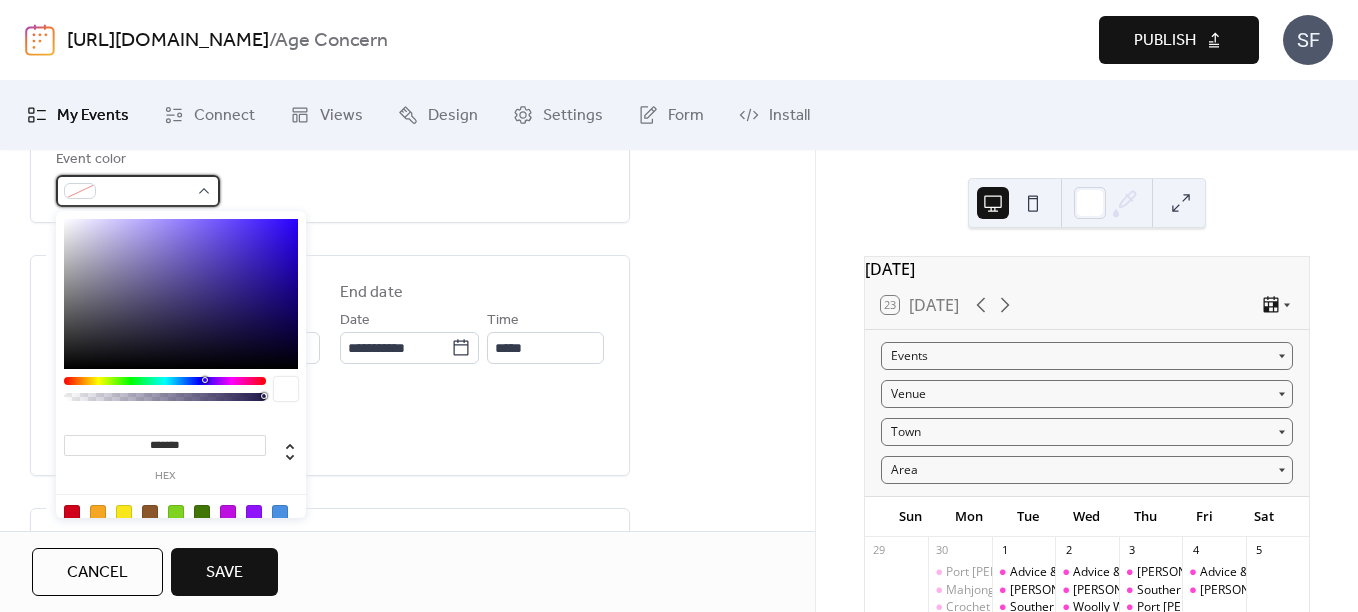 scroll, scrollTop: 589, scrollLeft: 0, axis: vertical 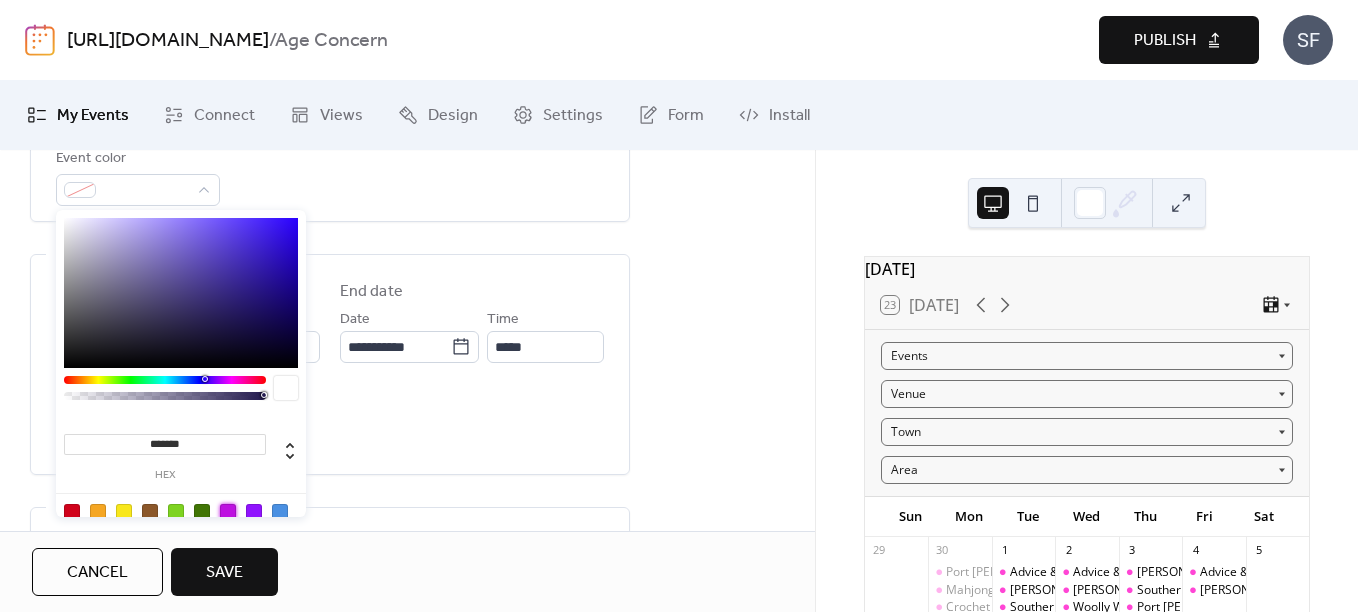 click at bounding box center (228, 512) 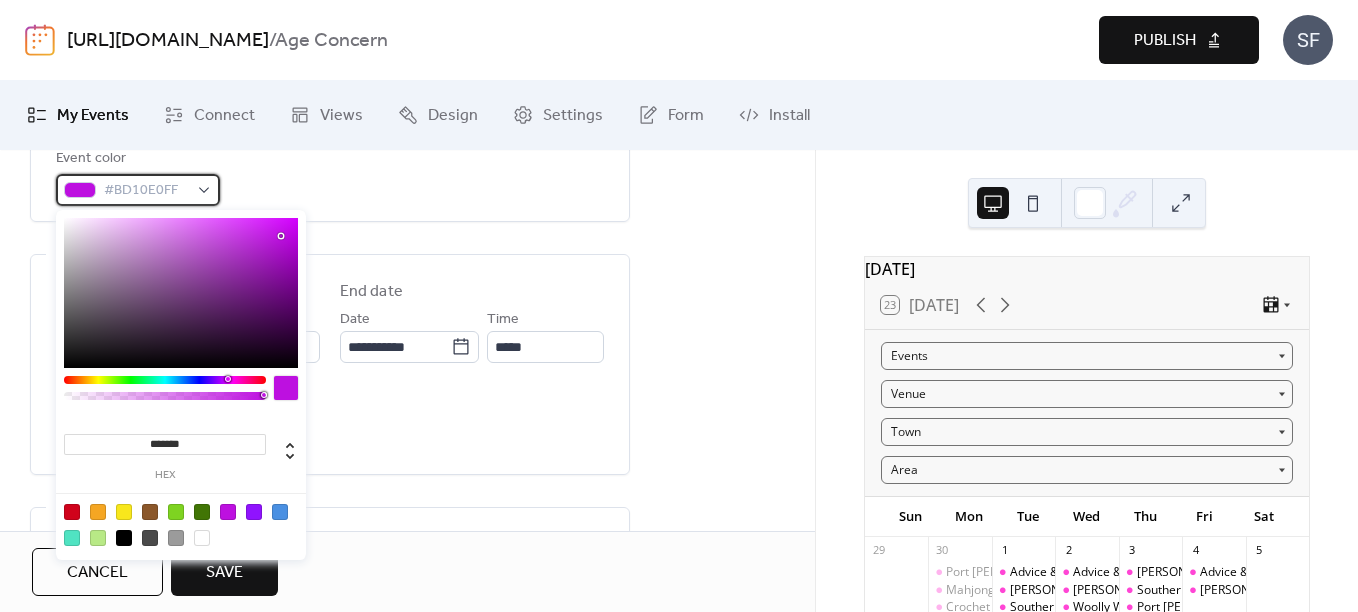 click on "#BD10E0FF" at bounding box center (138, 190) 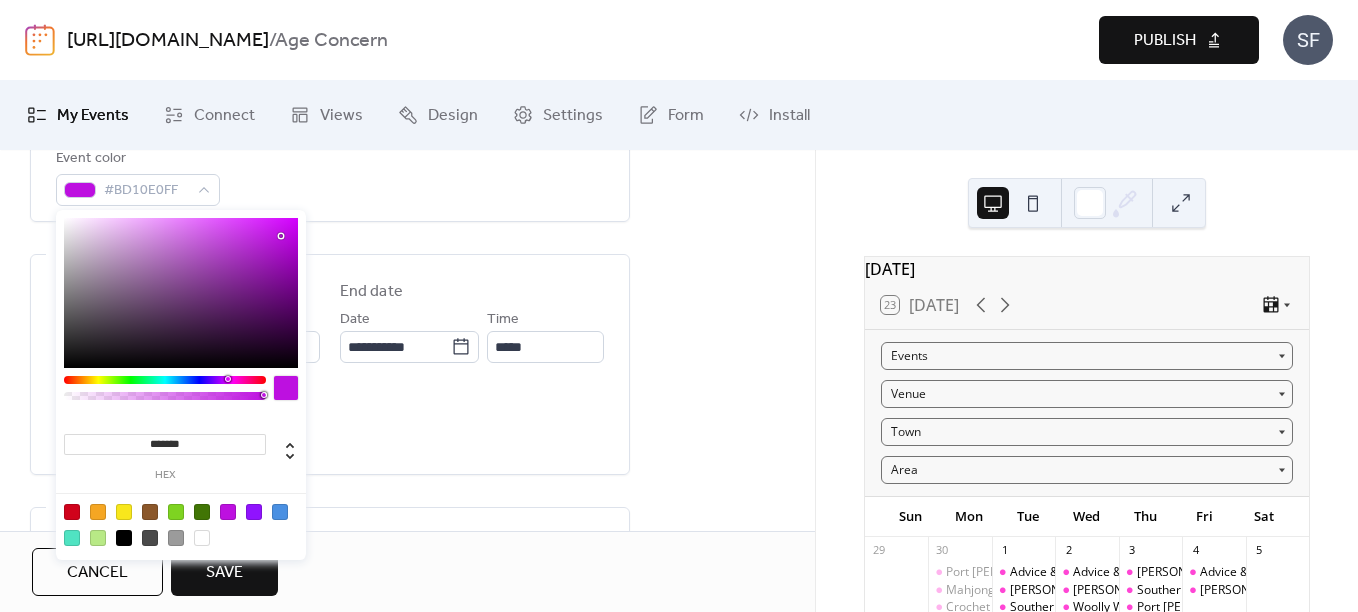 type on "*******" 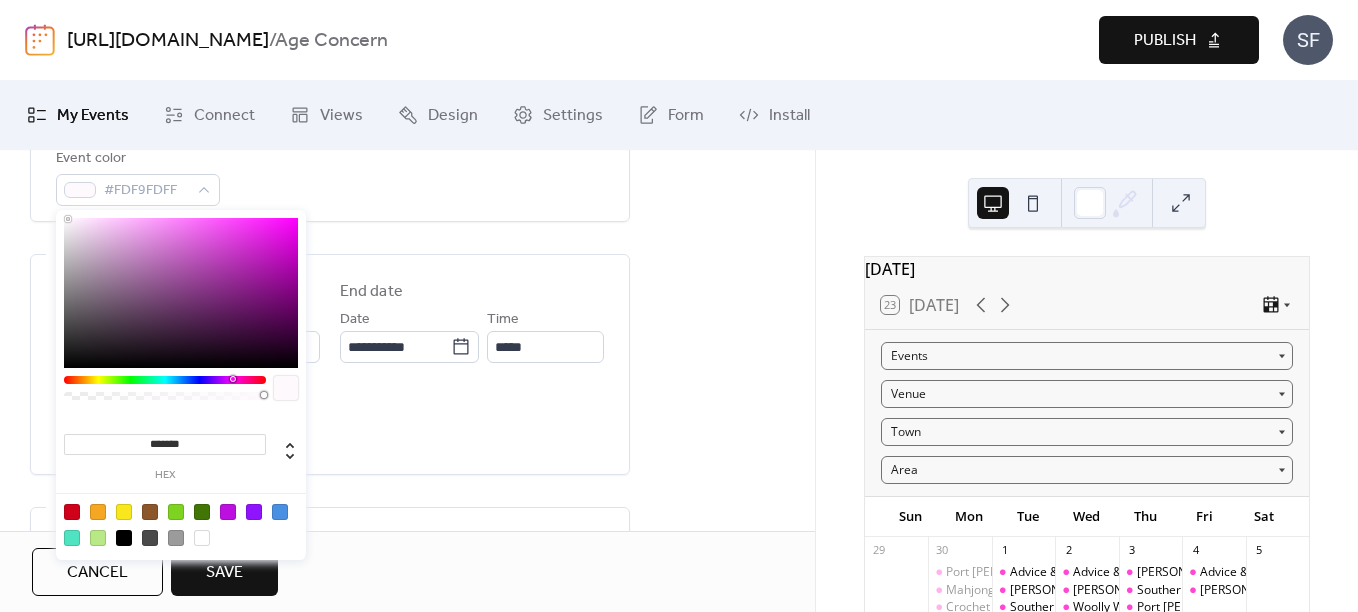 click at bounding box center [181, 293] 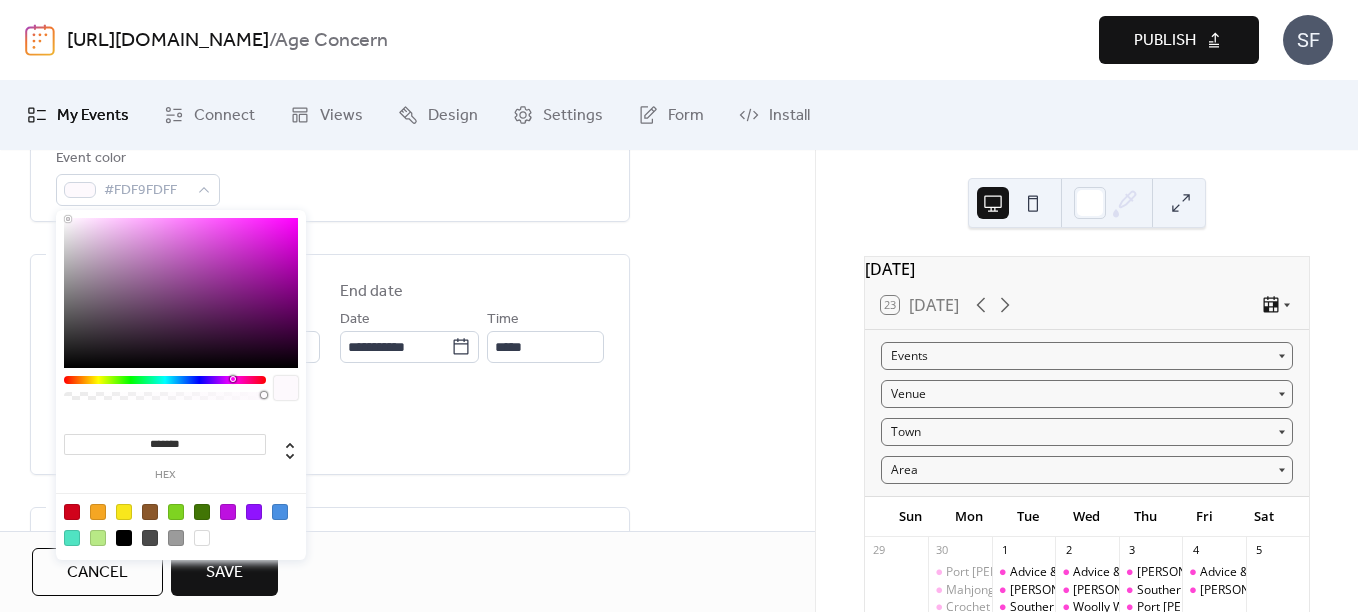 click on "**********" at bounding box center (330, 650) 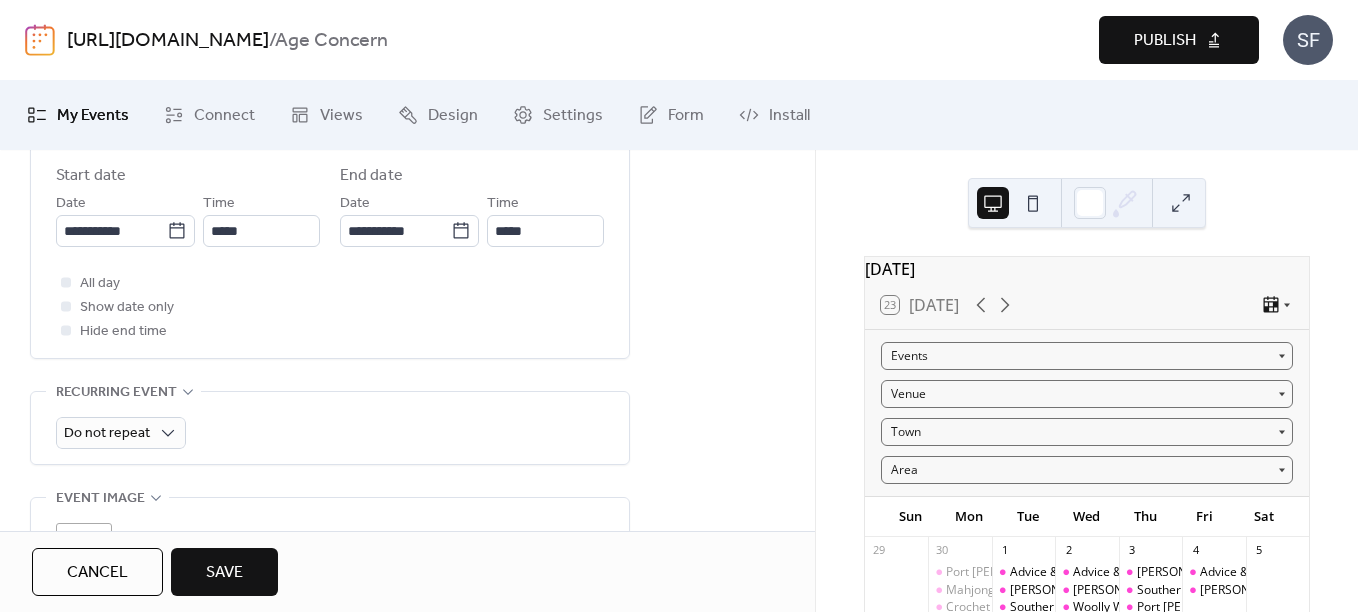scroll, scrollTop: 752, scrollLeft: 0, axis: vertical 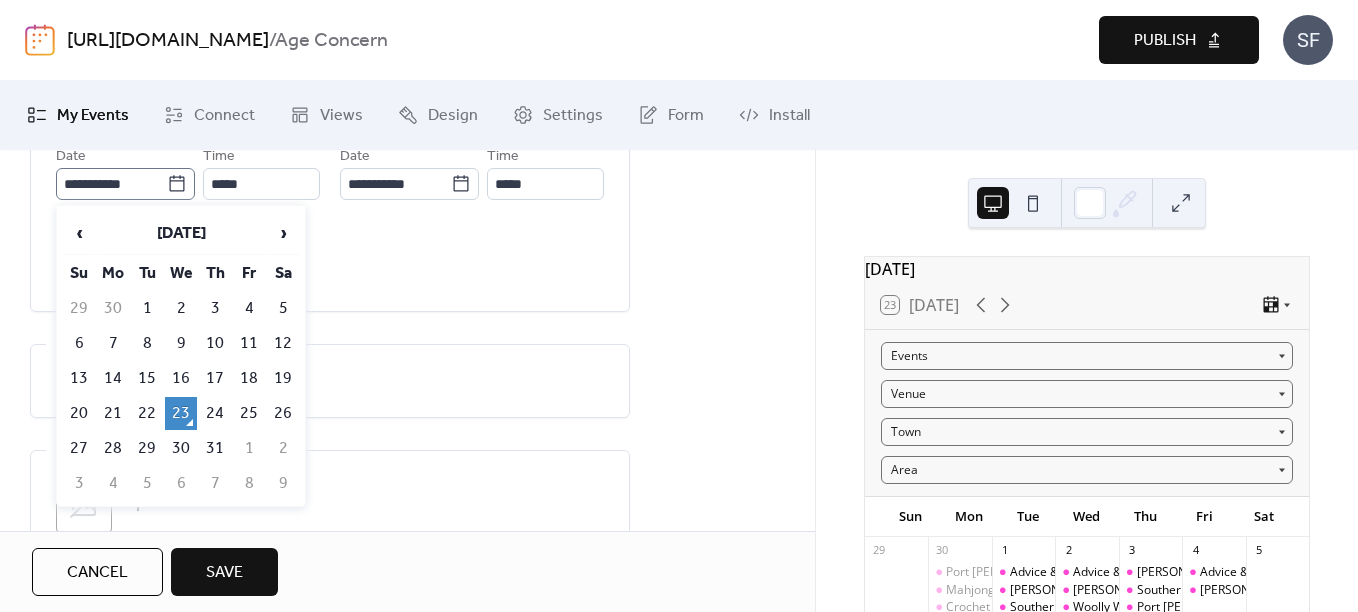 click 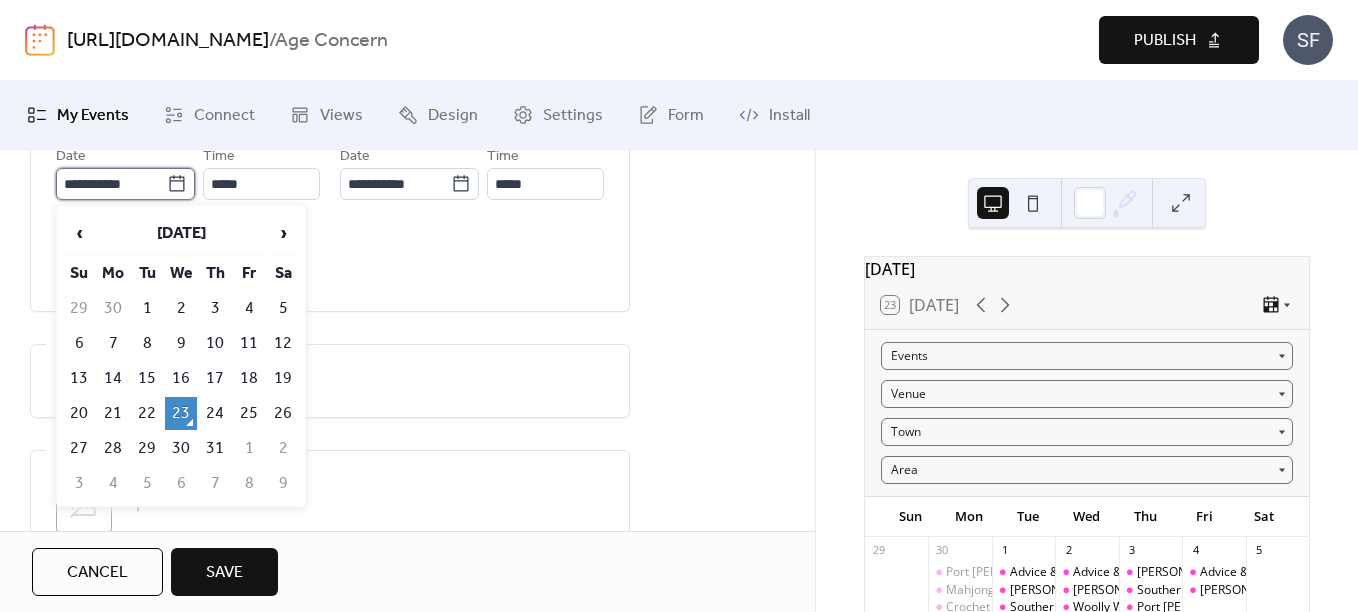 click on "**********" at bounding box center [111, 184] 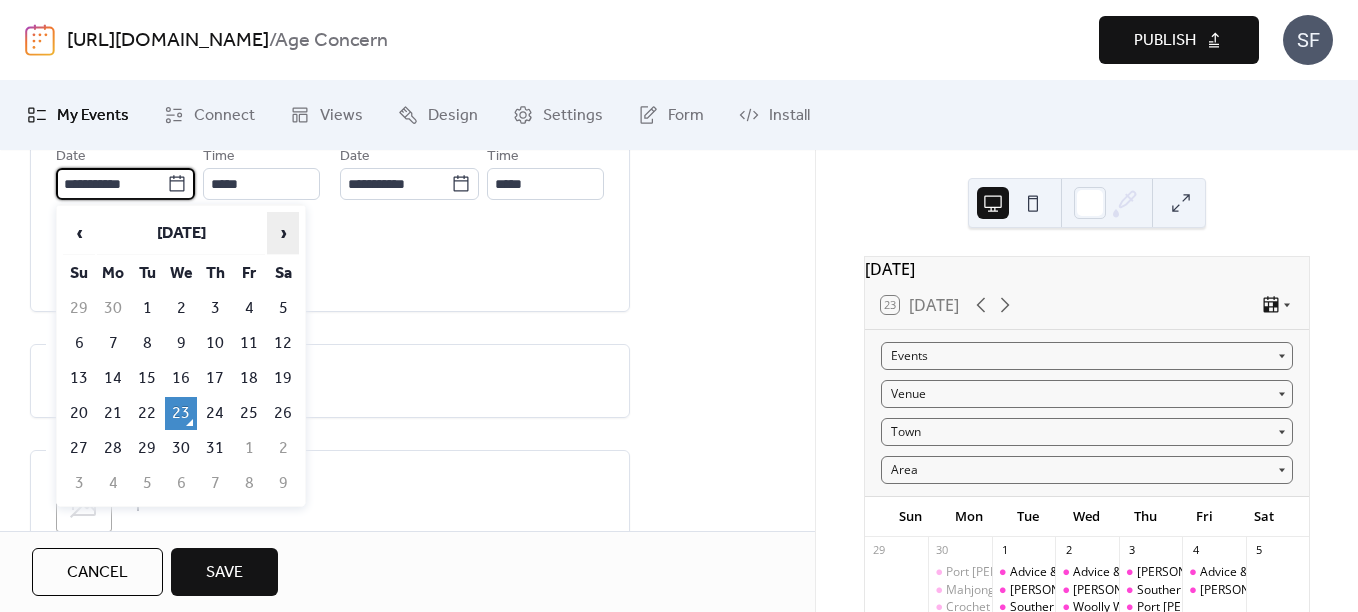 click on "›" at bounding box center [283, 233] 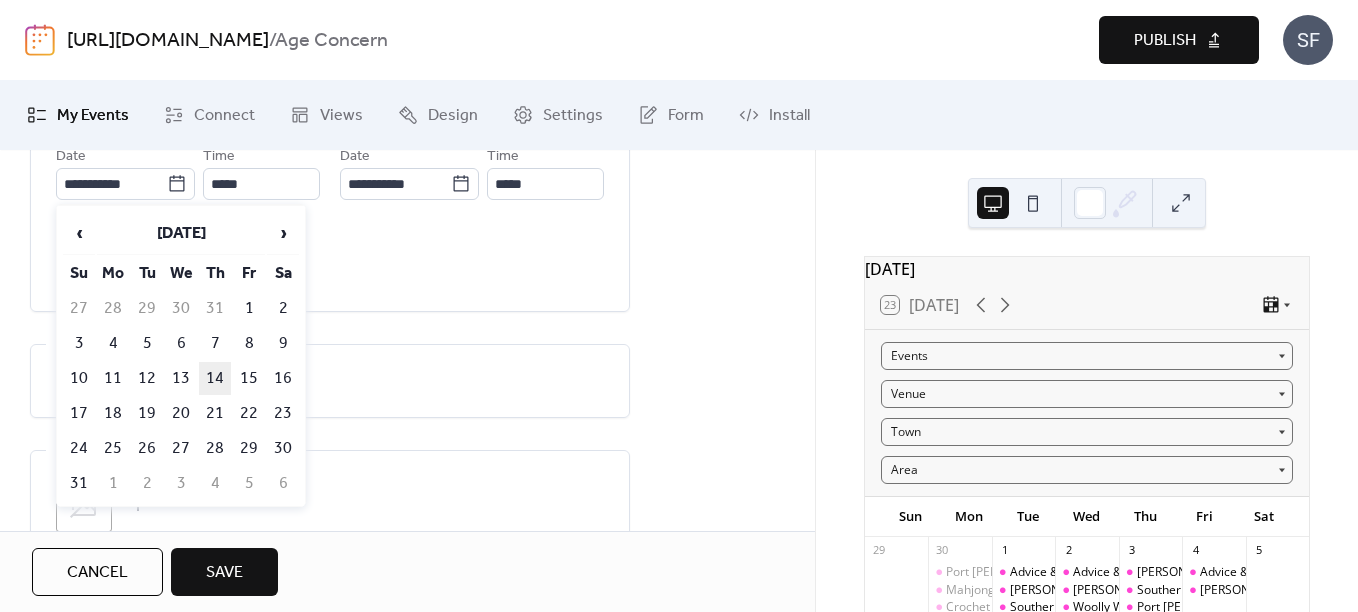 click on "14" at bounding box center (215, 378) 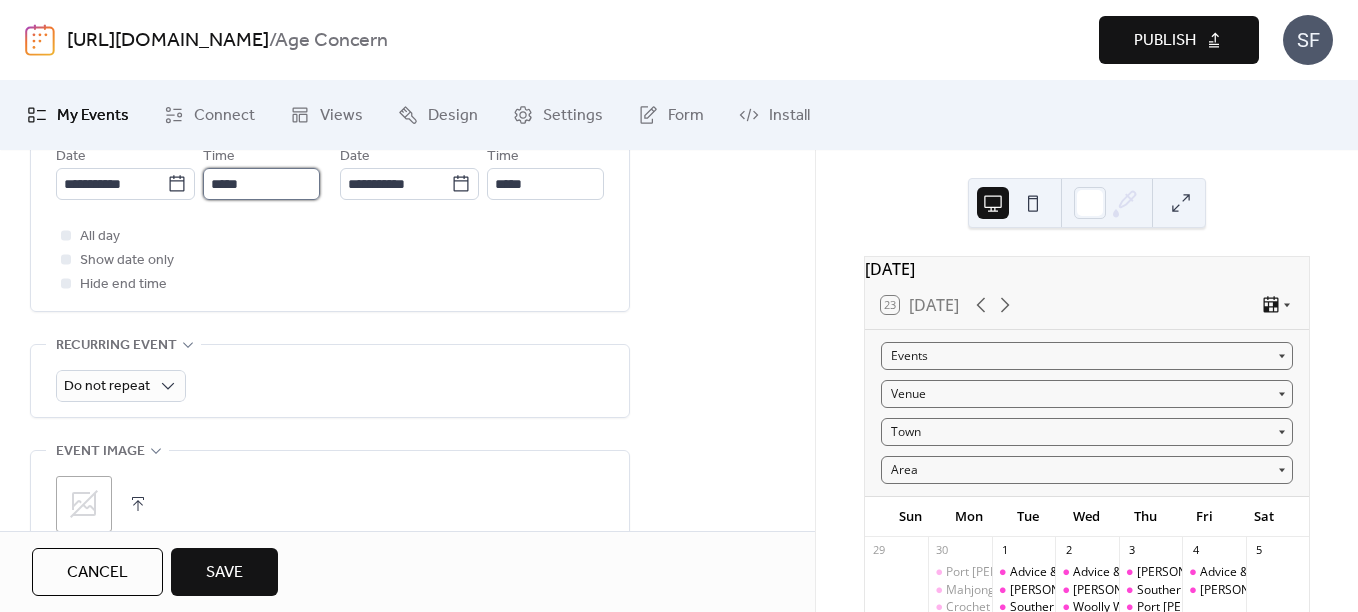 click on "*****" at bounding box center [261, 184] 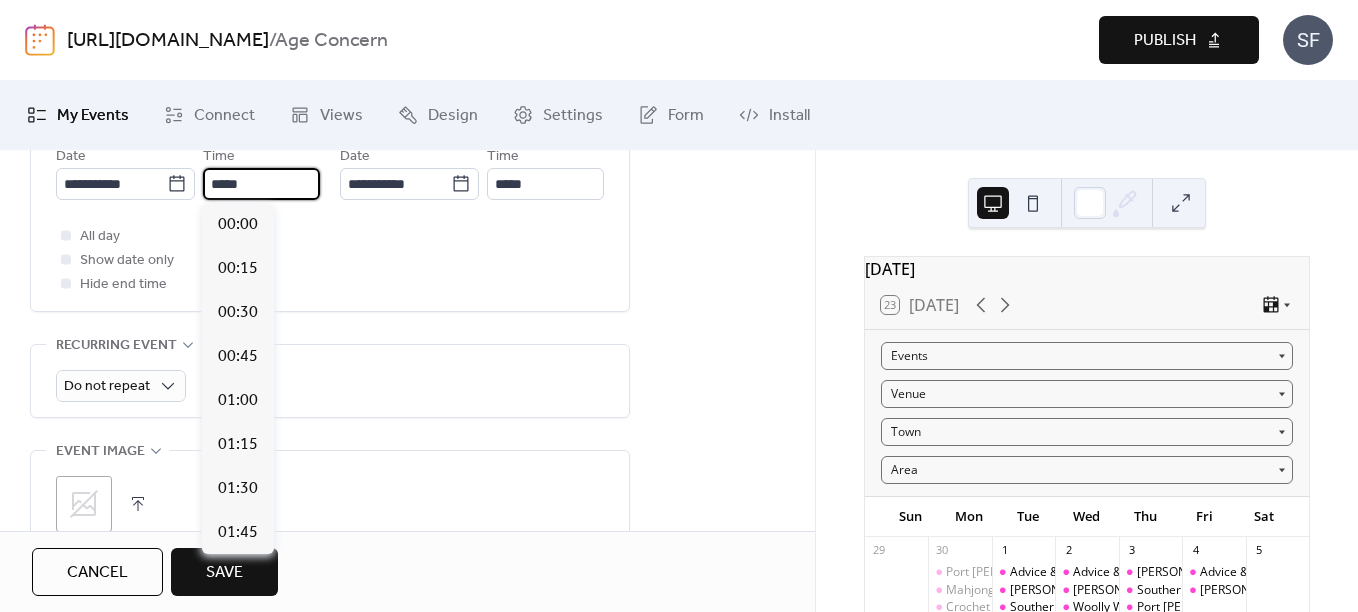 scroll, scrollTop: 2112, scrollLeft: 0, axis: vertical 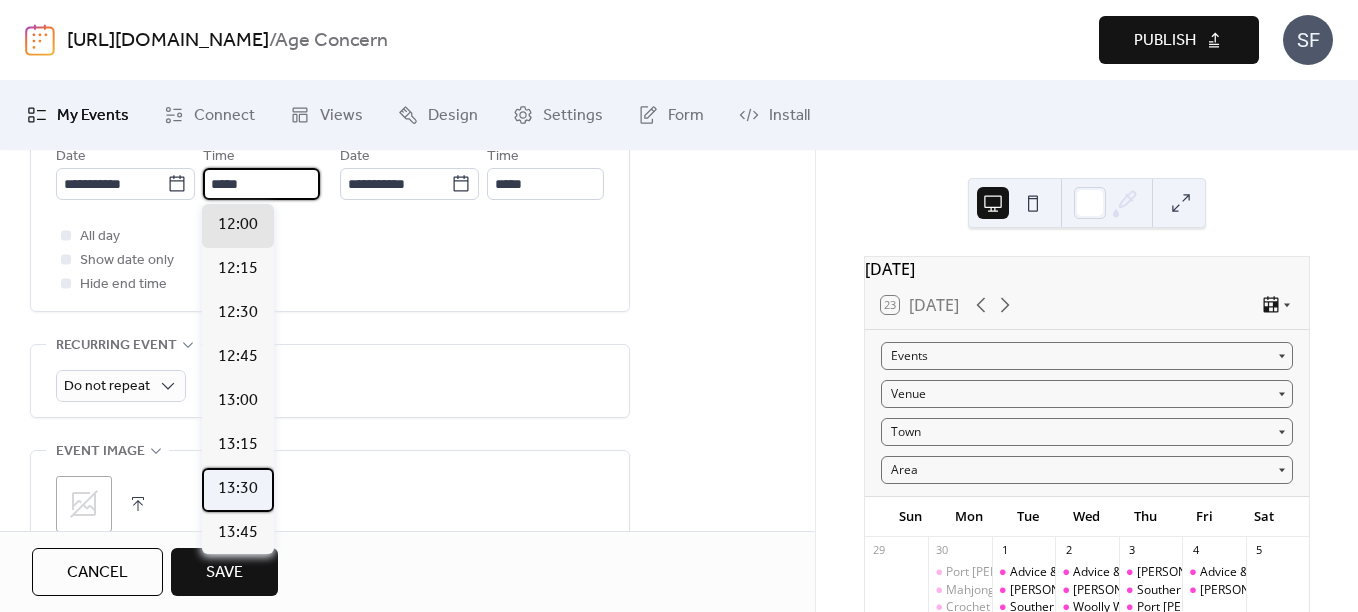 click on "13:30" at bounding box center [238, 489] 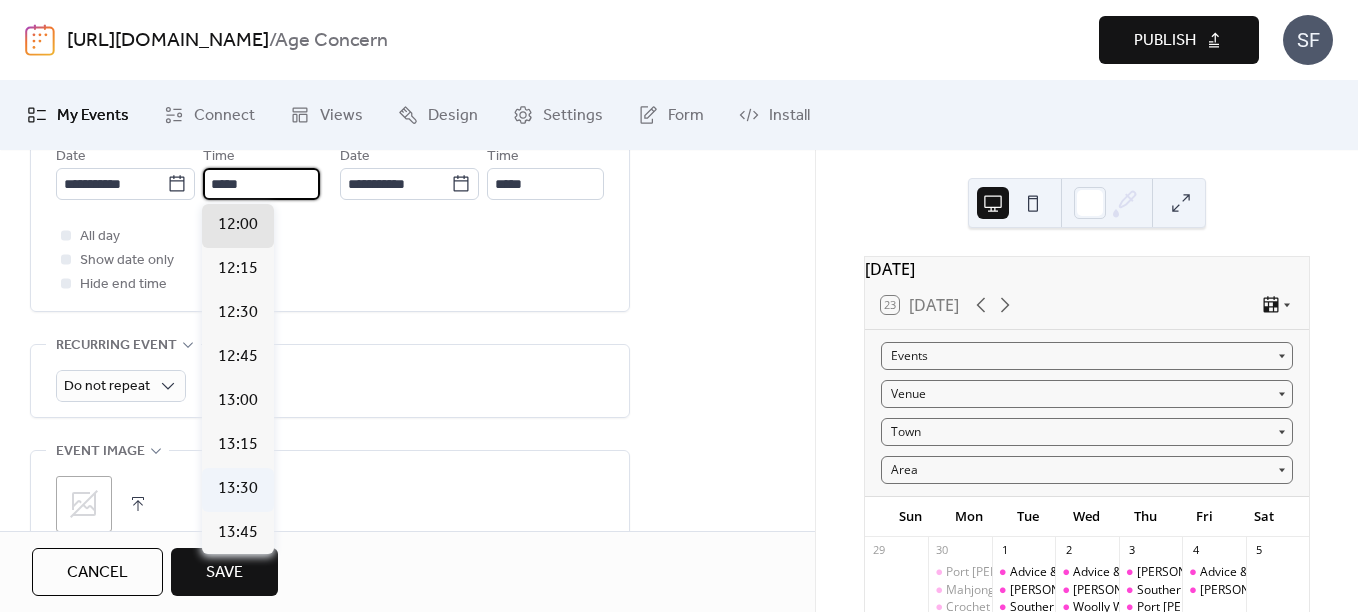 type on "*****" 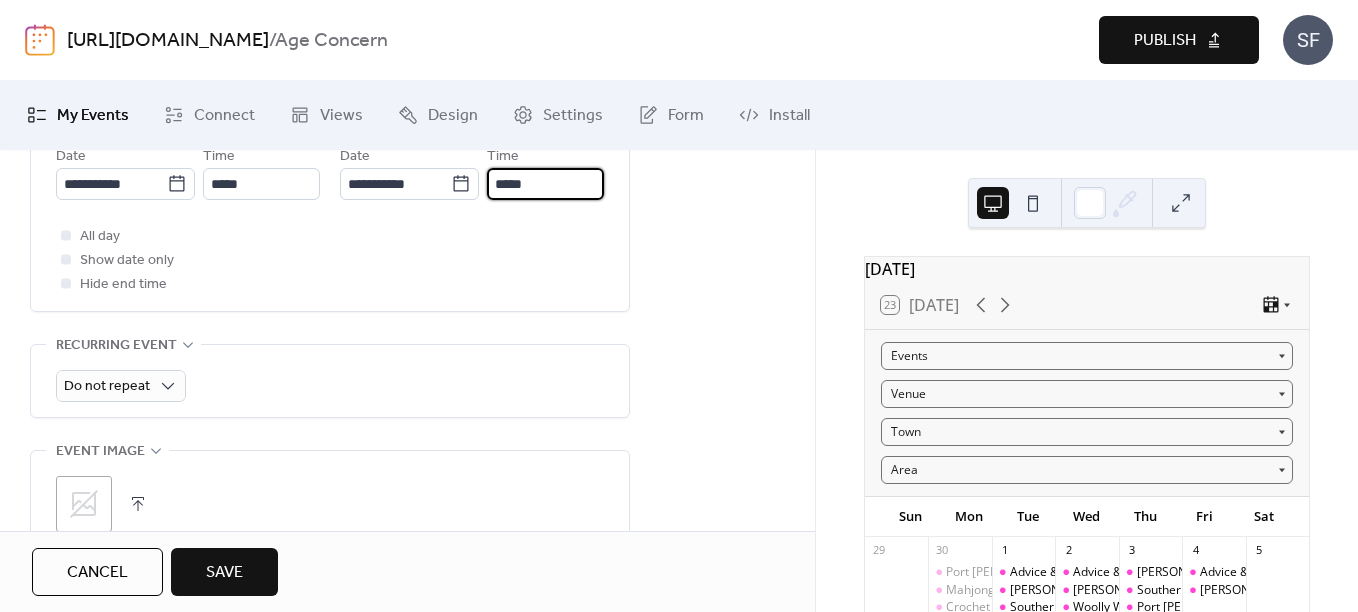 click on "*****" at bounding box center (545, 184) 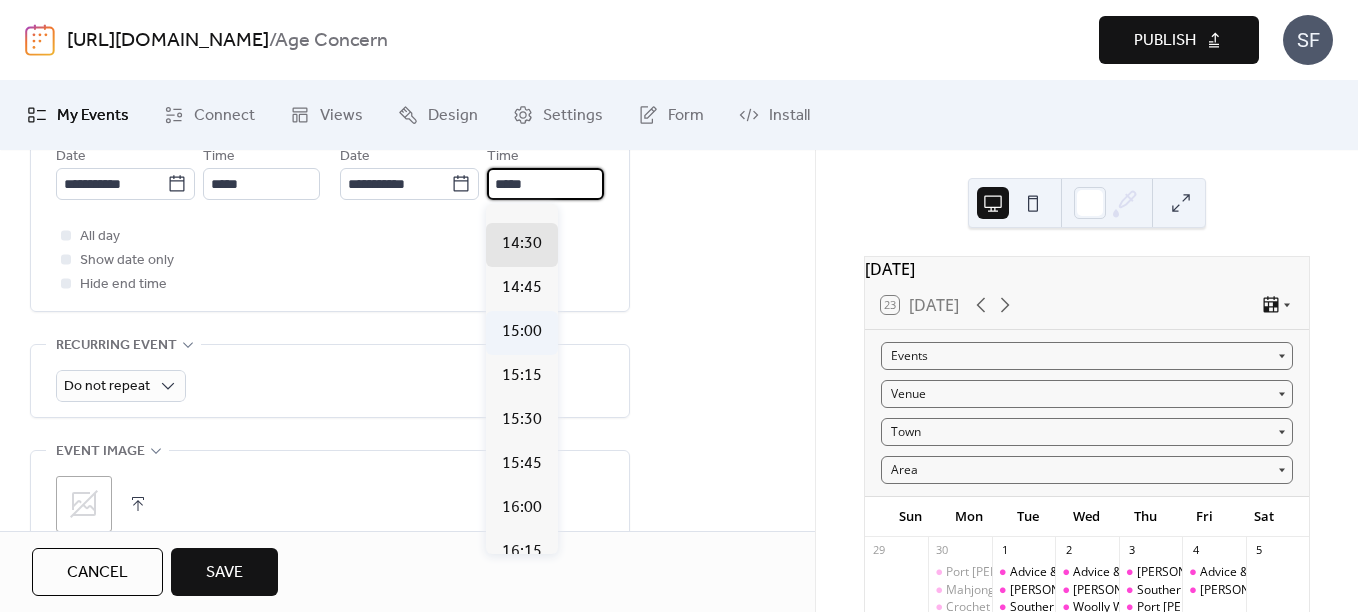 scroll, scrollTop: 119, scrollLeft: 0, axis: vertical 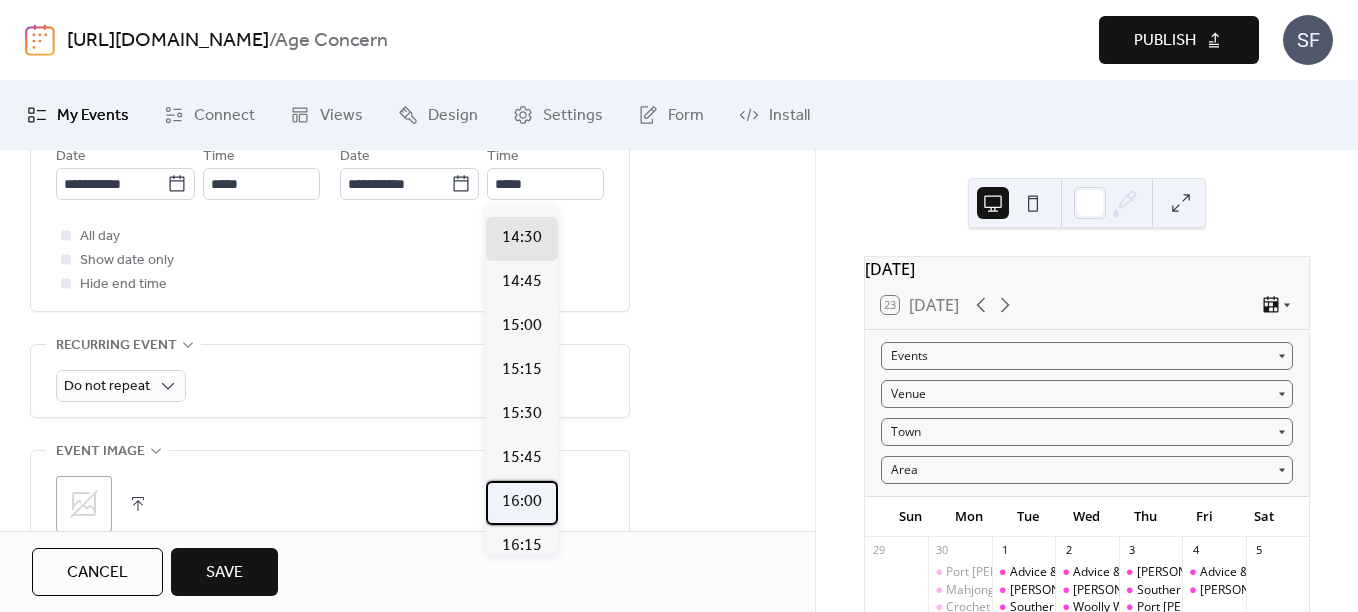 click on "16:00" at bounding box center (522, 502) 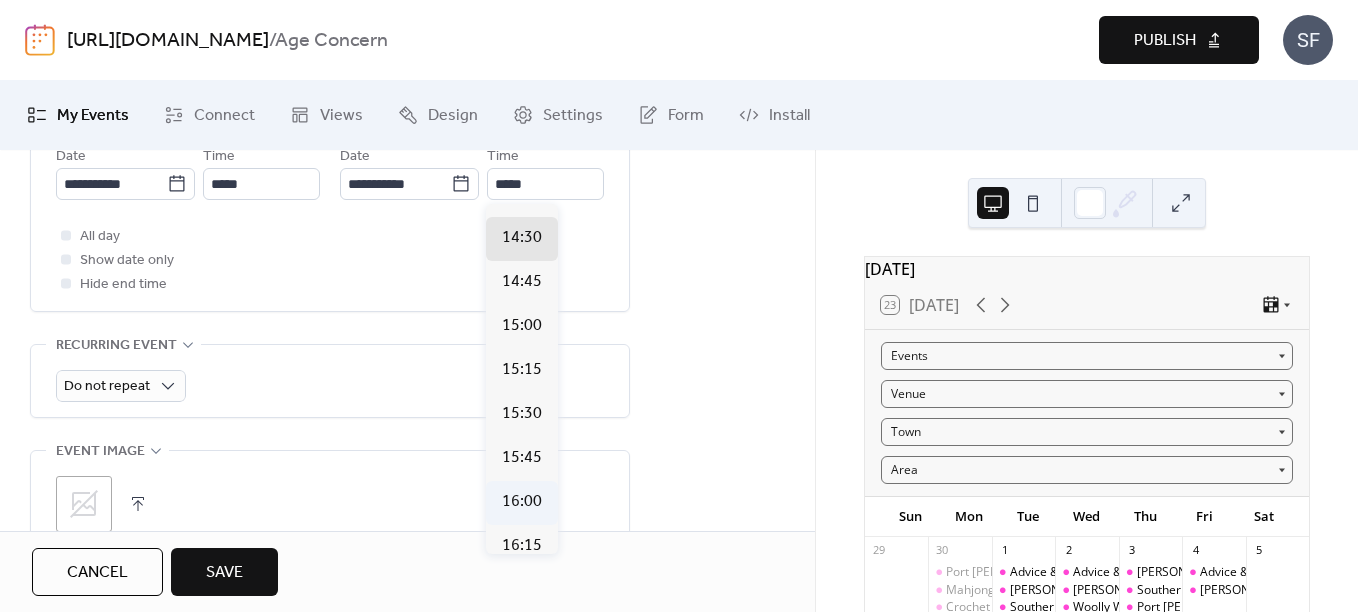 type on "*****" 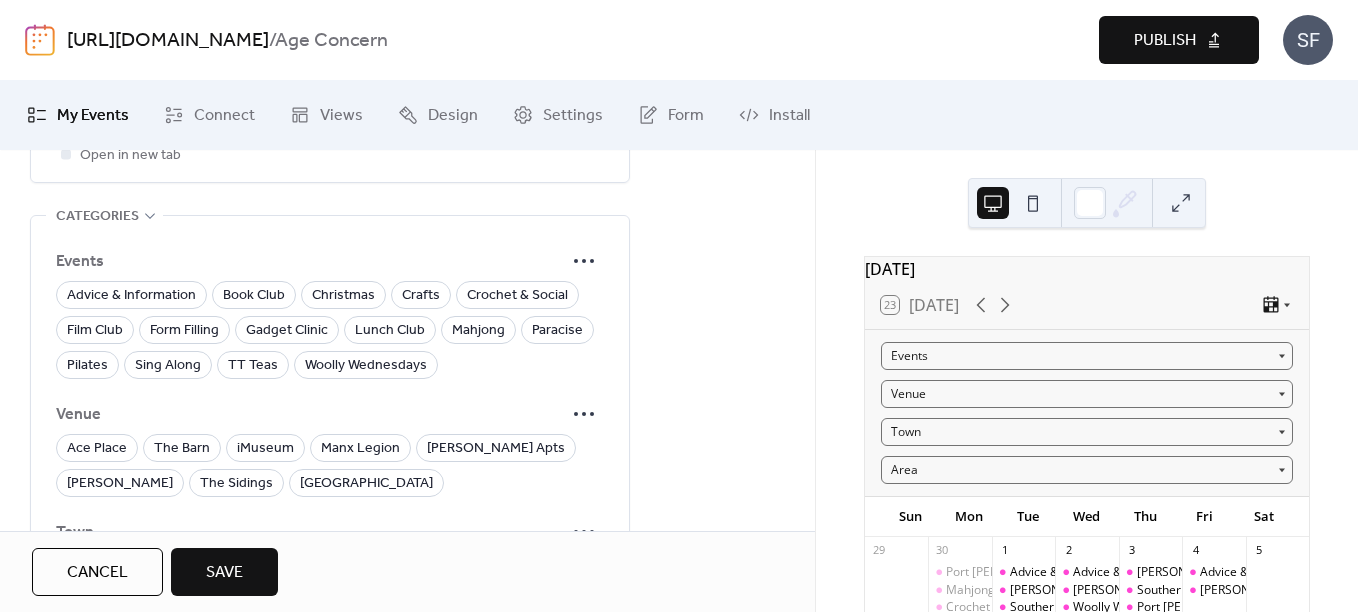 scroll, scrollTop: 1406, scrollLeft: 0, axis: vertical 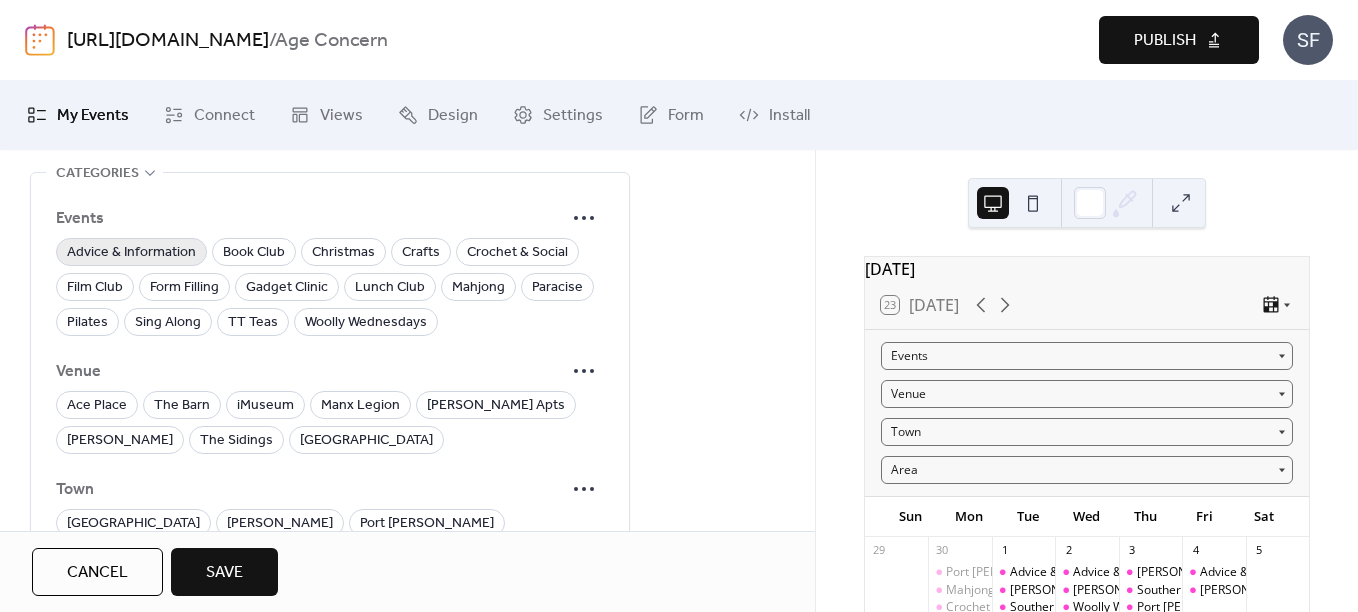 click on "Advice & Information" at bounding box center (131, 253) 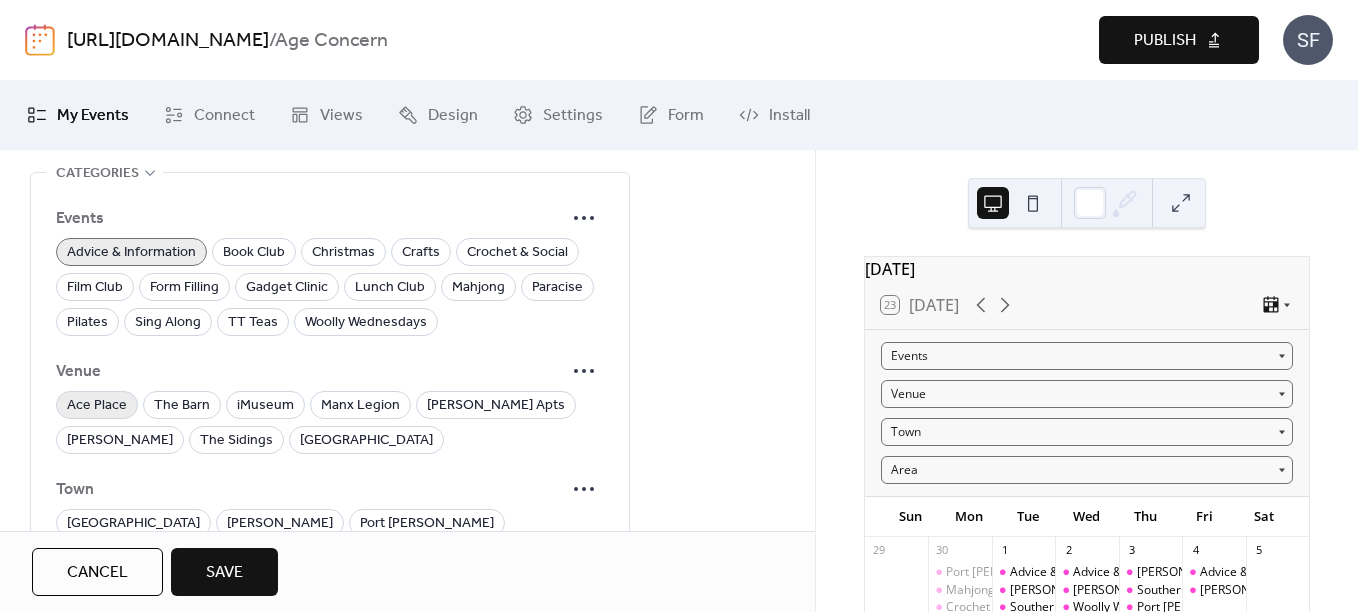 click on "Ace Place" at bounding box center [97, 406] 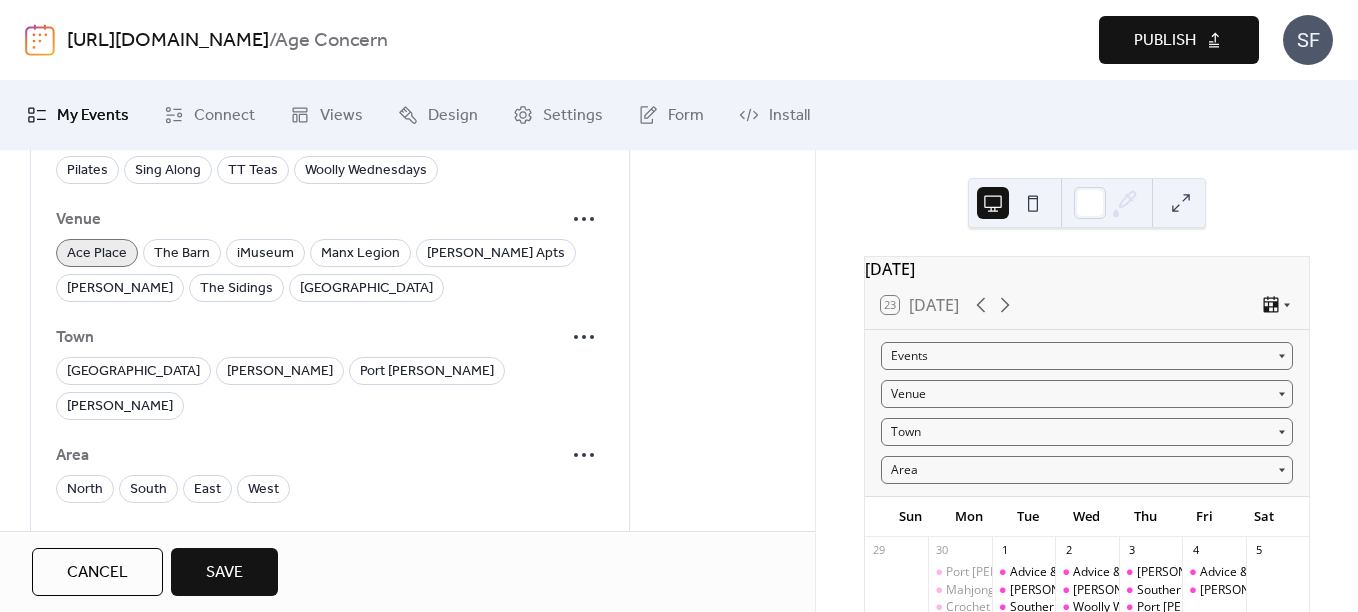 scroll, scrollTop: 1562, scrollLeft: 0, axis: vertical 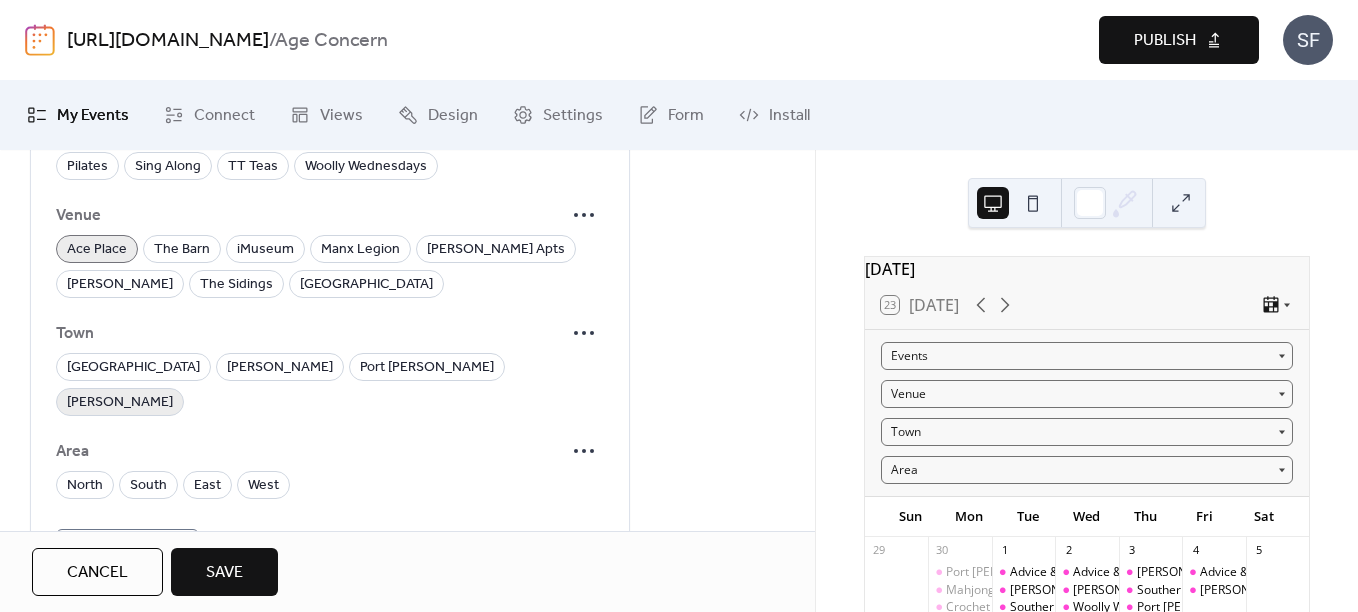click on "Ramsey" at bounding box center (120, 403) 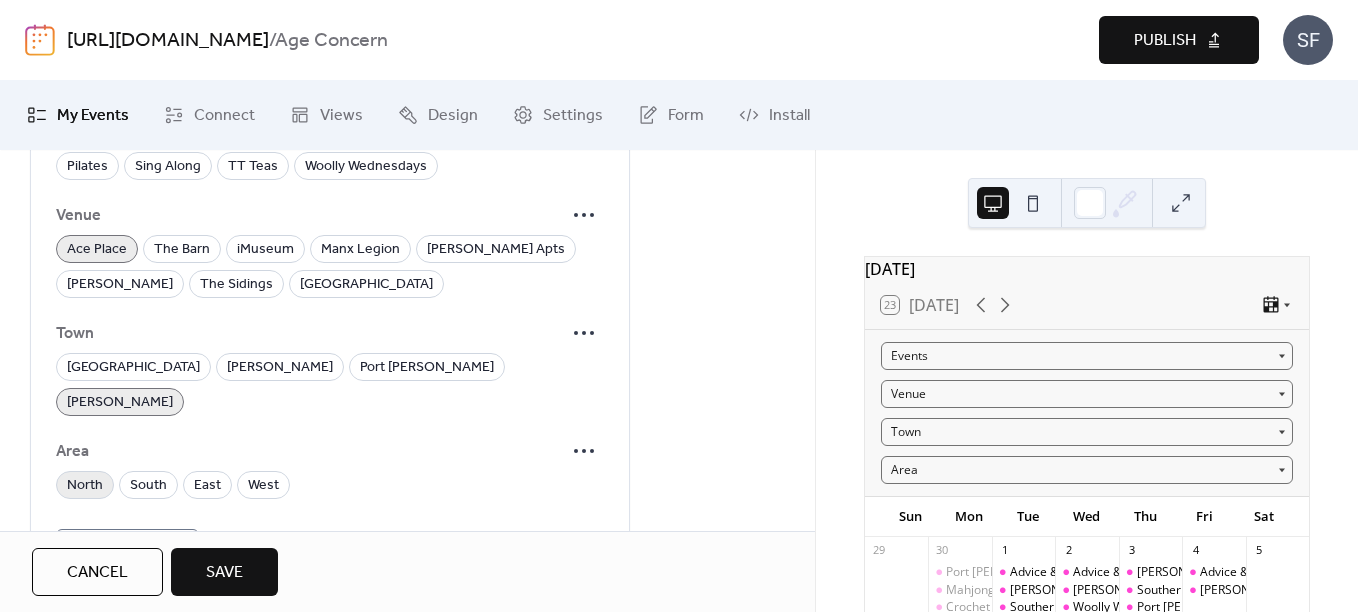 click on "North" at bounding box center [85, 486] 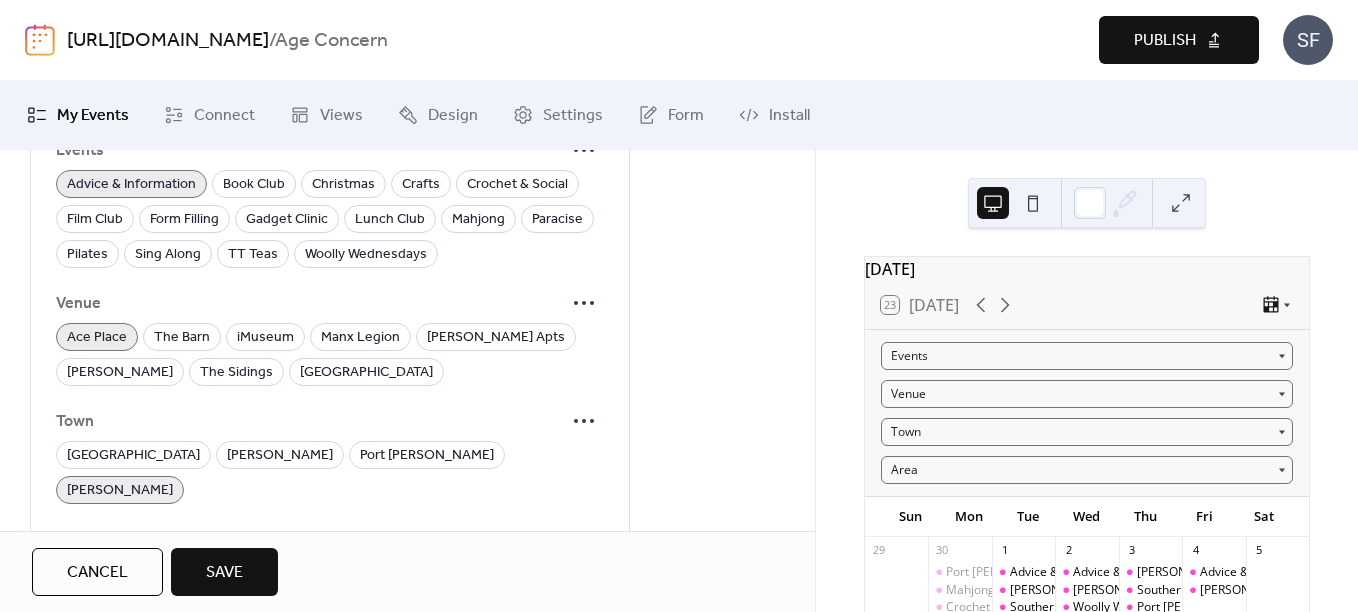 scroll, scrollTop: 1456, scrollLeft: 0, axis: vertical 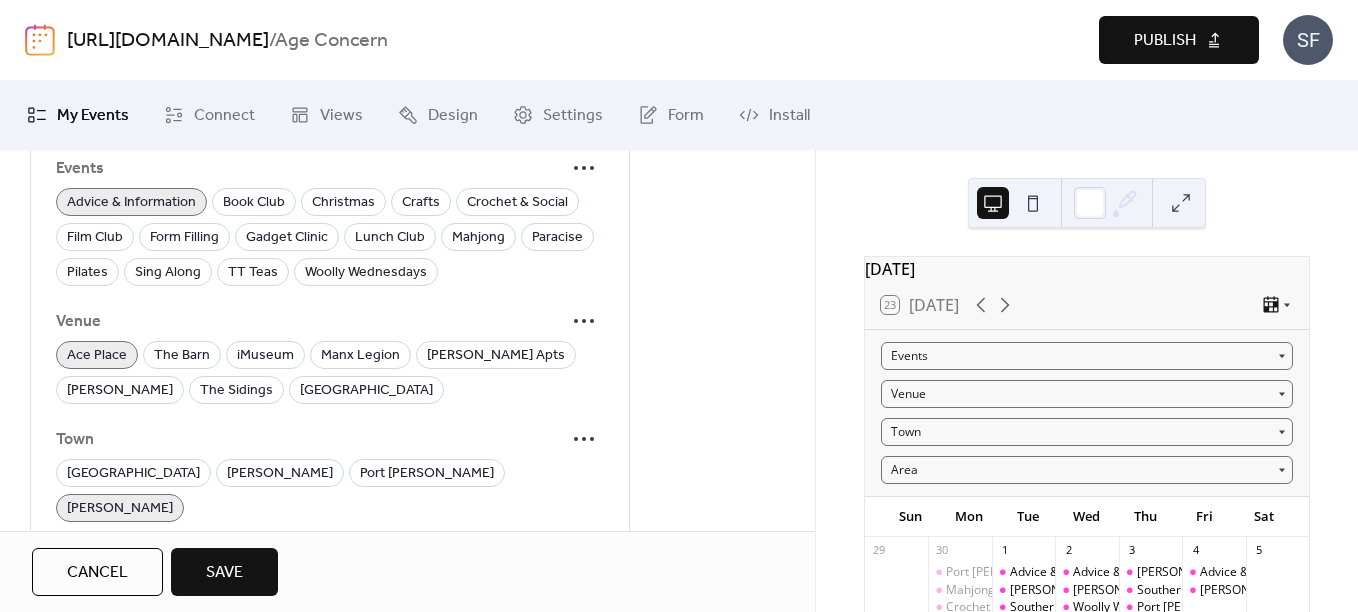 click on "Save" at bounding box center [224, 572] 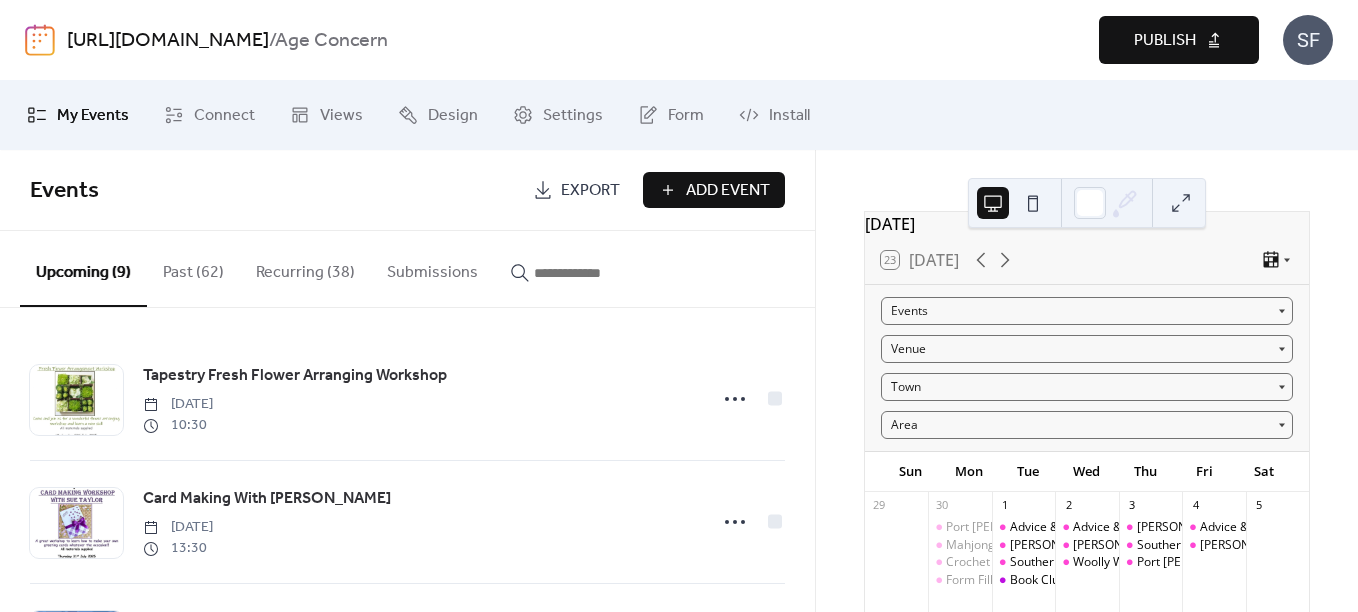scroll, scrollTop: 50, scrollLeft: 0, axis: vertical 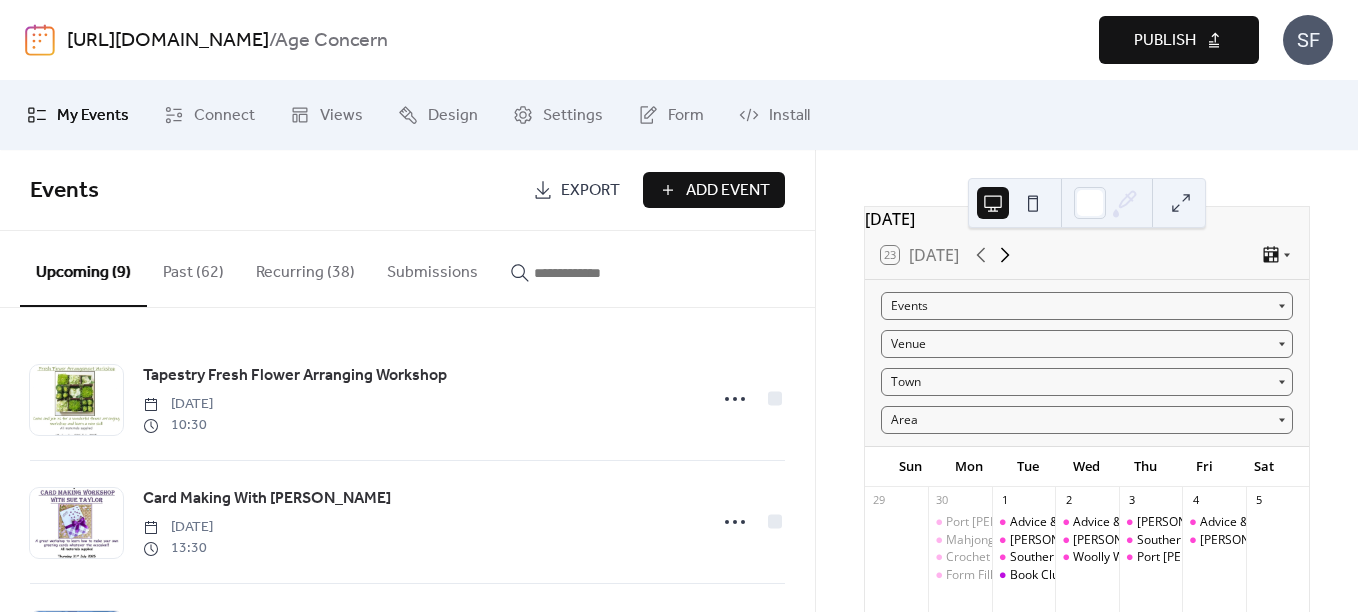 click 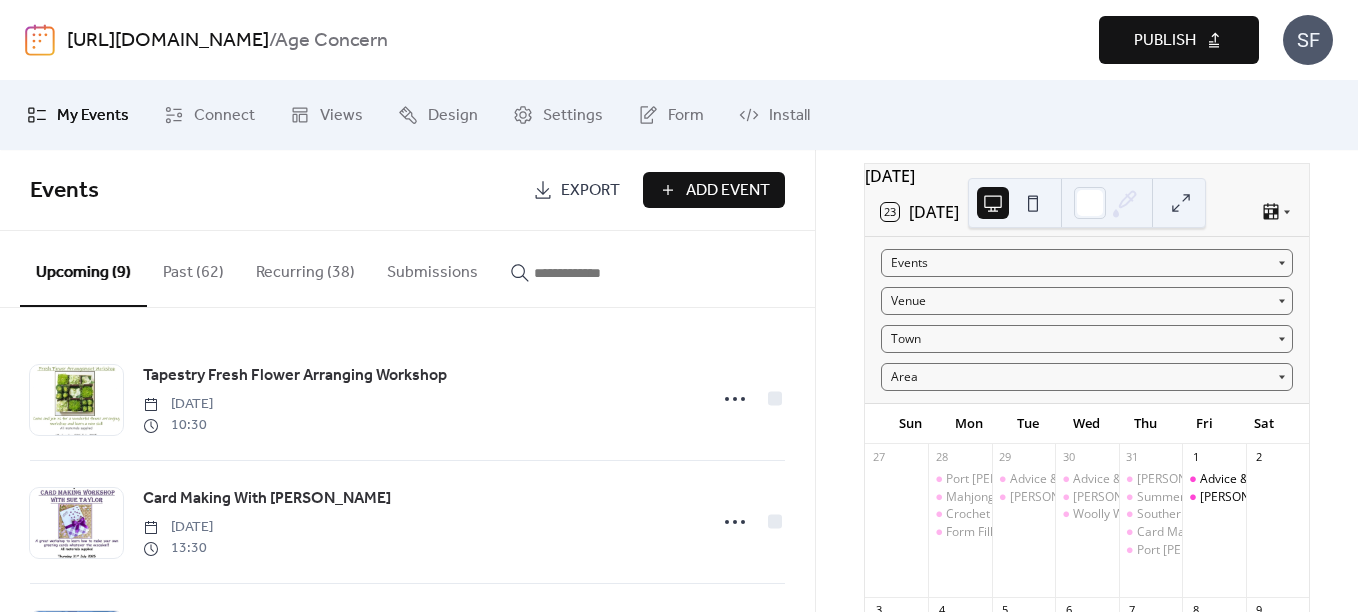 scroll, scrollTop: 91, scrollLeft: 0, axis: vertical 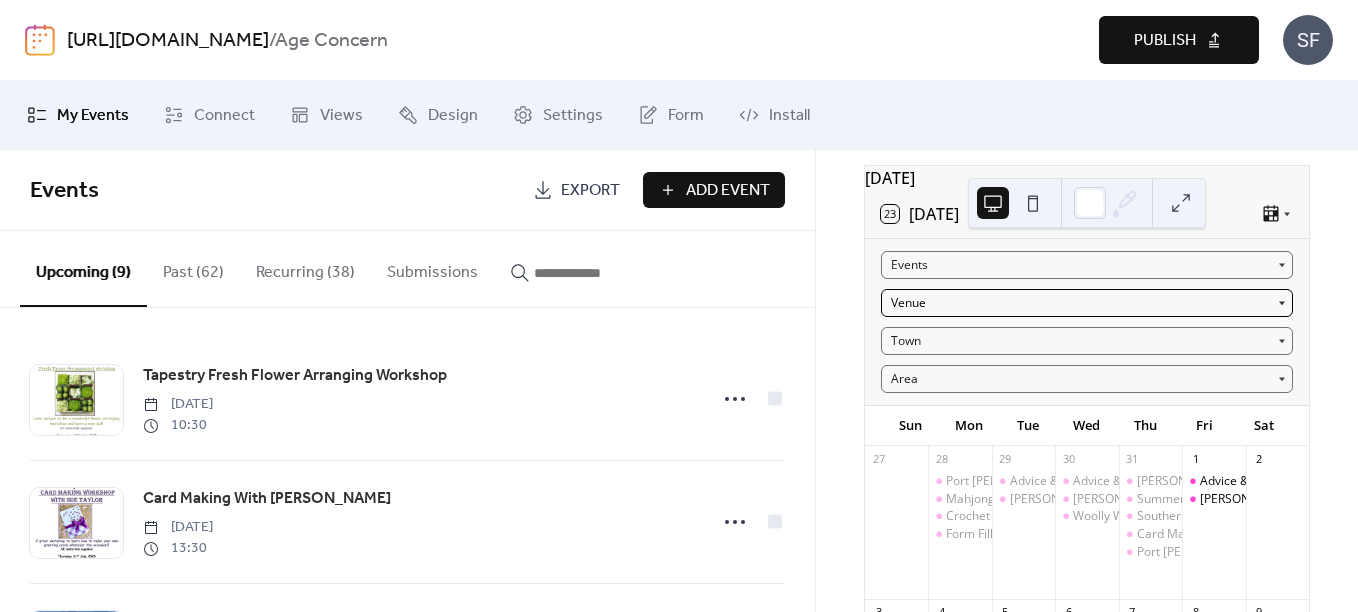 click on "Venue" at bounding box center (1087, 303) 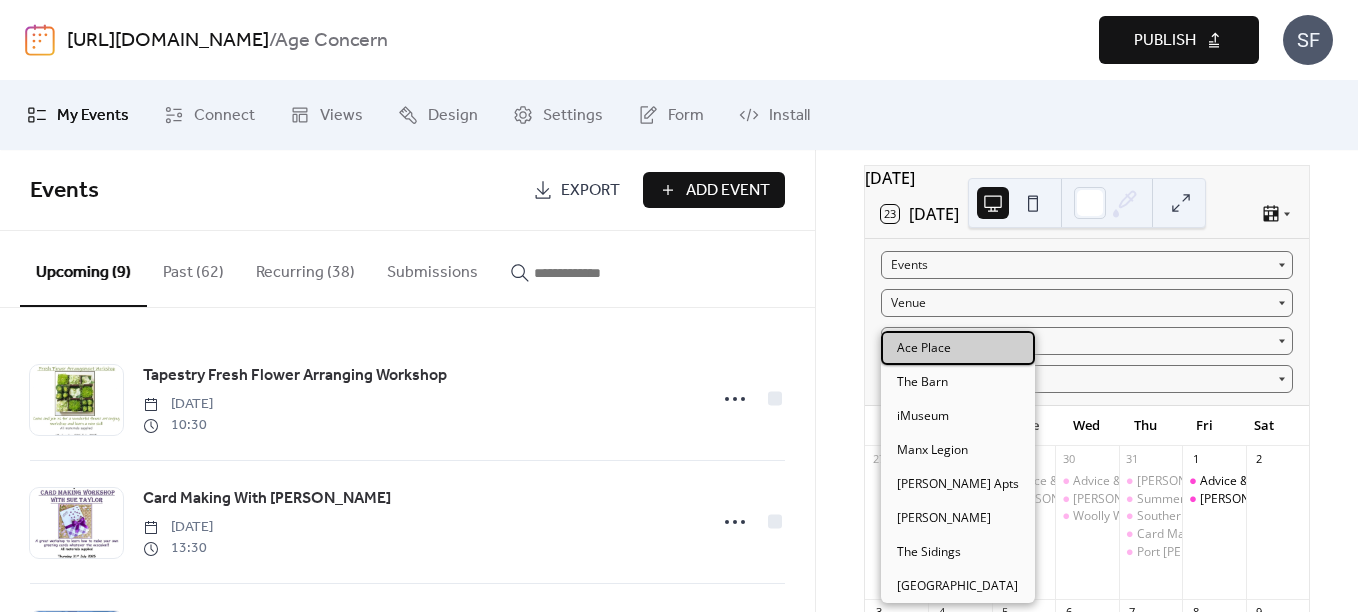 click on "Ace Place" at bounding box center [958, 348] 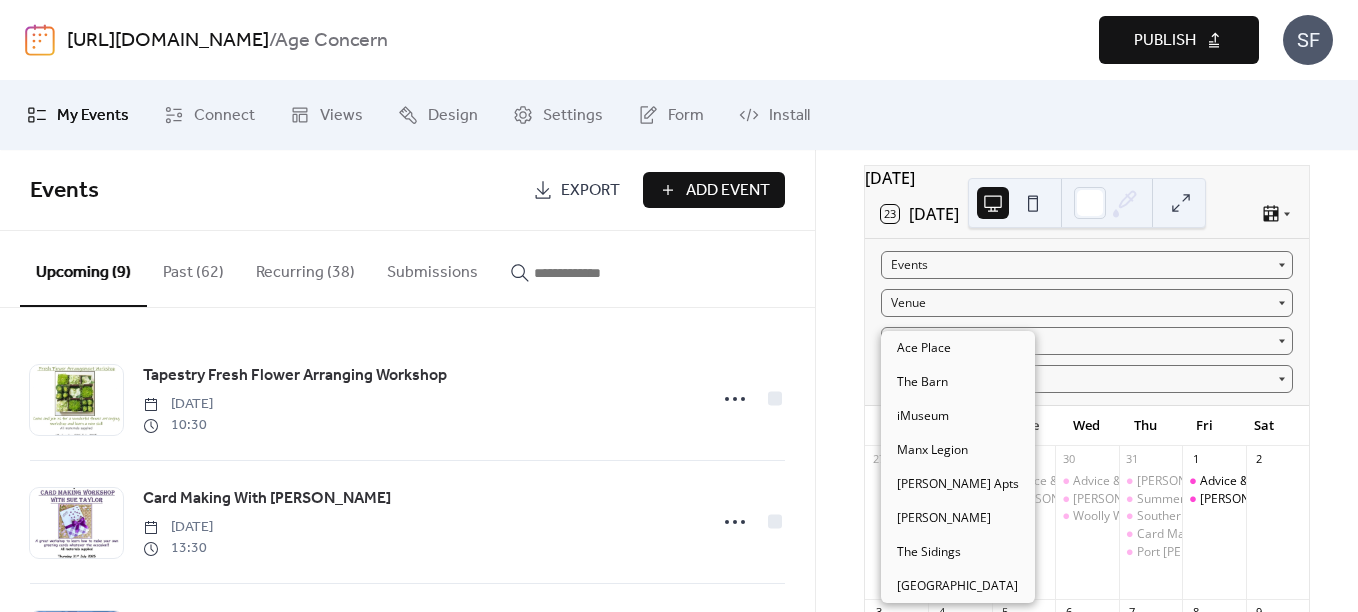 click on "Town" at bounding box center [1087, 341] 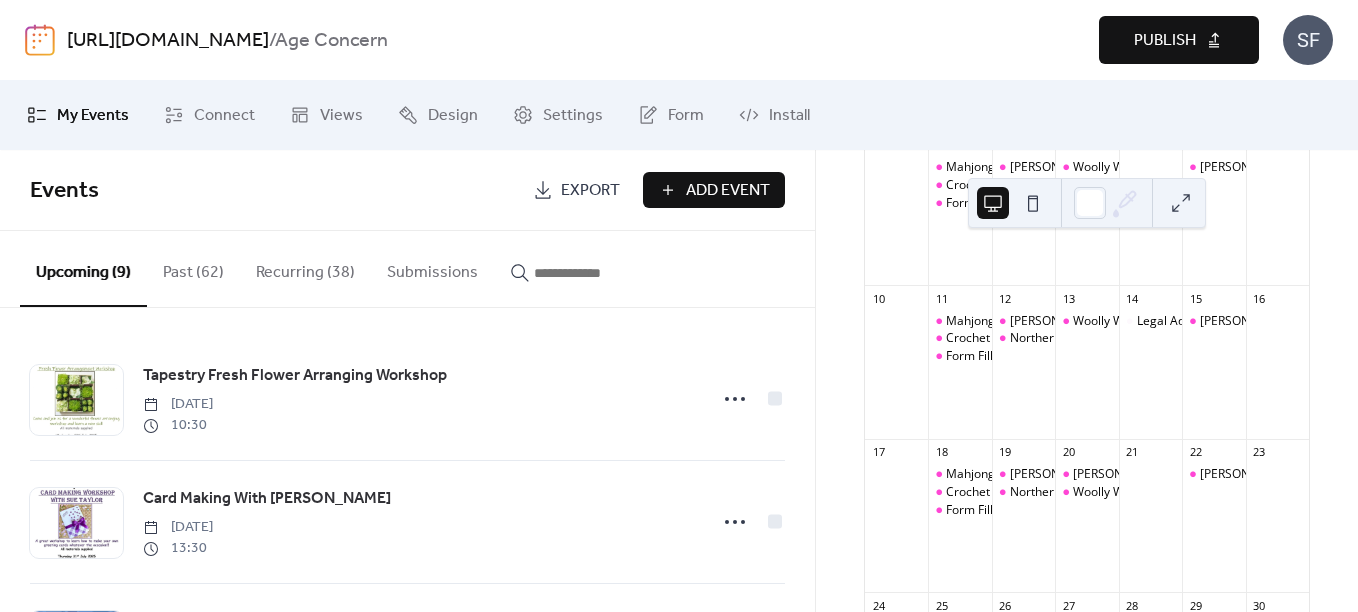 scroll, scrollTop: 559, scrollLeft: 0, axis: vertical 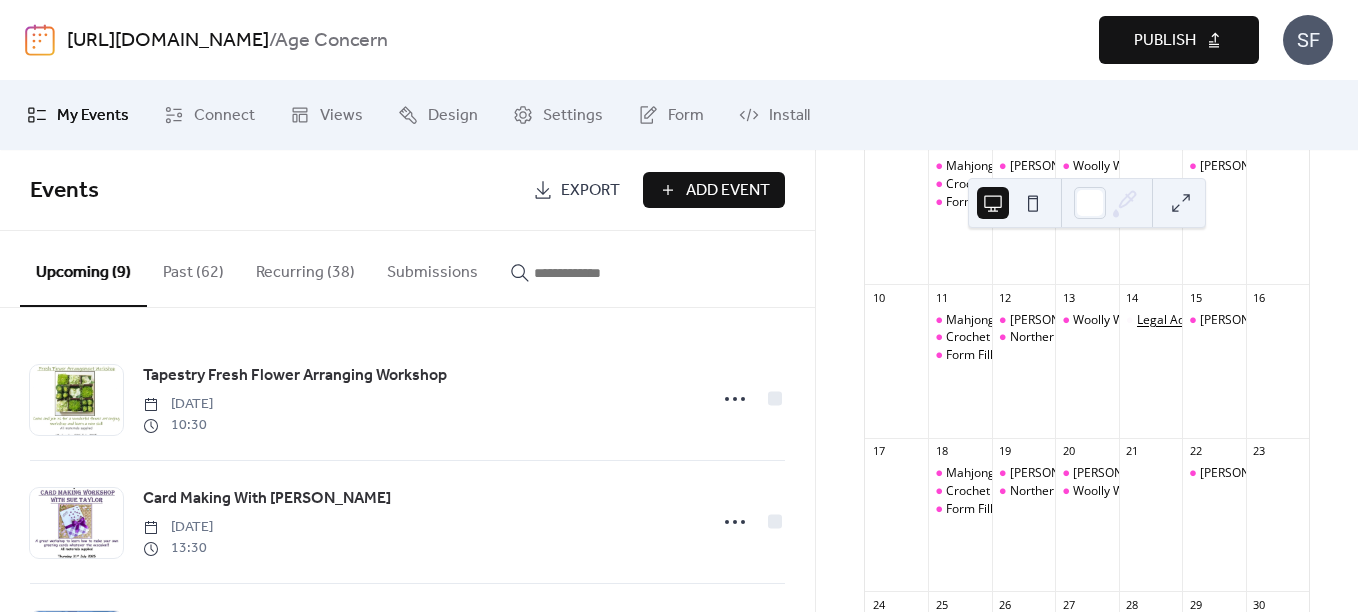click on "Legal Advice Session hosted by M&P Legal" at bounding box center [1255, 320] 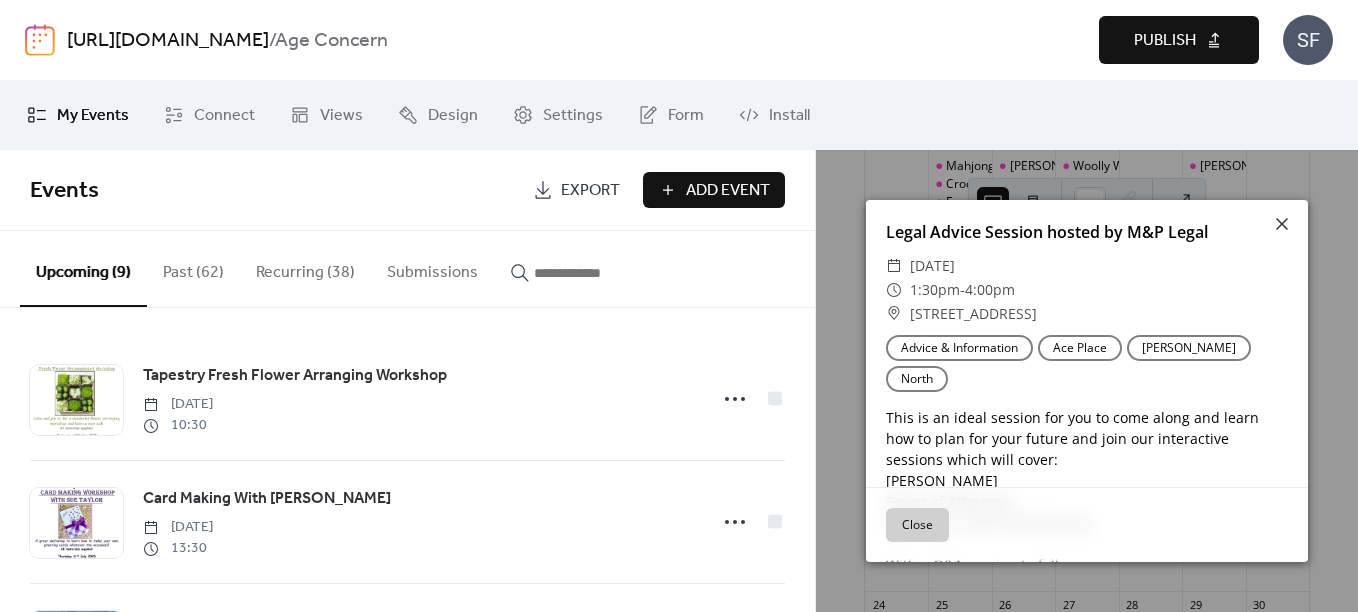 click on "Close" at bounding box center (917, 525) 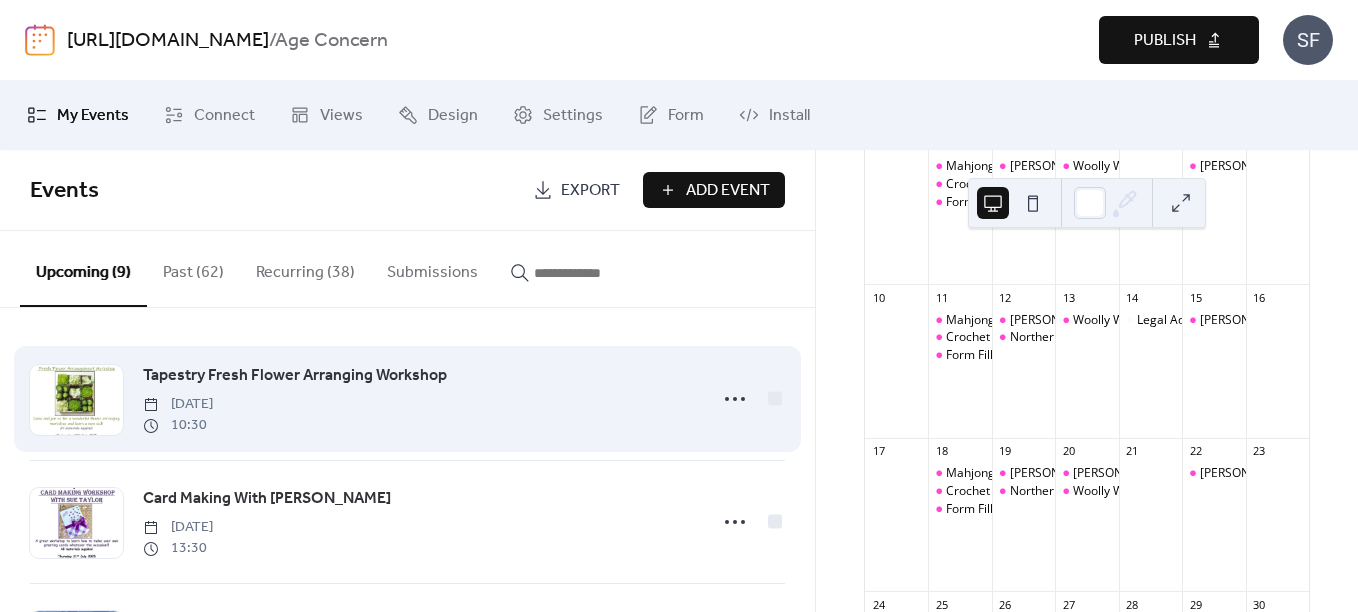 click on "Tapestry Fresh Flower Arranging Workshop" at bounding box center (295, 376) 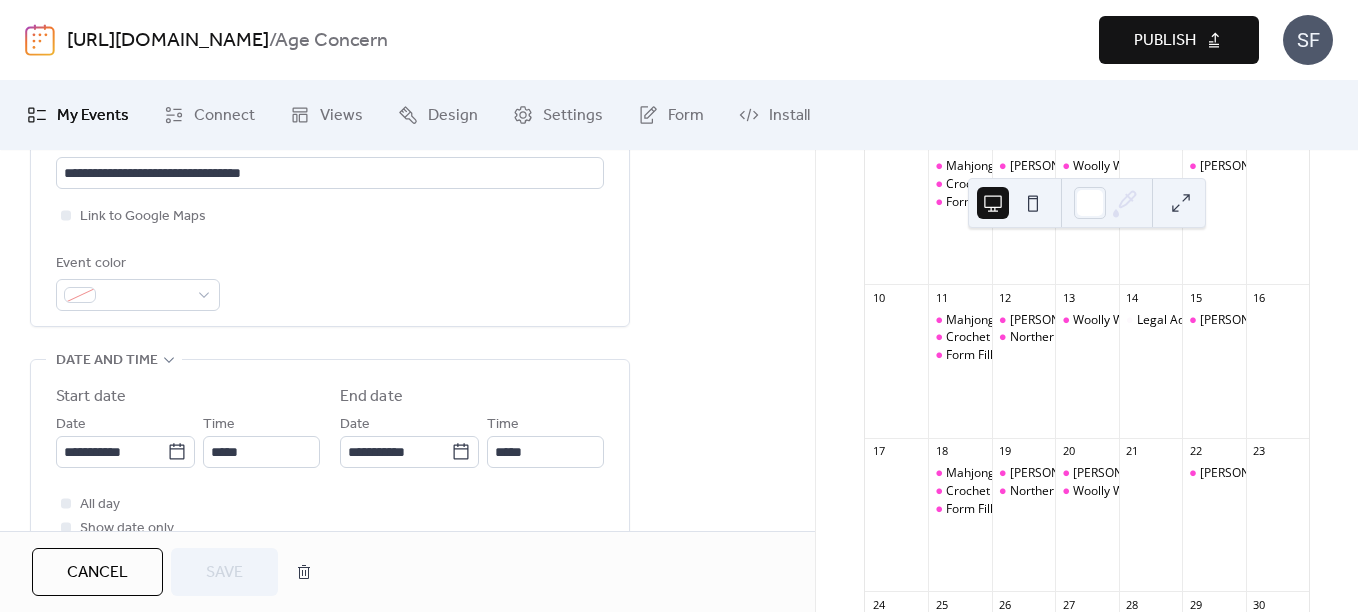 scroll, scrollTop: 441, scrollLeft: 0, axis: vertical 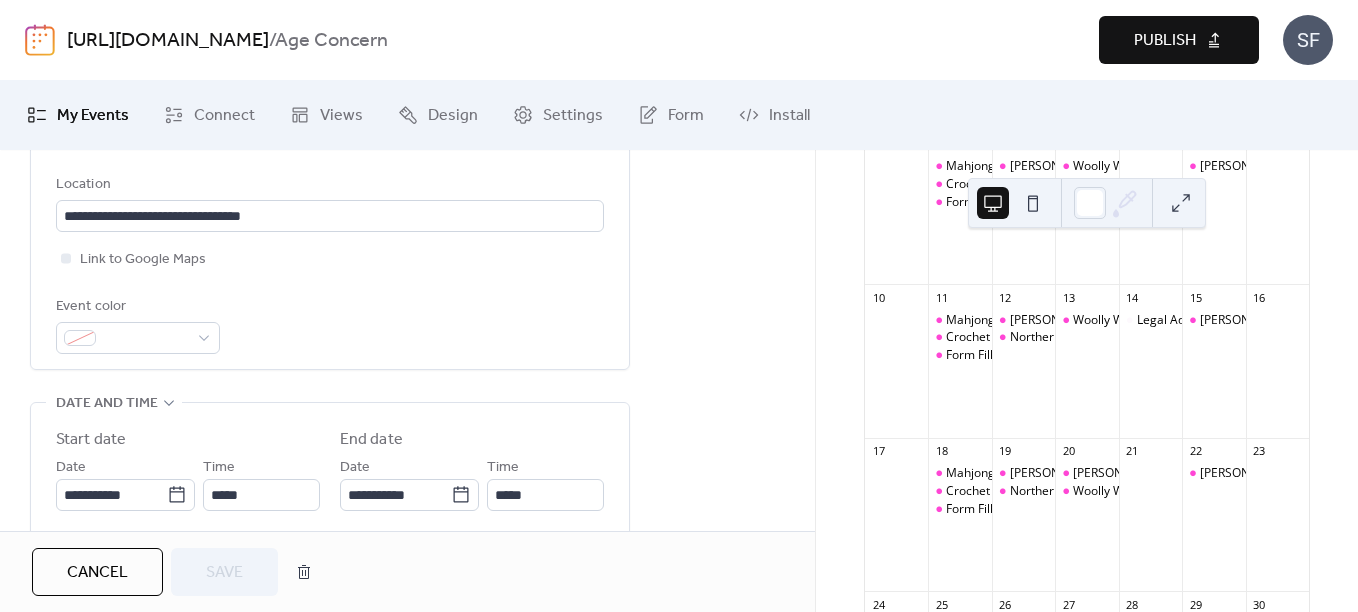 click on "Cancel" at bounding box center (97, 573) 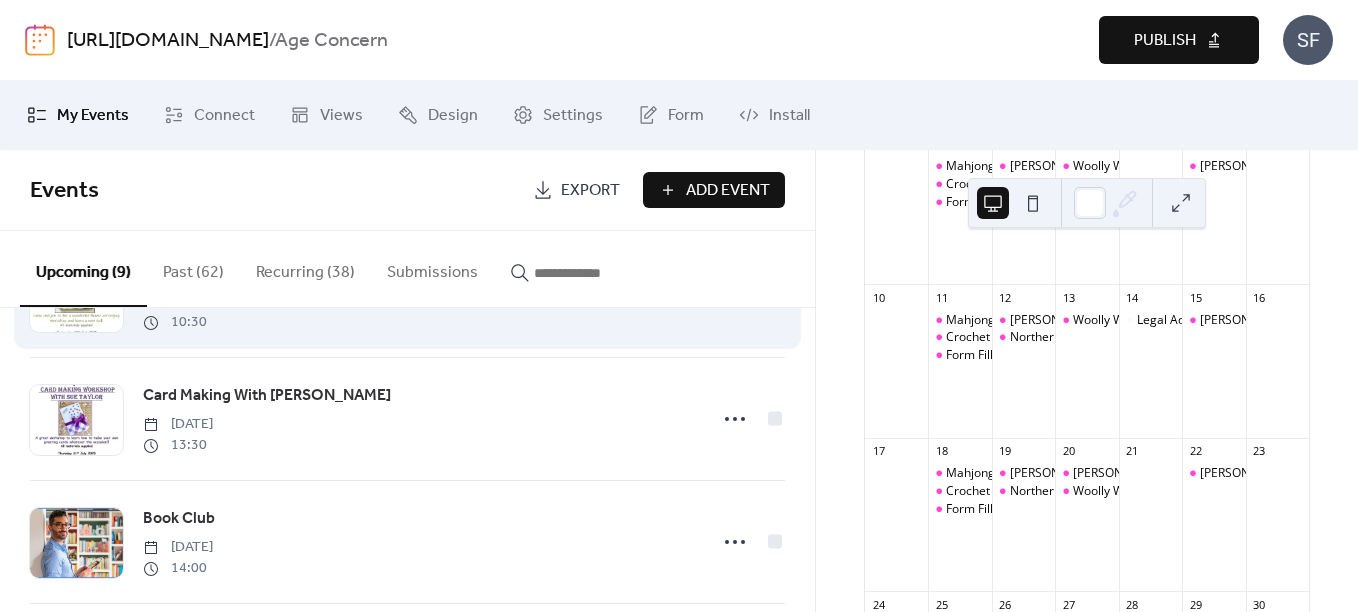 scroll, scrollTop: 0, scrollLeft: 0, axis: both 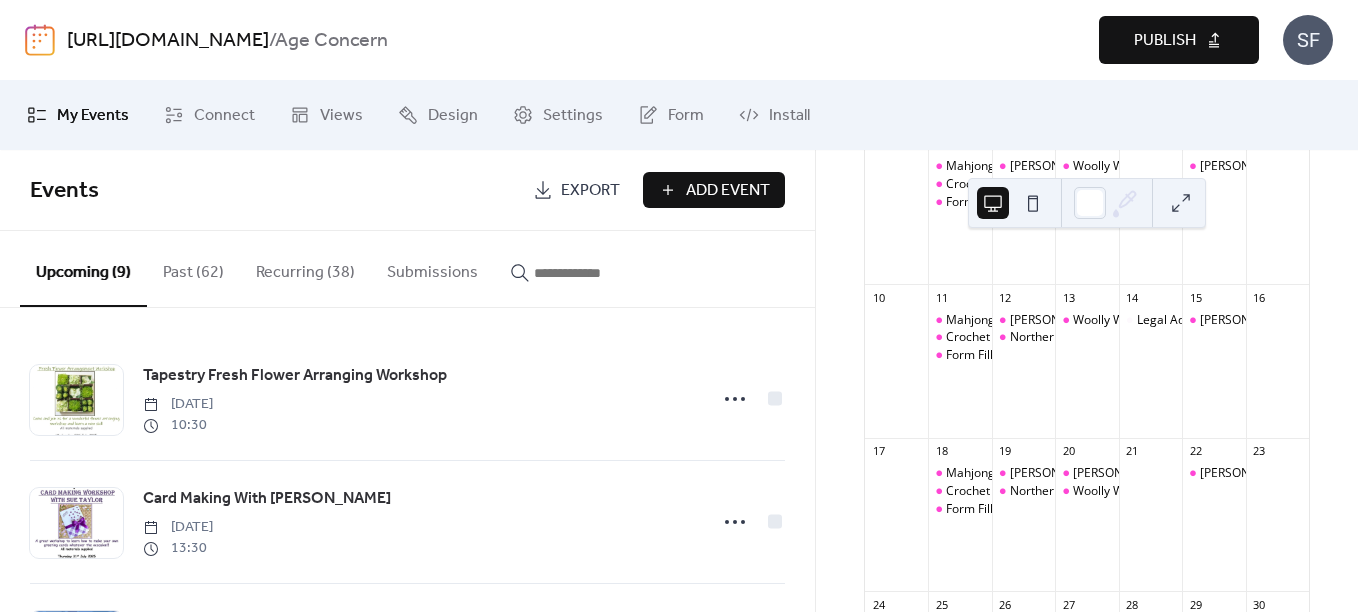 click on "Past (62)" at bounding box center [193, 268] 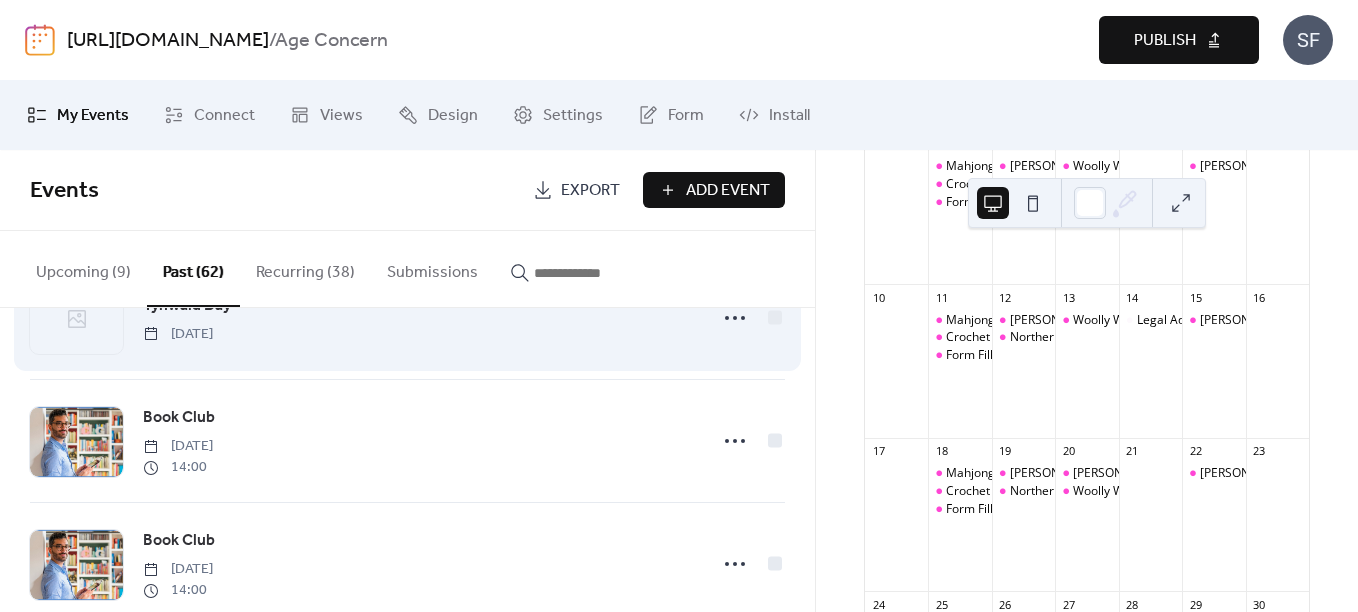 scroll, scrollTop: 82, scrollLeft: 0, axis: vertical 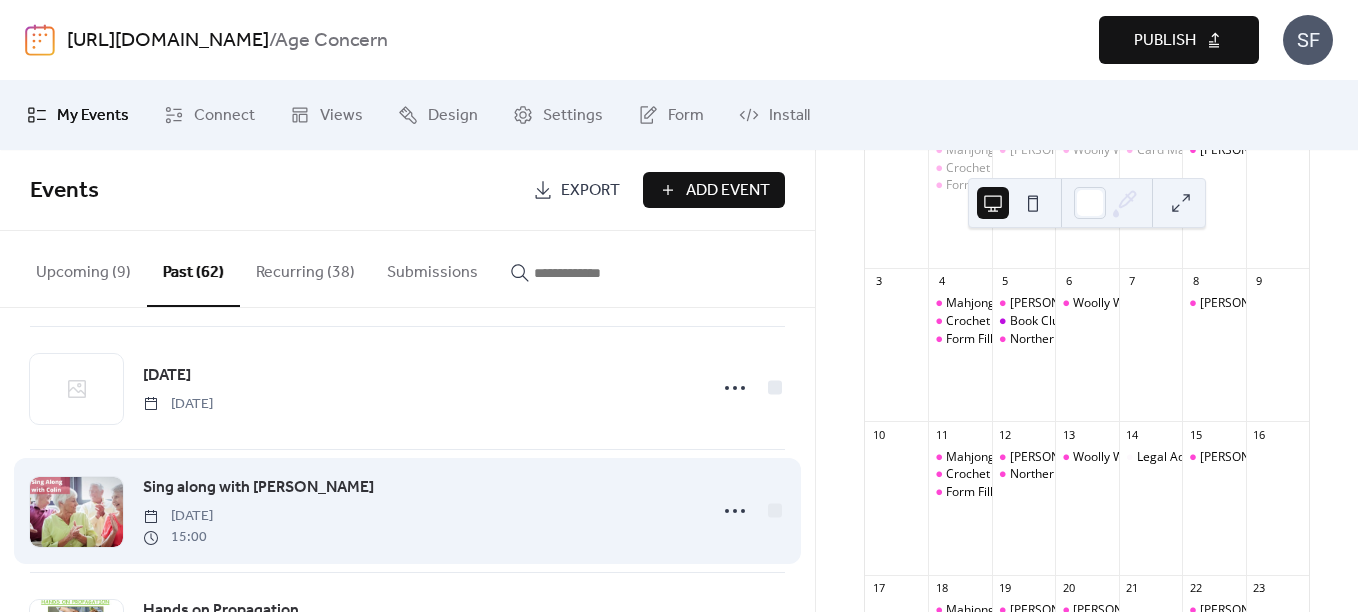 click on "Sing along with Colin" at bounding box center (258, 488) 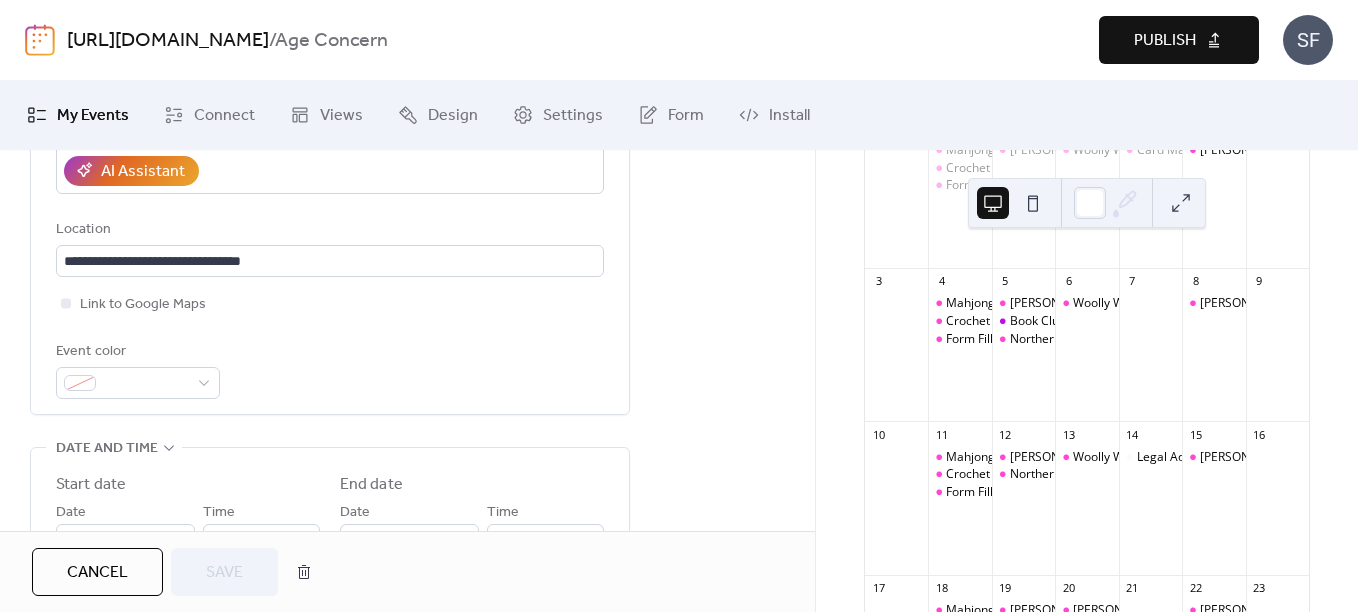 scroll, scrollTop: 518, scrollLeft: 0, axis: vertical 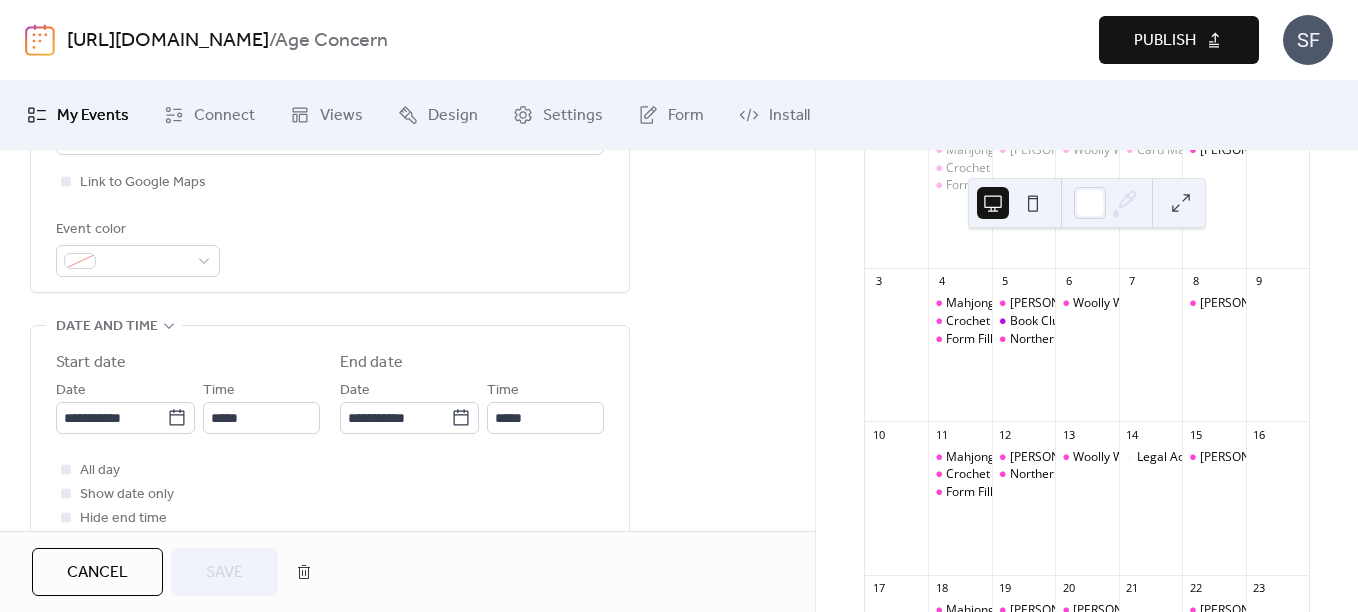 click on "Cancel" at bounding box center (97, 573) 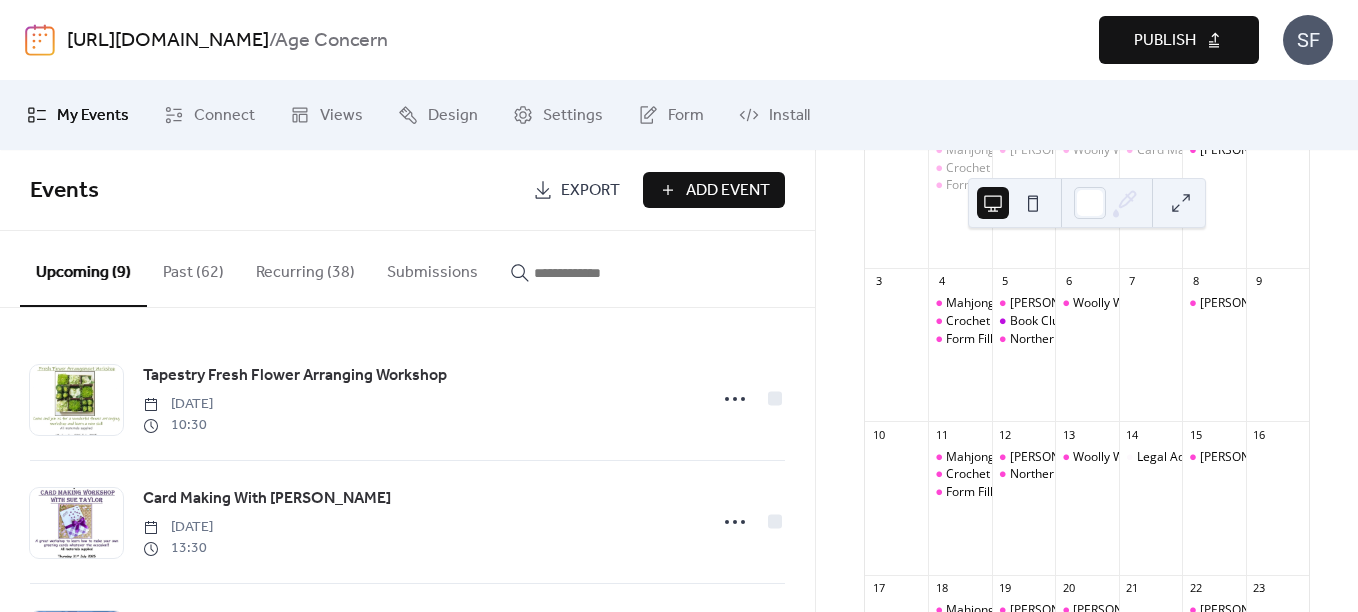 click on "Past (62)" at bounding box center [193, 268] 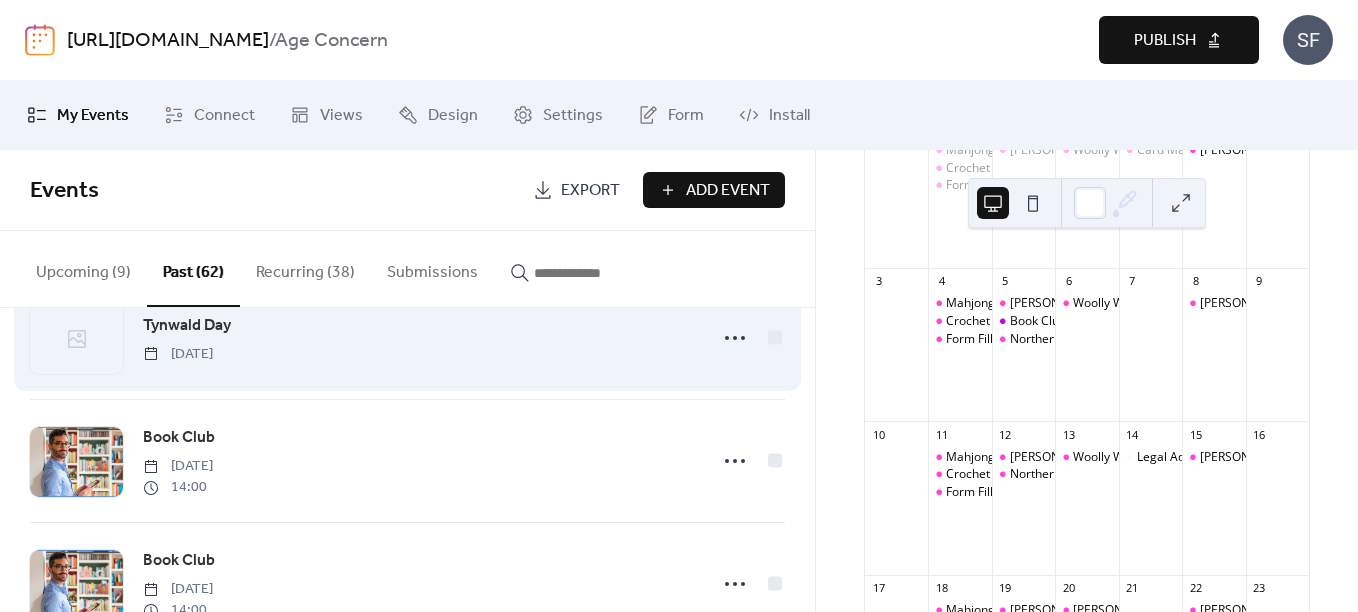 scroll, scrollTop: 62, scrollLeft: 0, axis: vertical 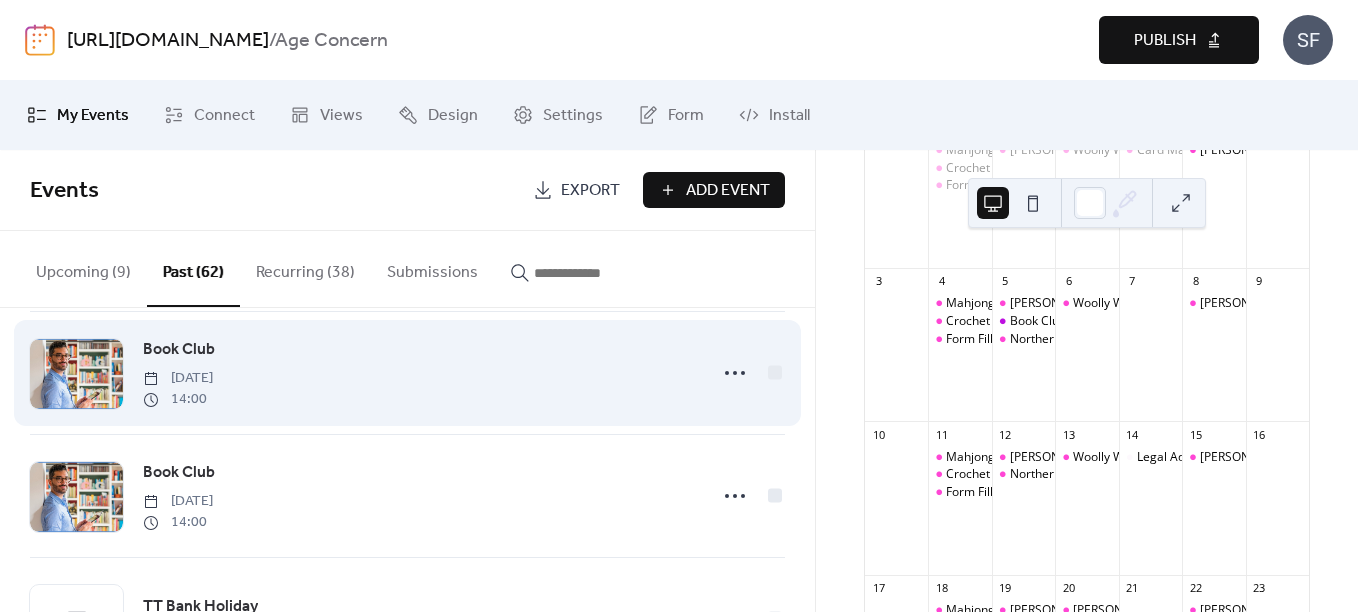 click on "Book Club" at bounding box center [179, 350] 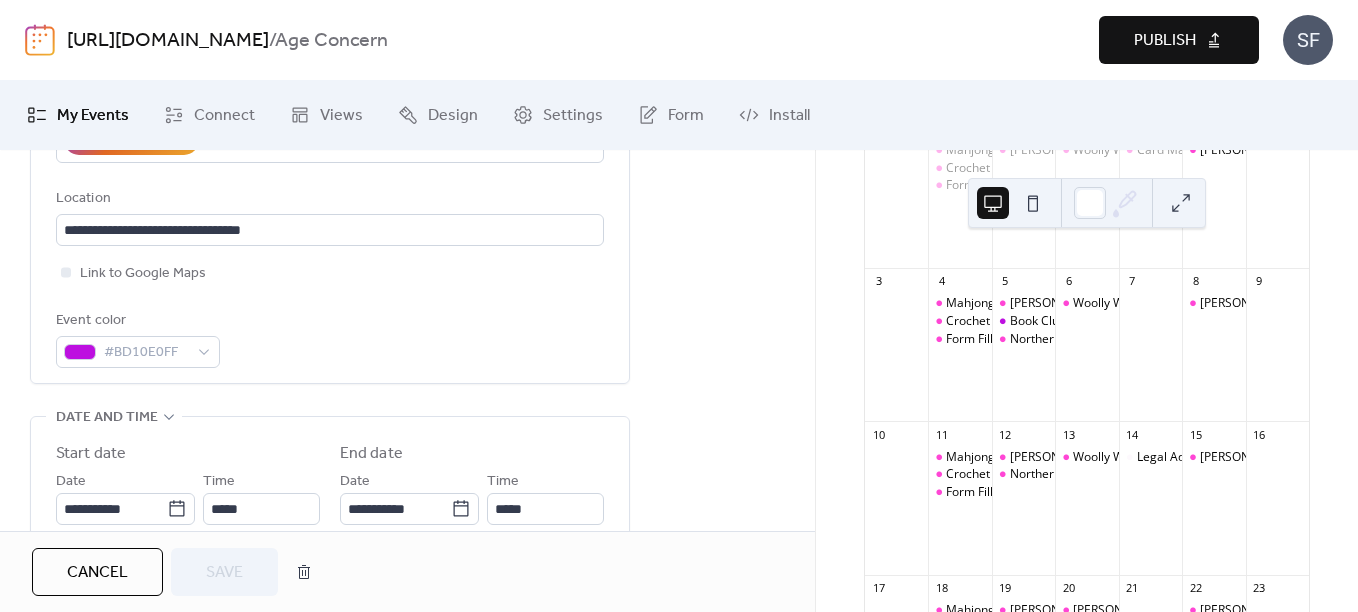 scroll, scrollTop: 428, scrollLeft: 0, axis: vertical 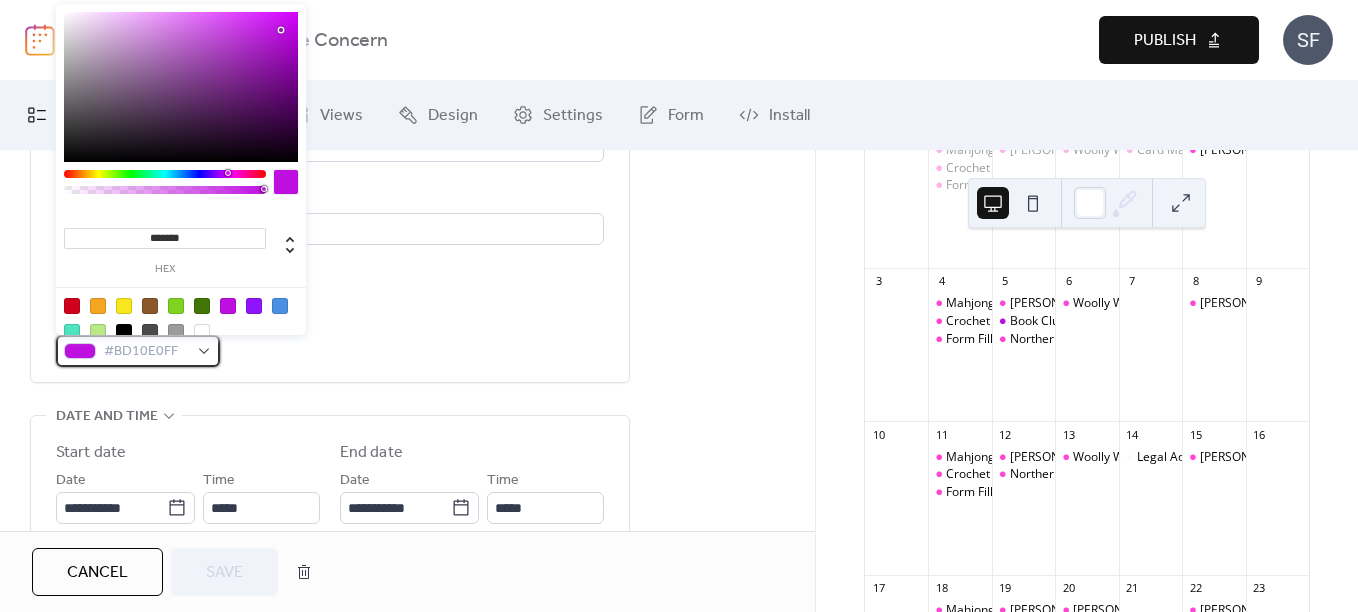 click on "#BD10E0FF" at bounding box center (138, 351) 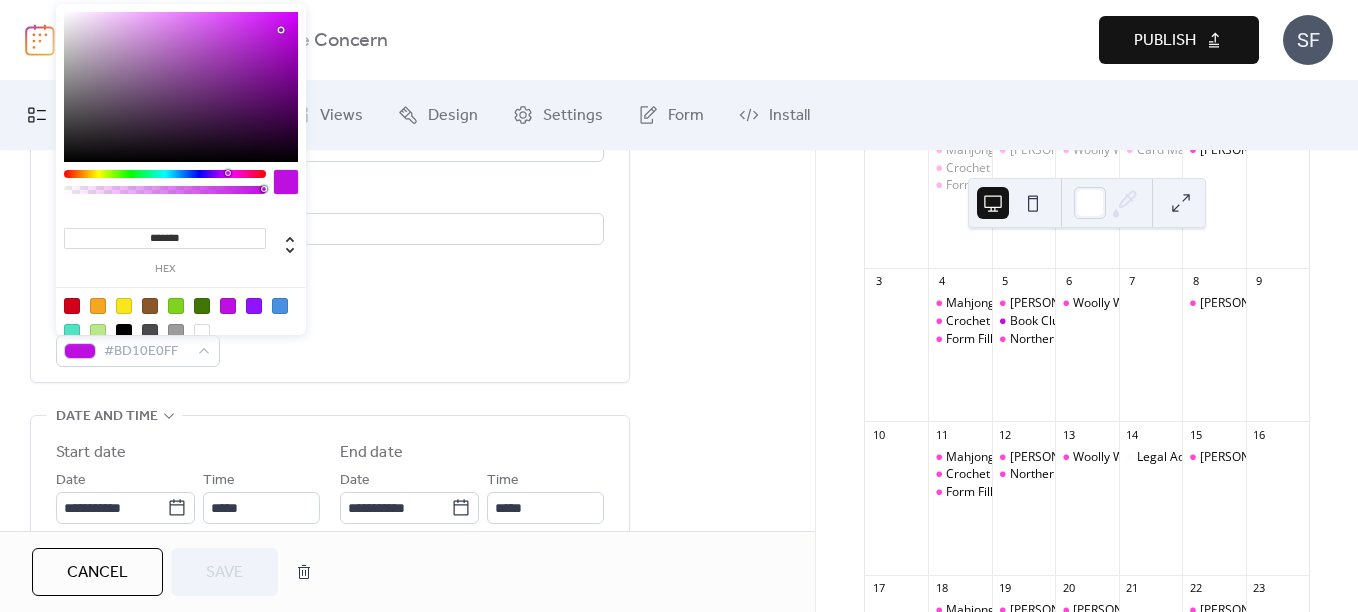 drag, startPoint x: 210, startPoint y: 237, endPoint x: 85, endPoint y: 223, distance: 125.781555 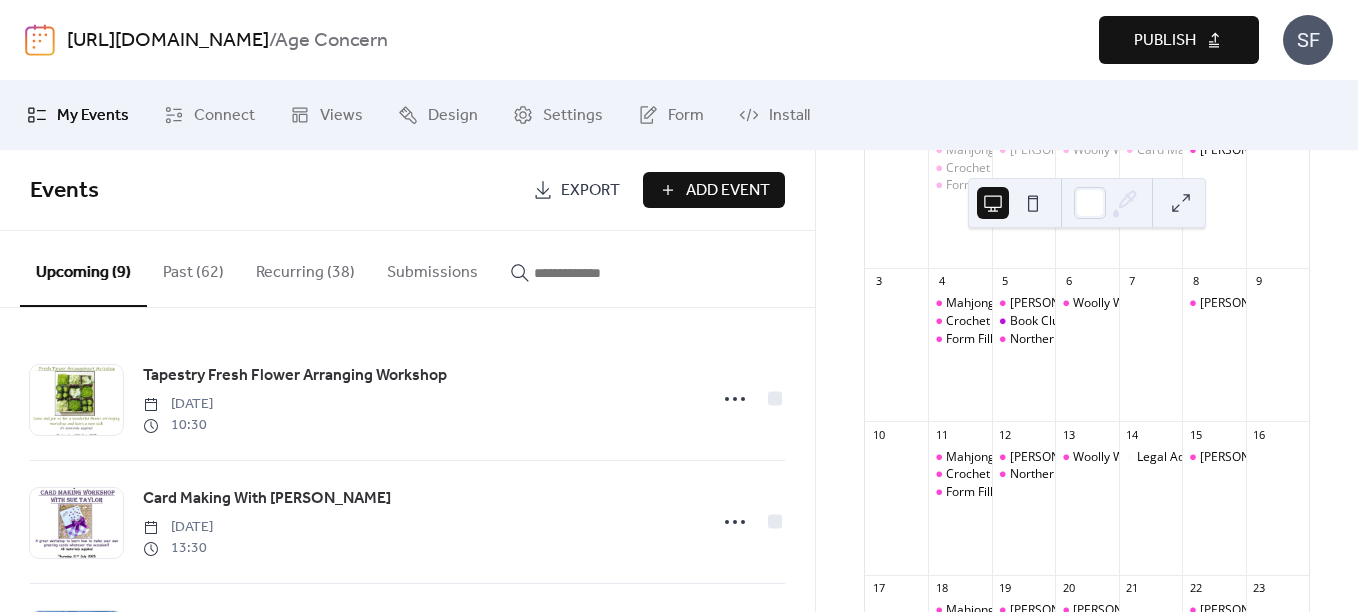click on "Upcoming (9)" at bounding box center (83, 269) 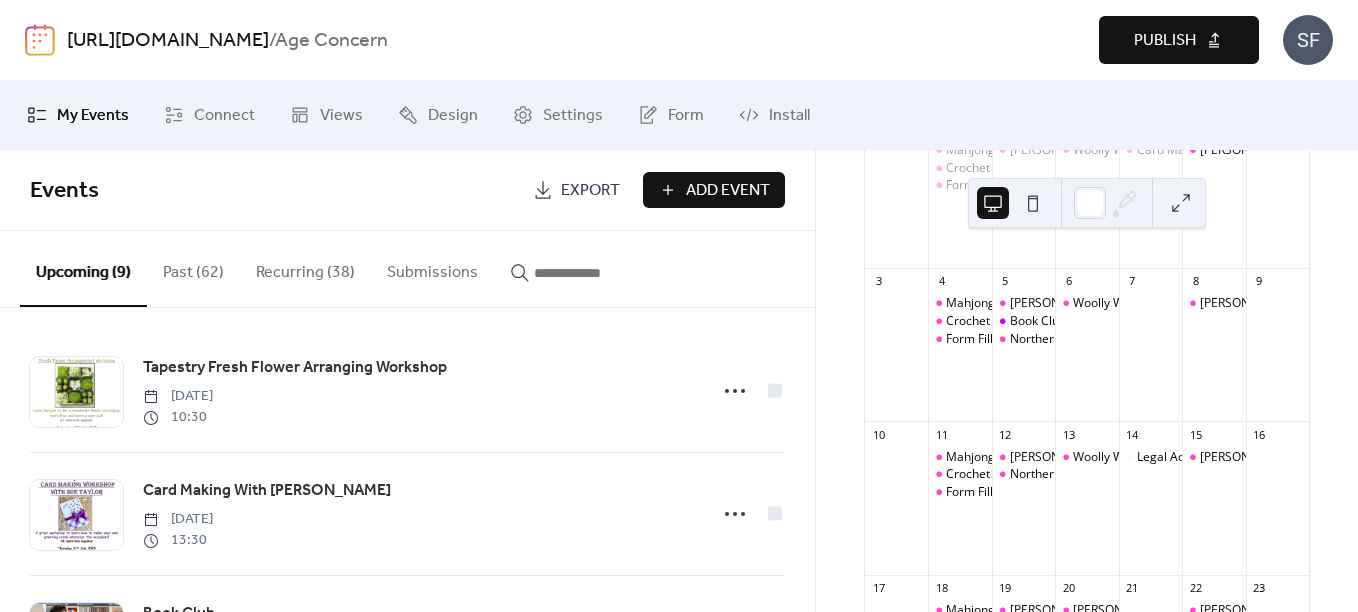 scroll, scrollTop: 6, scrollLeft: 0, axis: vertical 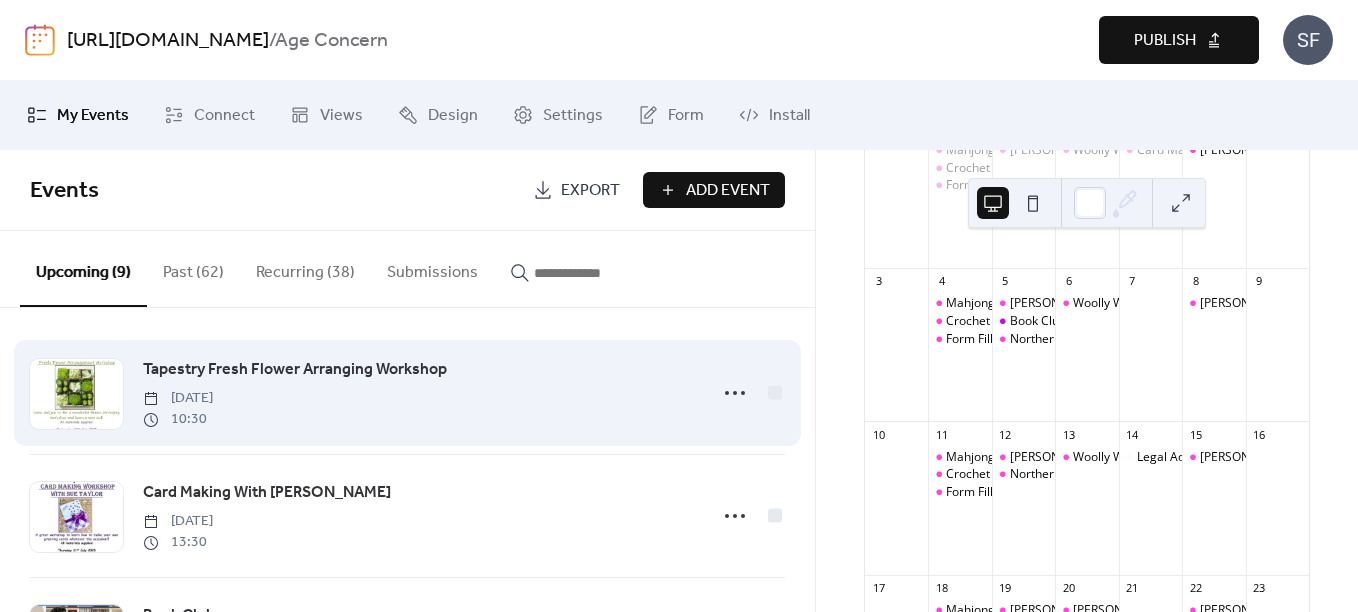 click on "Tapestry Fresh Flower Arranging Workshop" at bounding box center [295, 370] 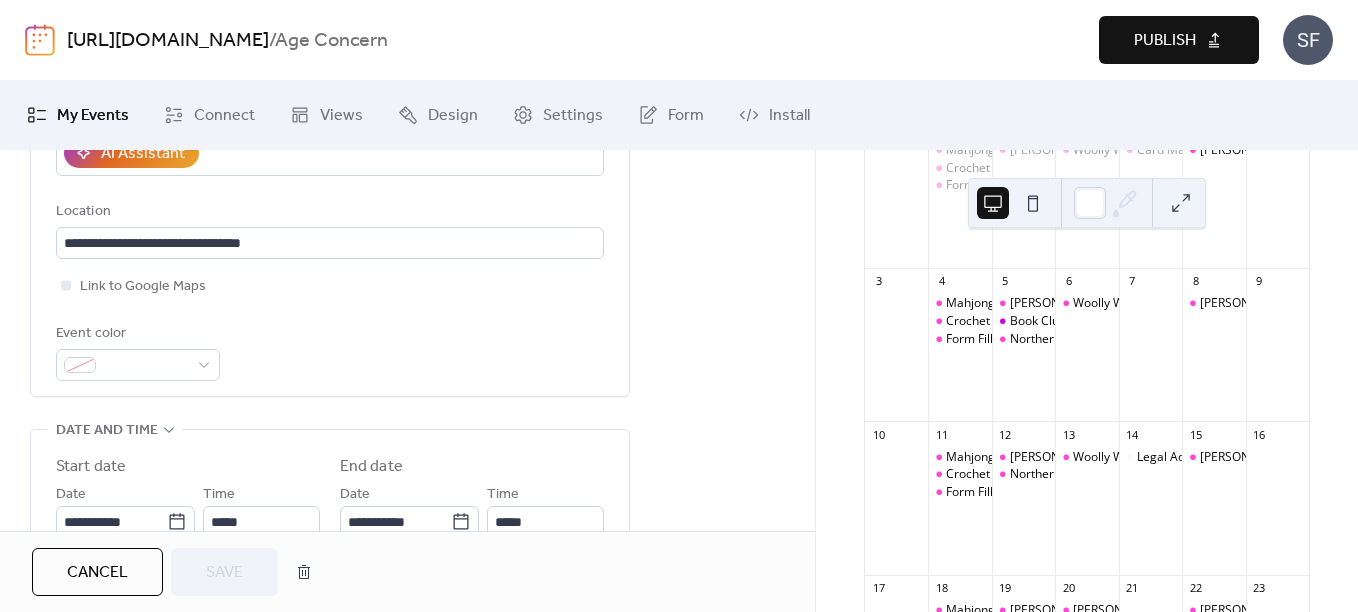 scroll, scrollTop: 415, scrollLeft: 0, axis: vertical 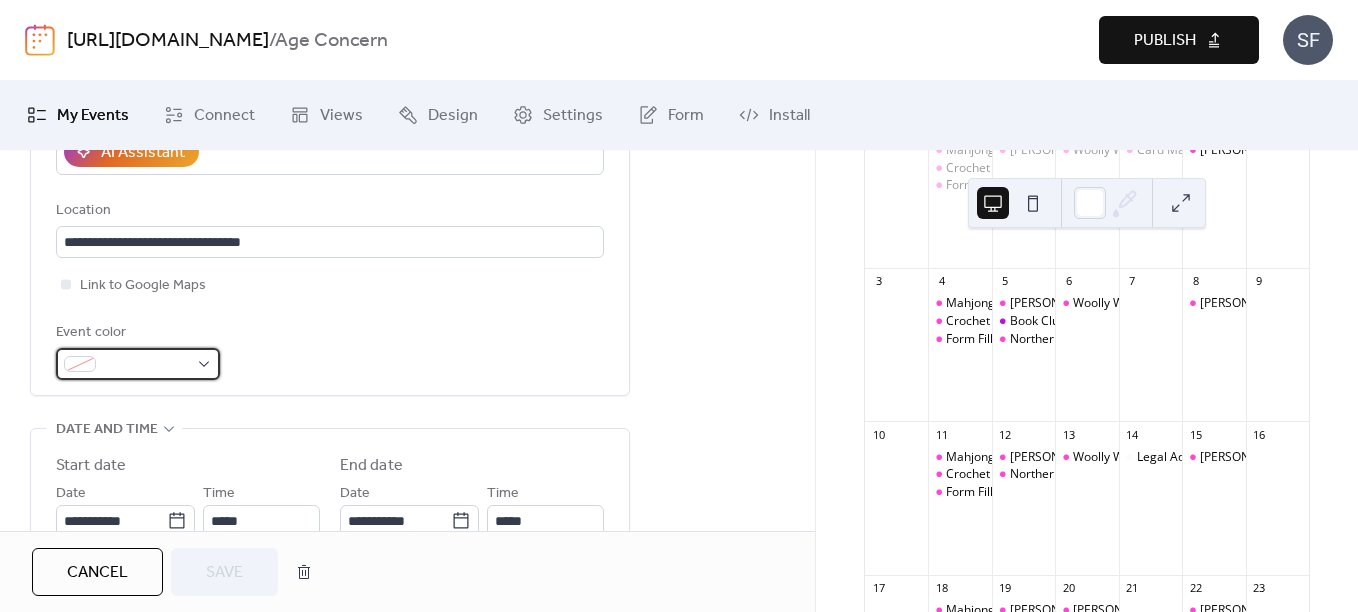 click at bounding box center [138, 364] 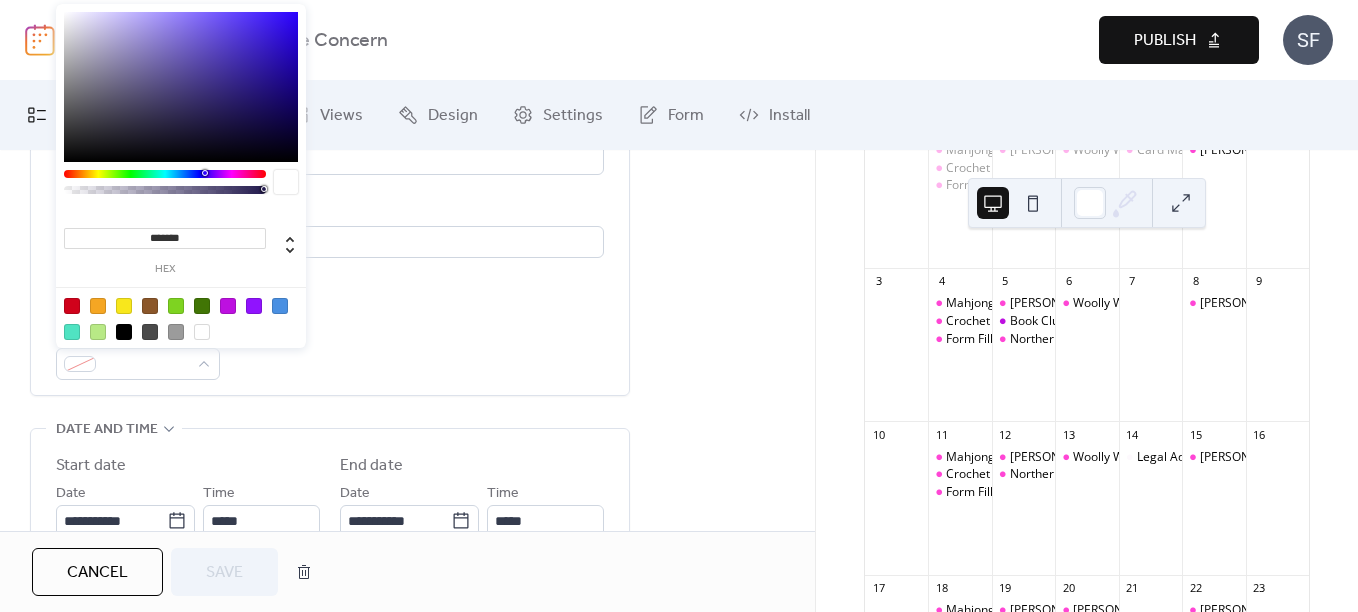 drag, startPoint x: 200, startPoint y: 233, endPoint x: 52, endPoint y: 228, distance: 148.08444 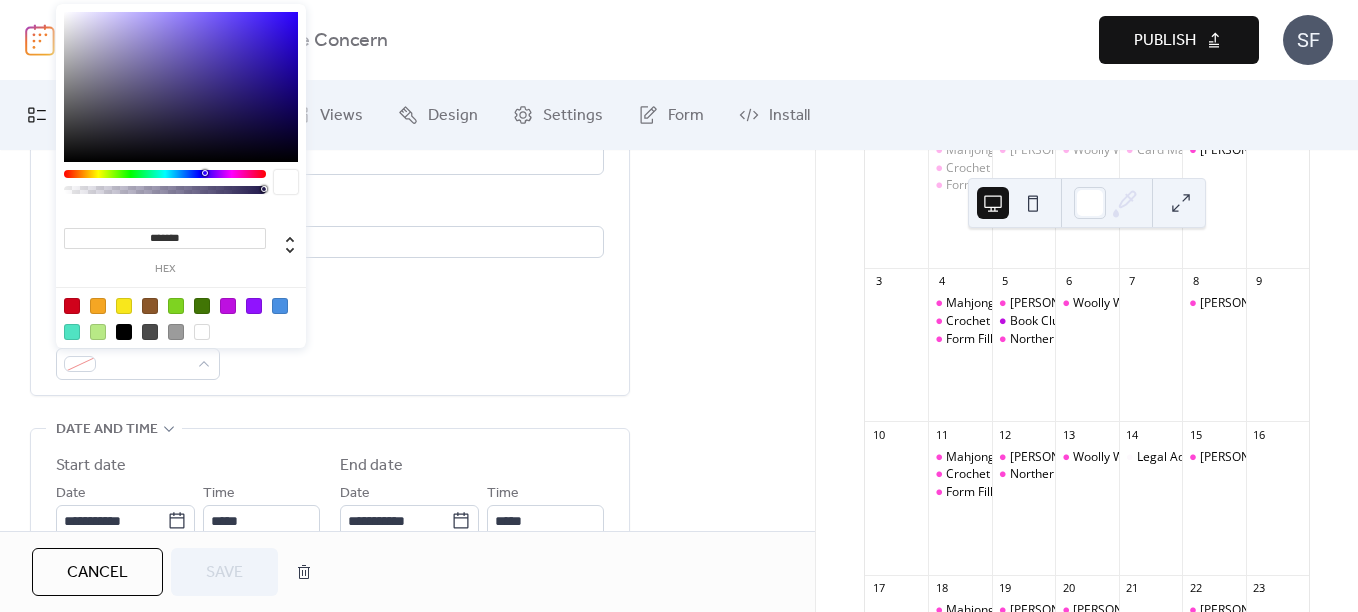 paste 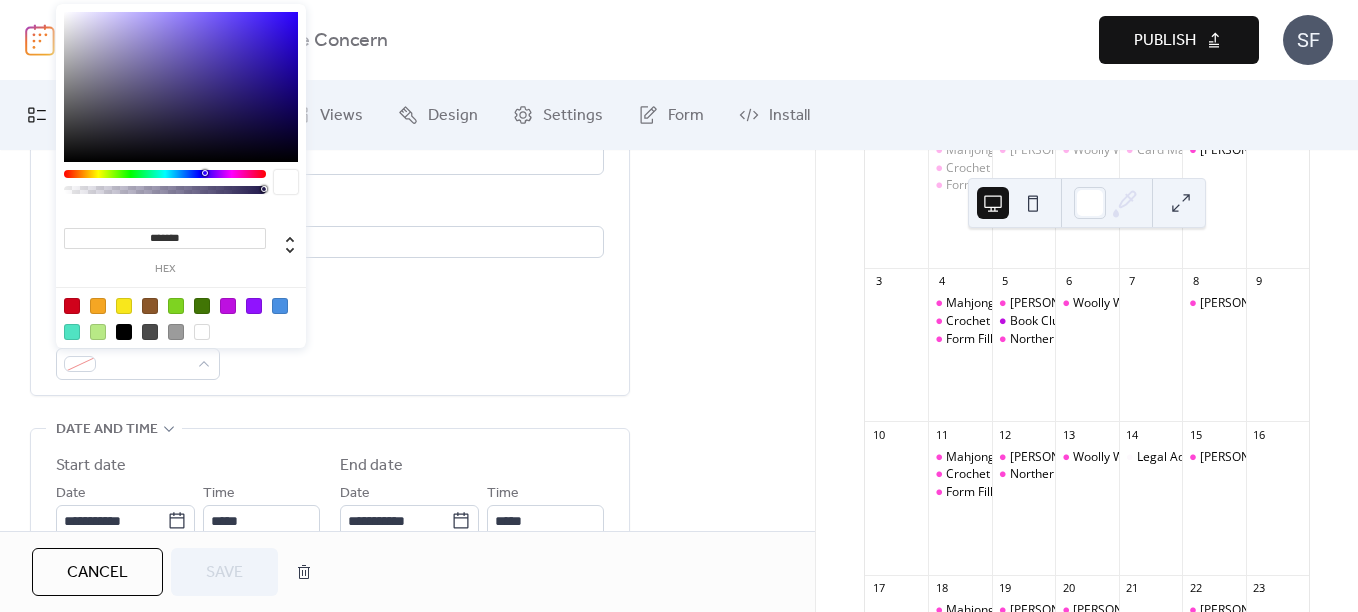 type on "*******" 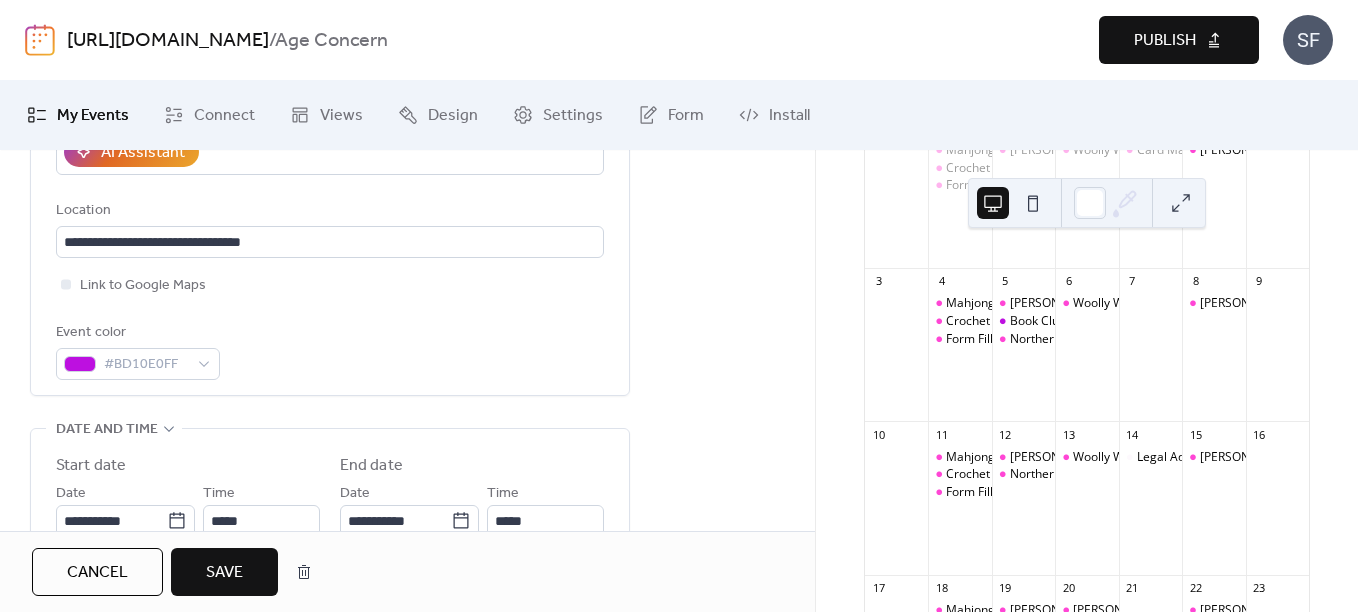 click on "Save" at bounding box center (224, 572) 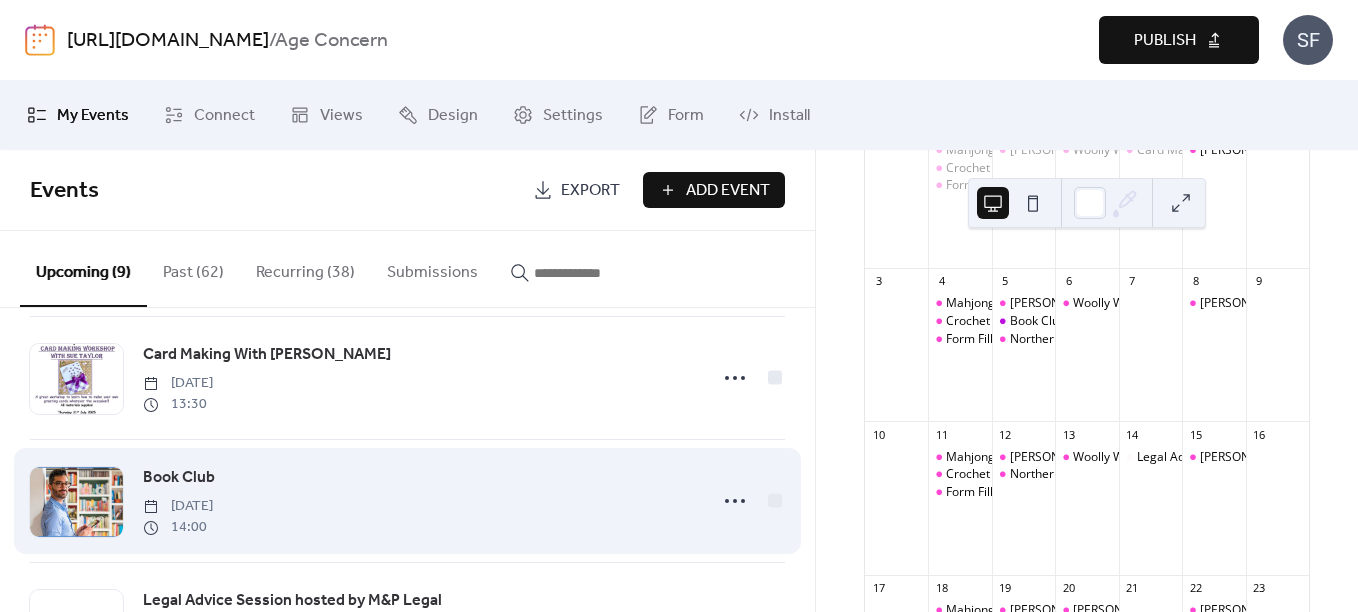 scroll, scrollTop: 143, scrollLeft: 0, axis: vertical 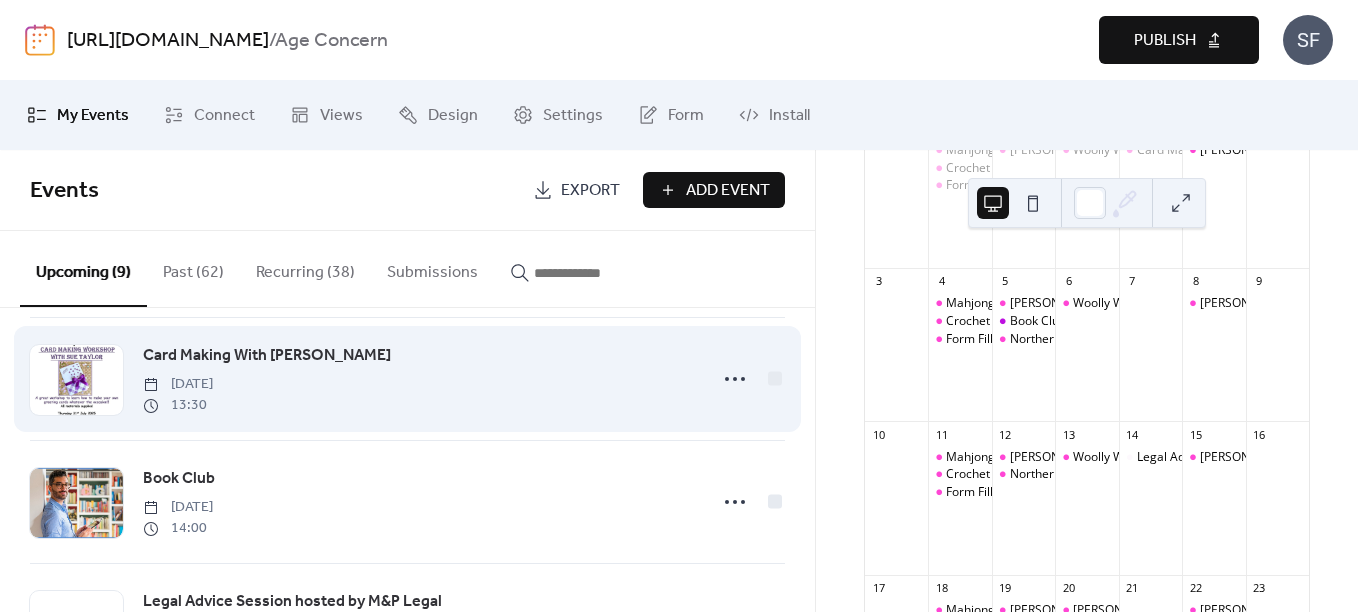 click on "Card Making With Sue Taylor" at bounding box center [267, 356] 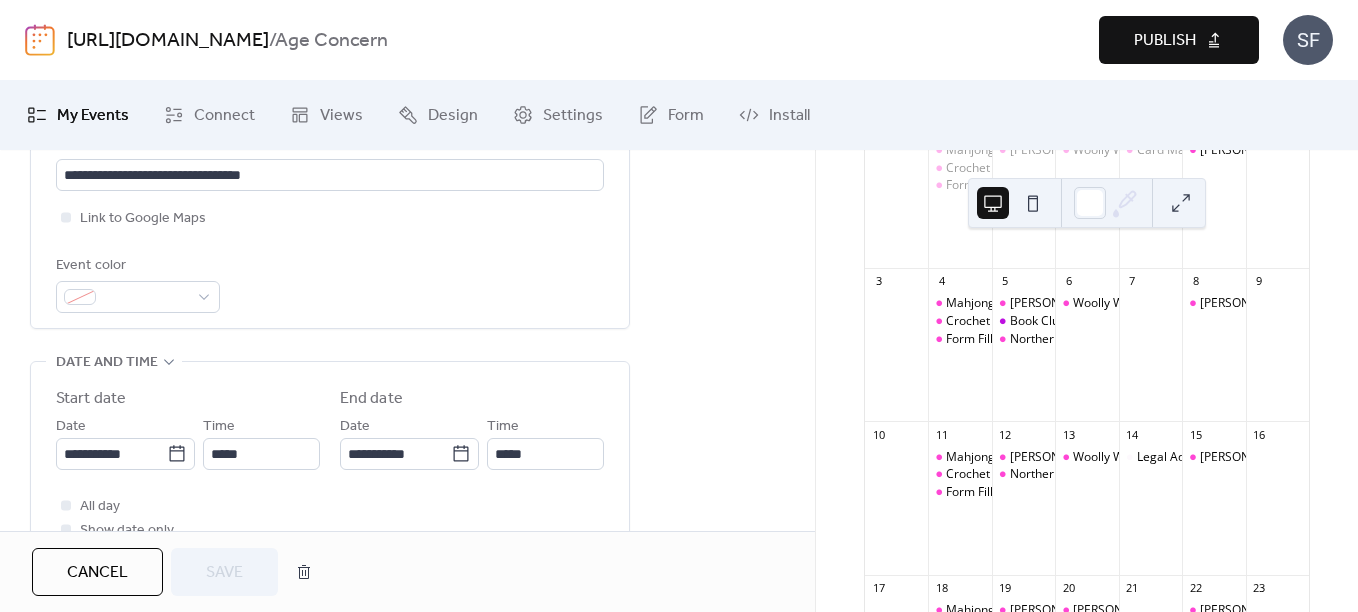 scroll, scrollTop: 483, scrollLeft: 0, axis: vertical 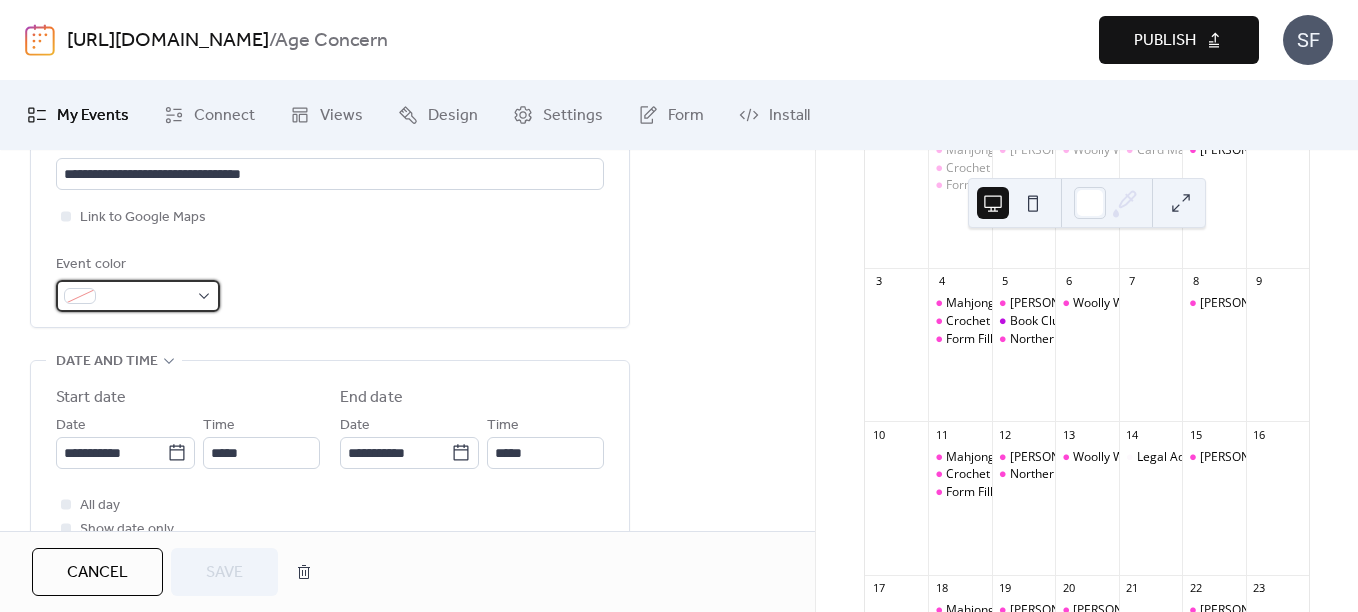 click at bounding box center [138, 296] 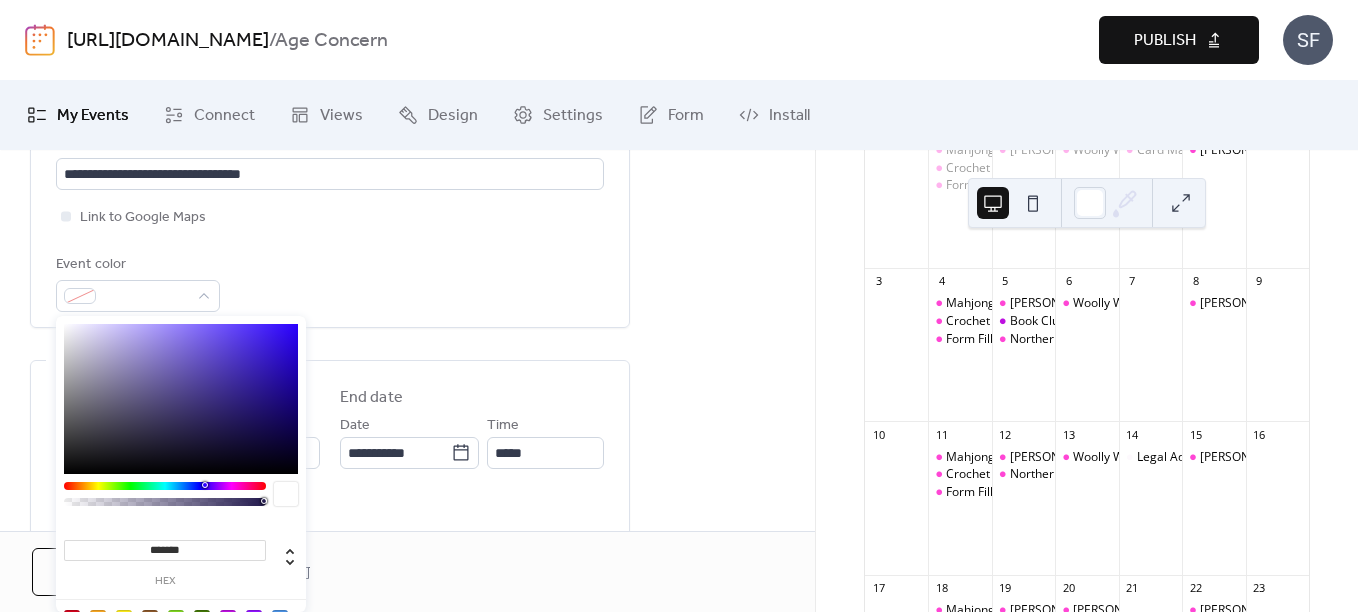 drag, startPoint x: 214, startPoint y: 551, endPoint x: 118, endPoint y: 548, distance: 96.04687 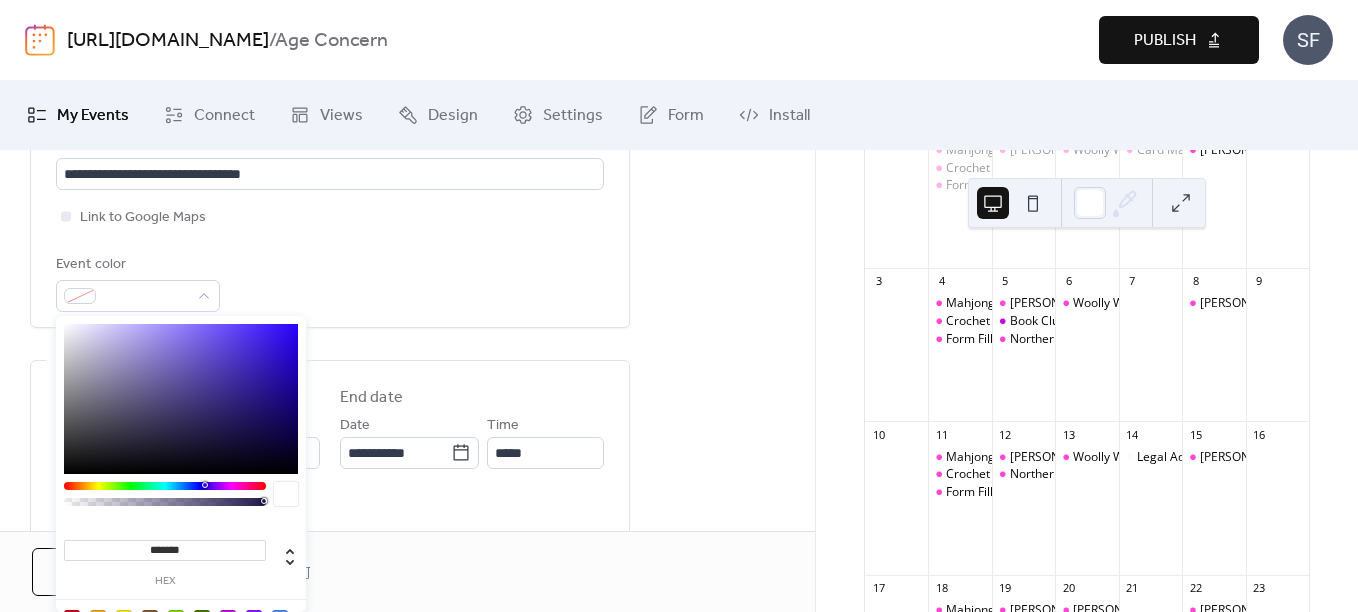 click on "*******" at bounding box center [165, 550] 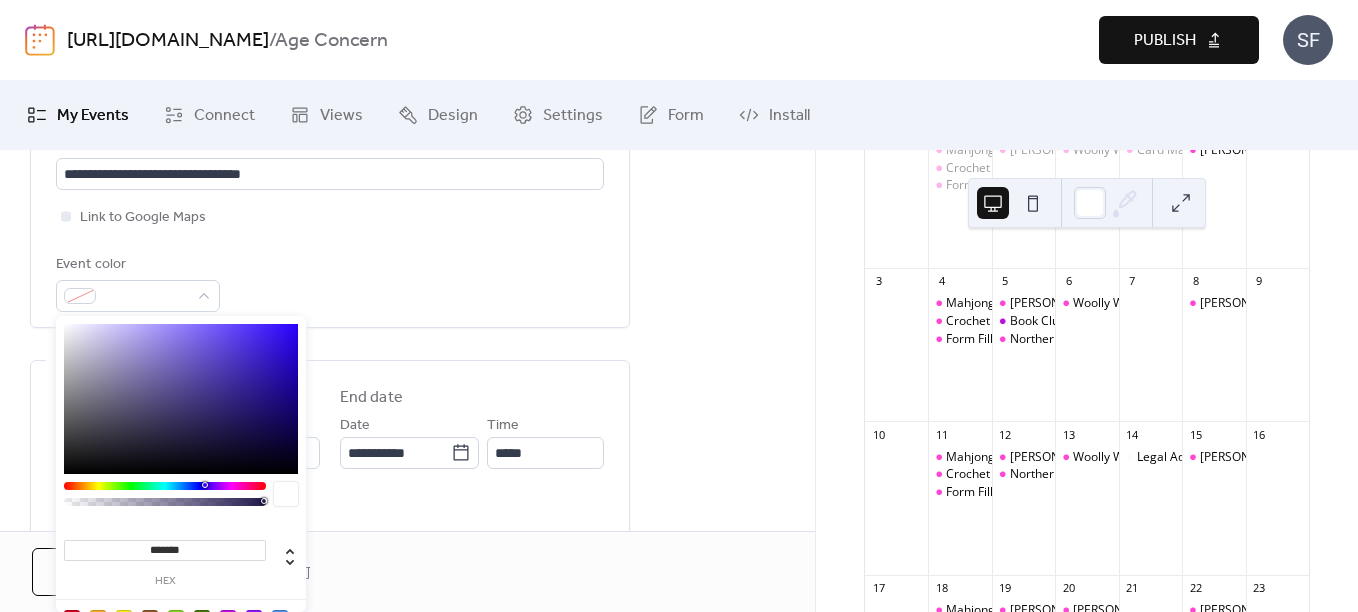 paste 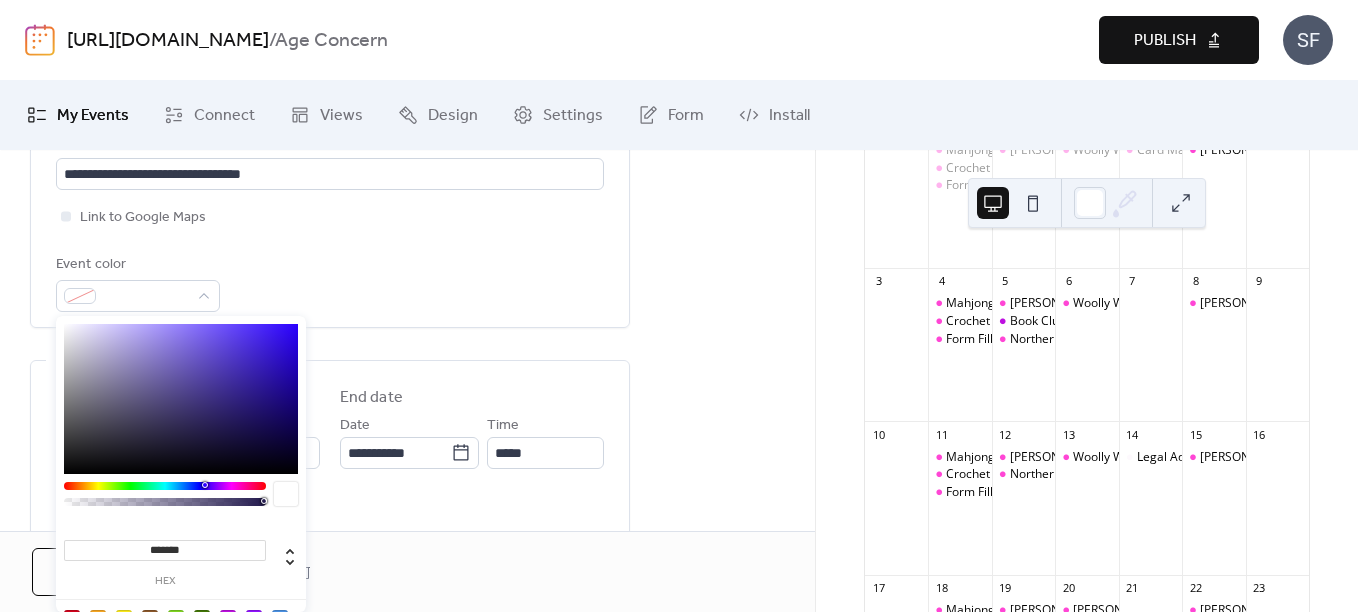 type on "*******" 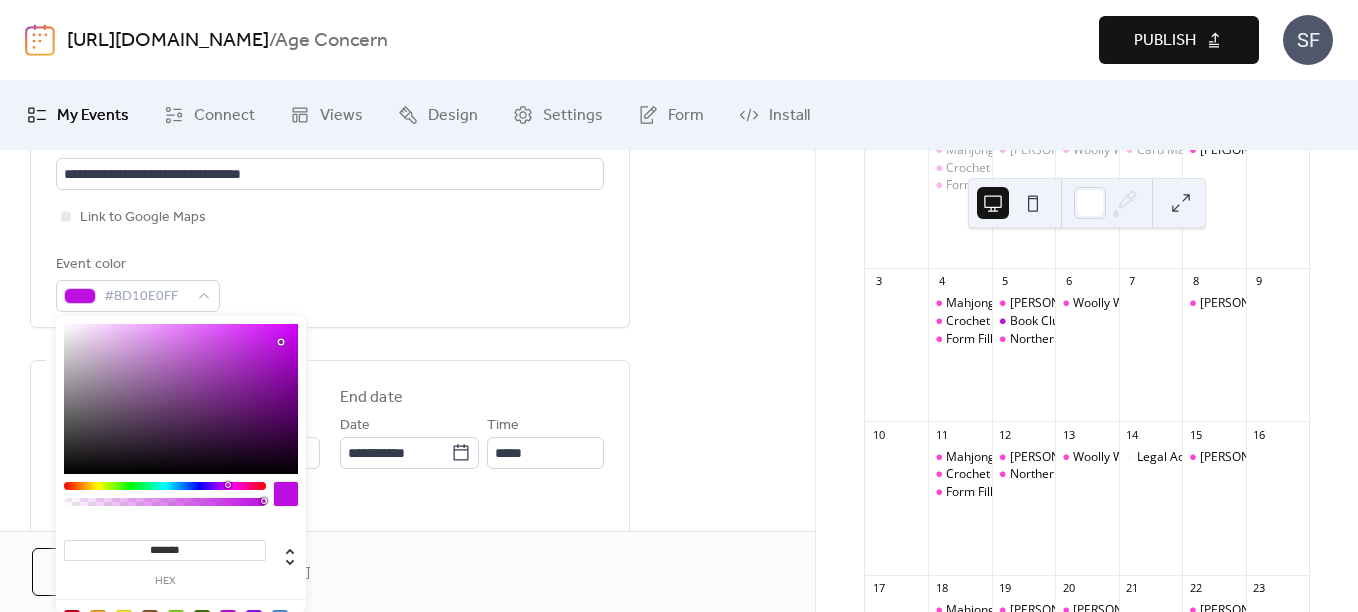click on "Event color #BD10E0FF" at bounding box center (330, 282) 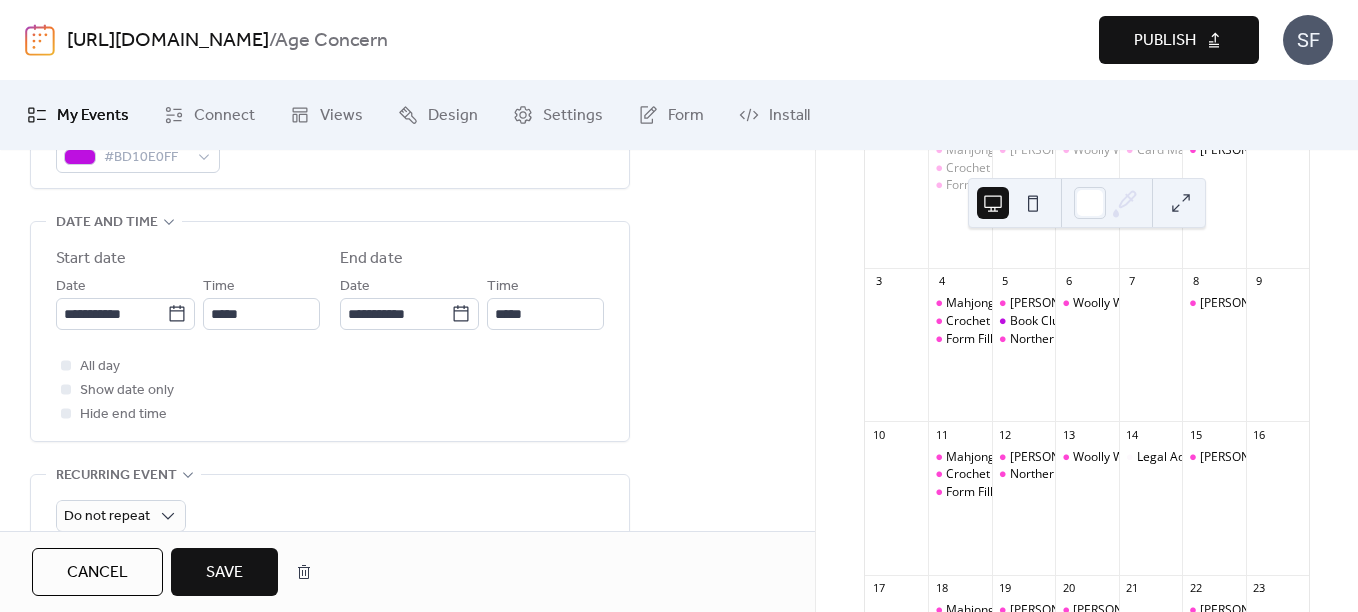 scroll, scrollTop: 627, scrollLeft: 0, axis: vertical 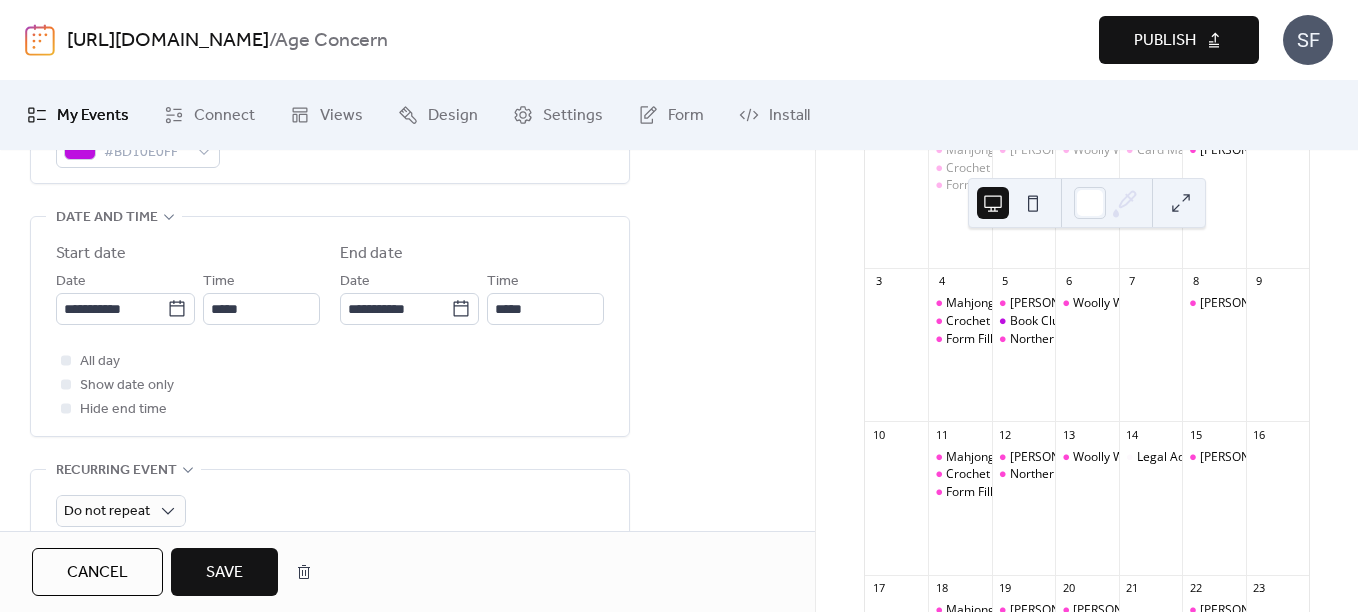 click on "Save" at bounding box center (224, 572) 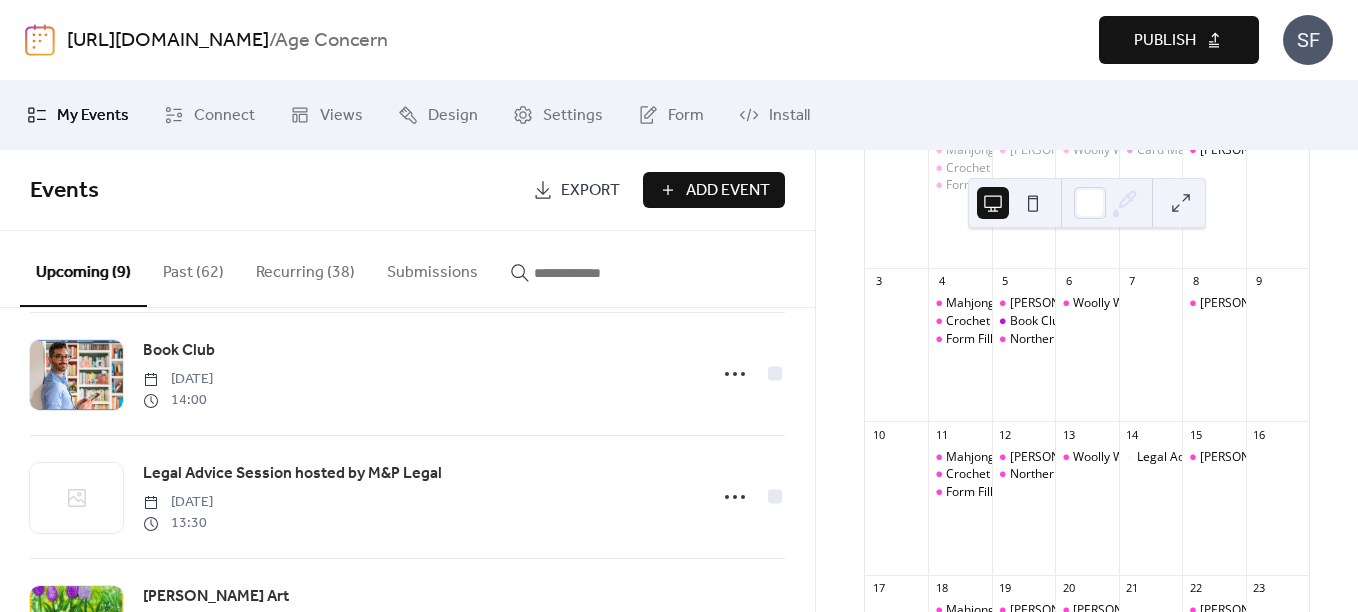 scroll, scrollTop: 270, scrollLeft: 0, axis: vertical 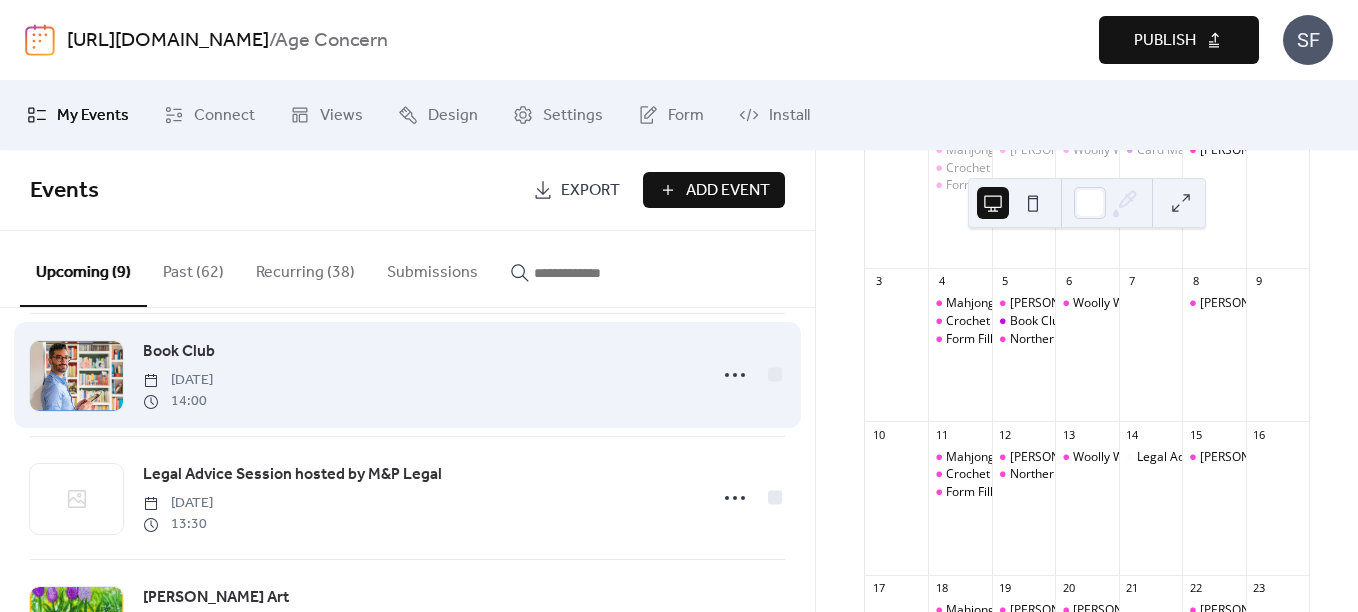 click on "Book Club" at bounding box center [179, 352] 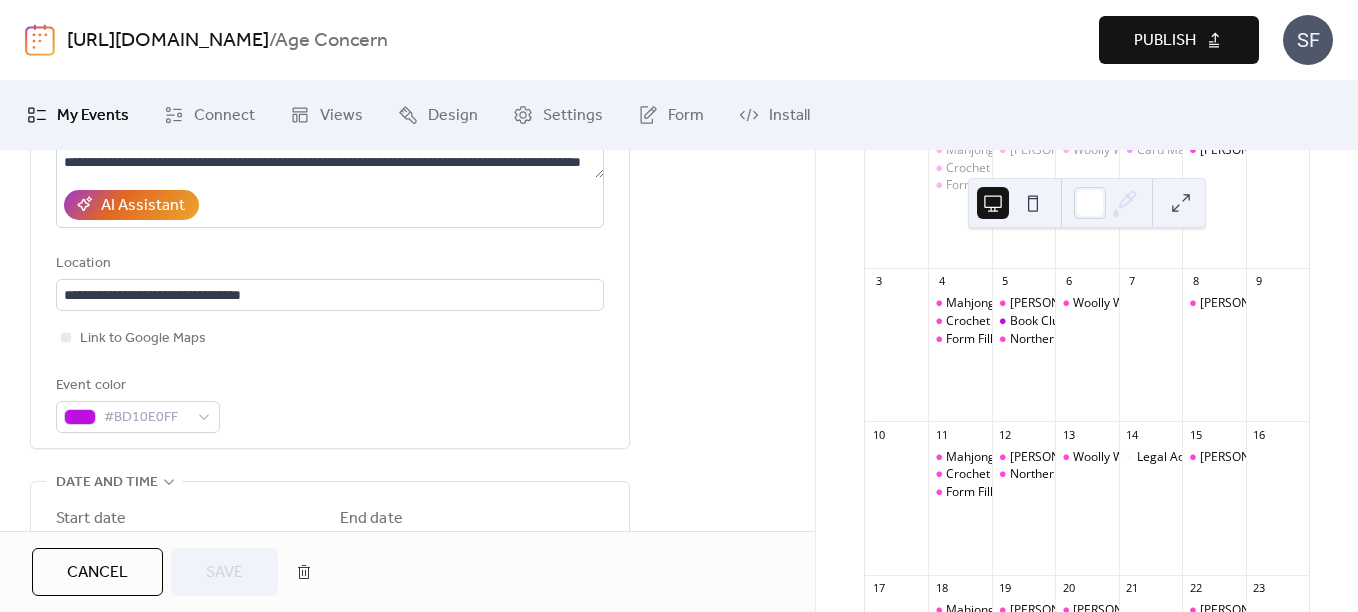 scroll, scrollTop: 372, scrollLeft: 0, axis: vertical 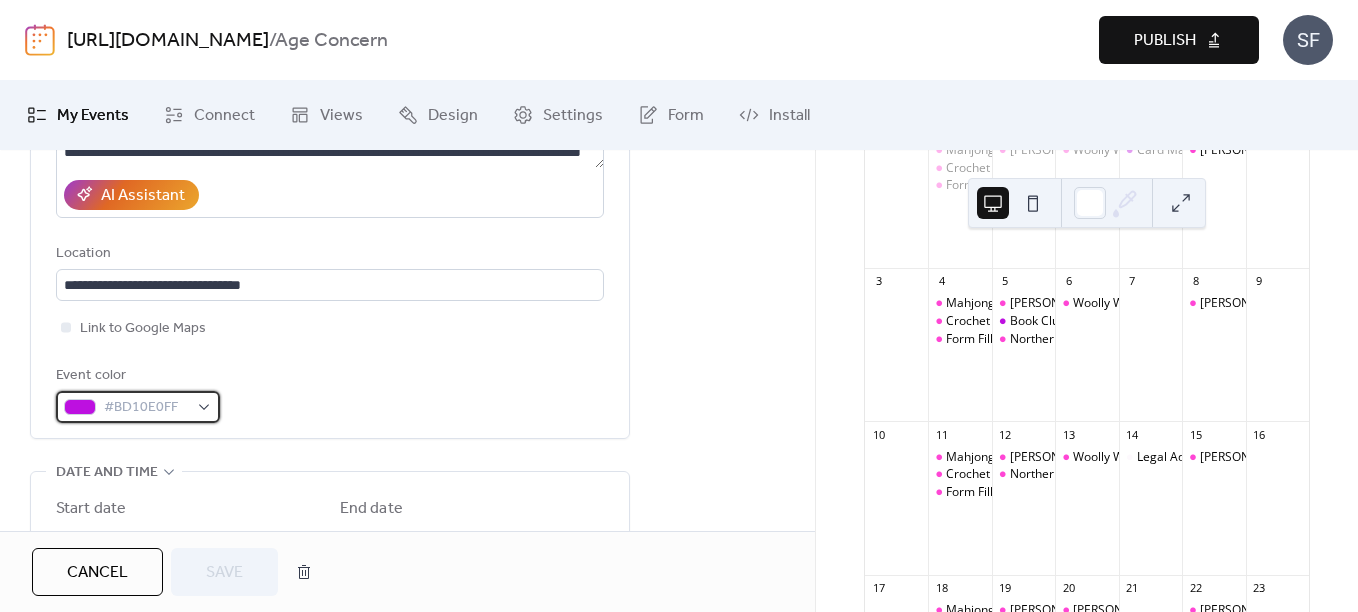 click on "#BD10E0FF" at bounding box center [138, 407] 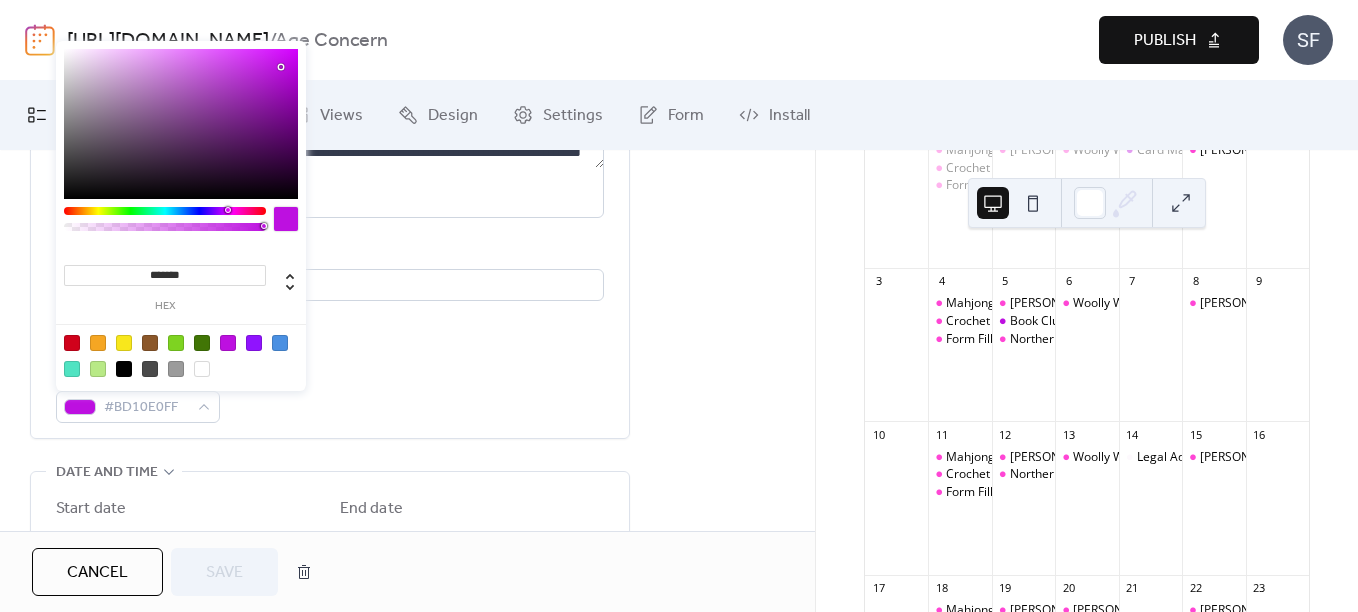drag, startPoint x: 209, startPoint y: 270, endPoint x: 30, endPoint y: 266, distance: 179.0447 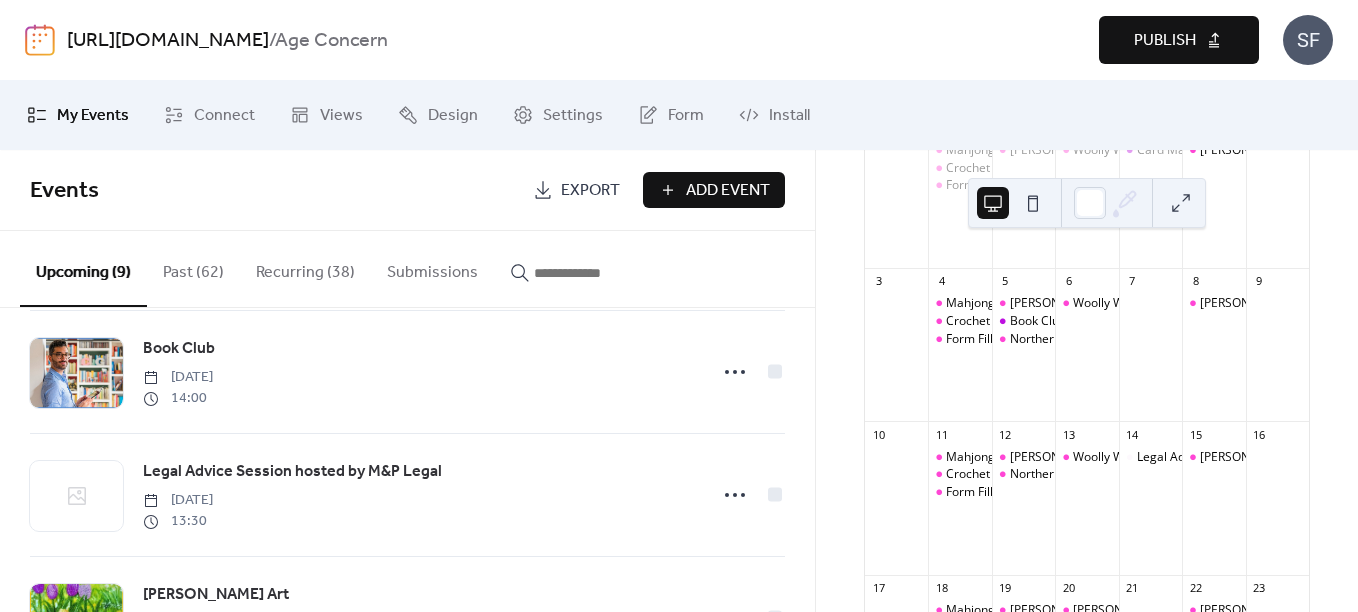 scroll, scrollTop: 275, scrollLeft: 0, axis: vertical 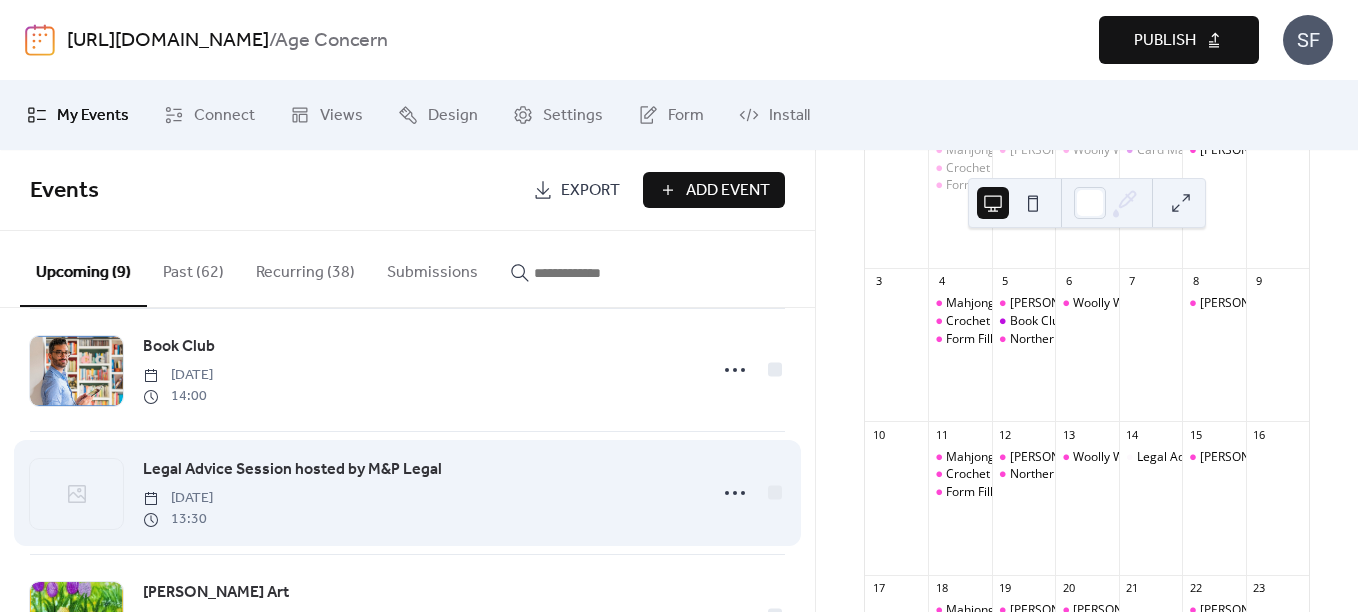 click on "Legal Advice Session hosted by M&P Legal" at bounding box center (292, 470) 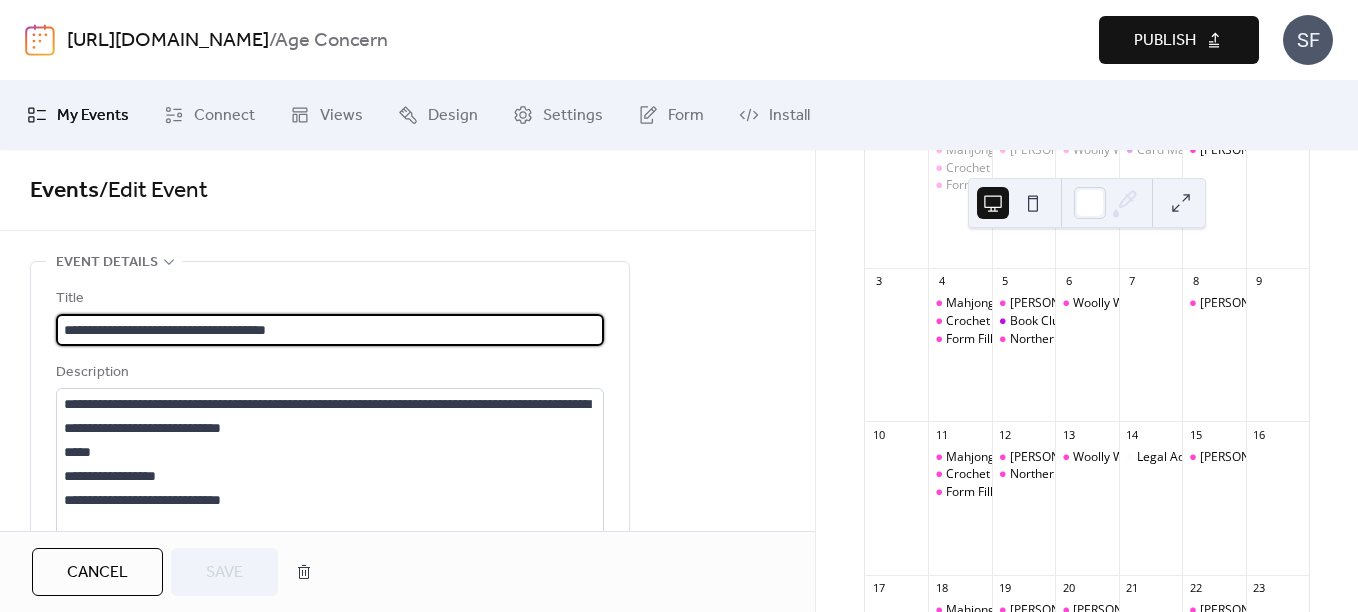 scroll, scrollTop: 48, scrollLeft: 0, axis: vertical 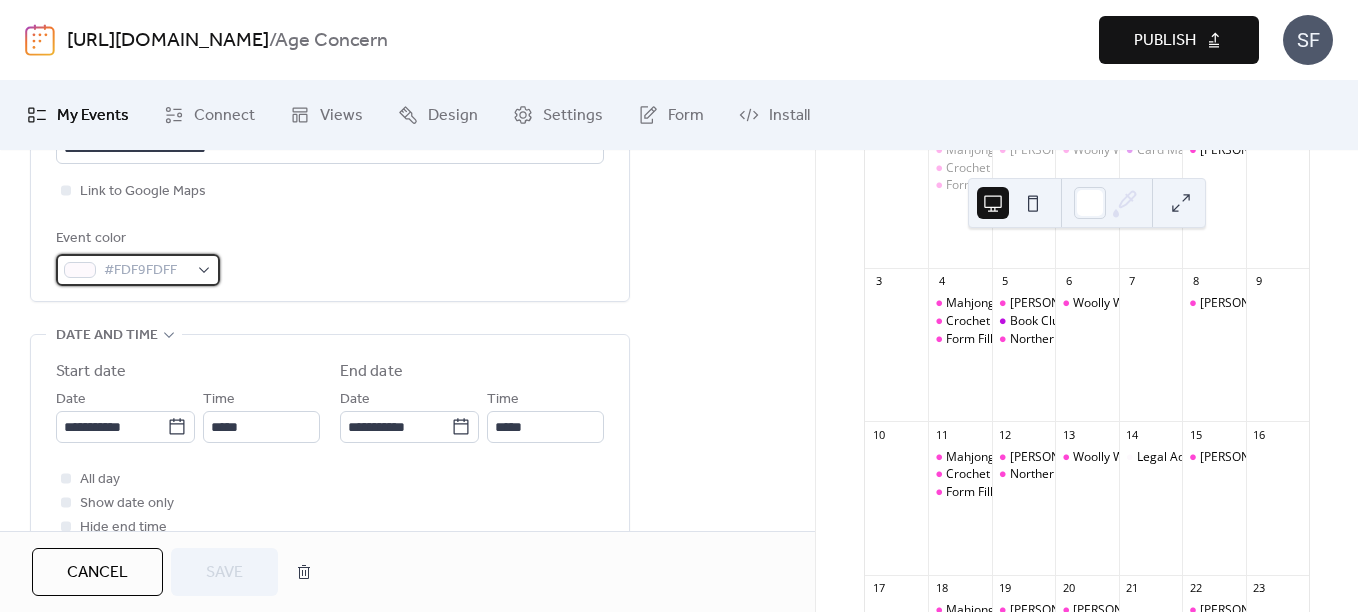 click on "#FDF9FDFF" at bounding box center (138, 270) 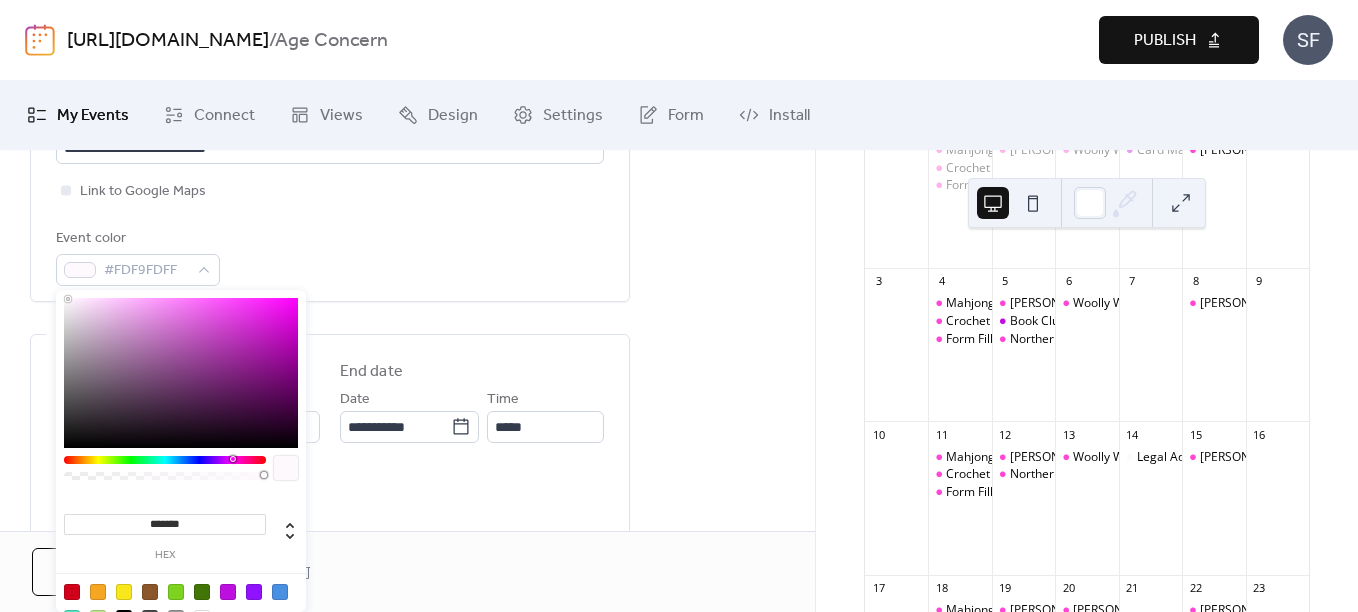drag, startPoint x: 209, startPoint y: 532, endPoint x: 83, endPoint y: 526, distance: 126.14278 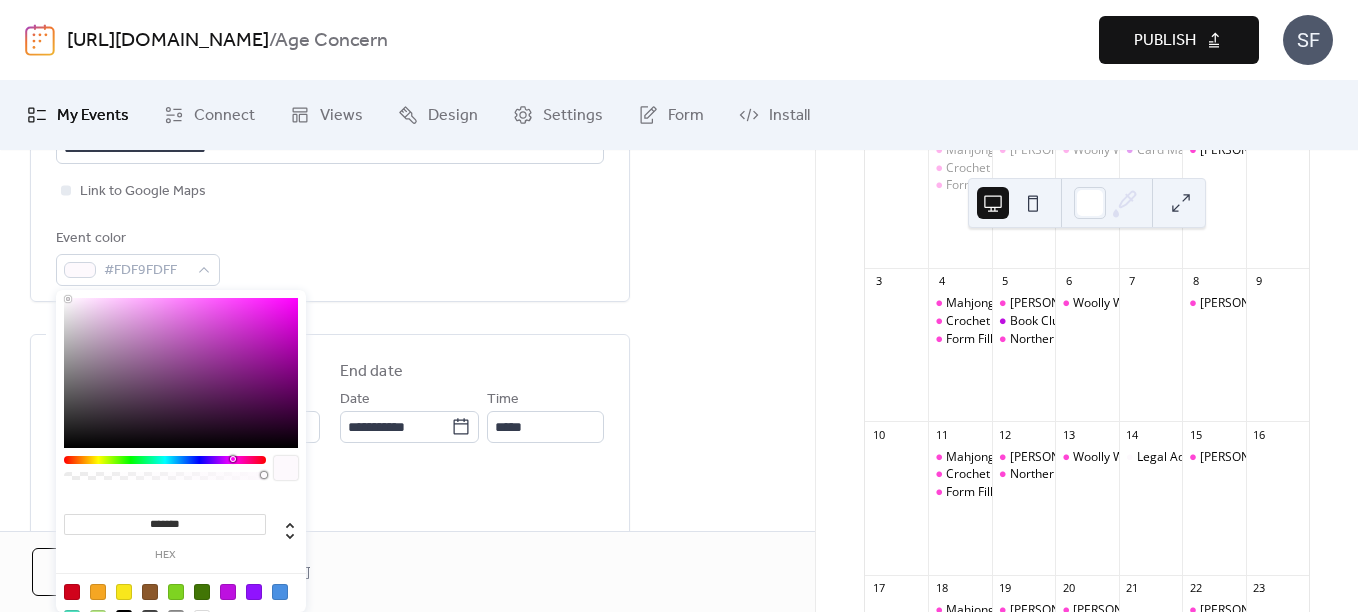 paste 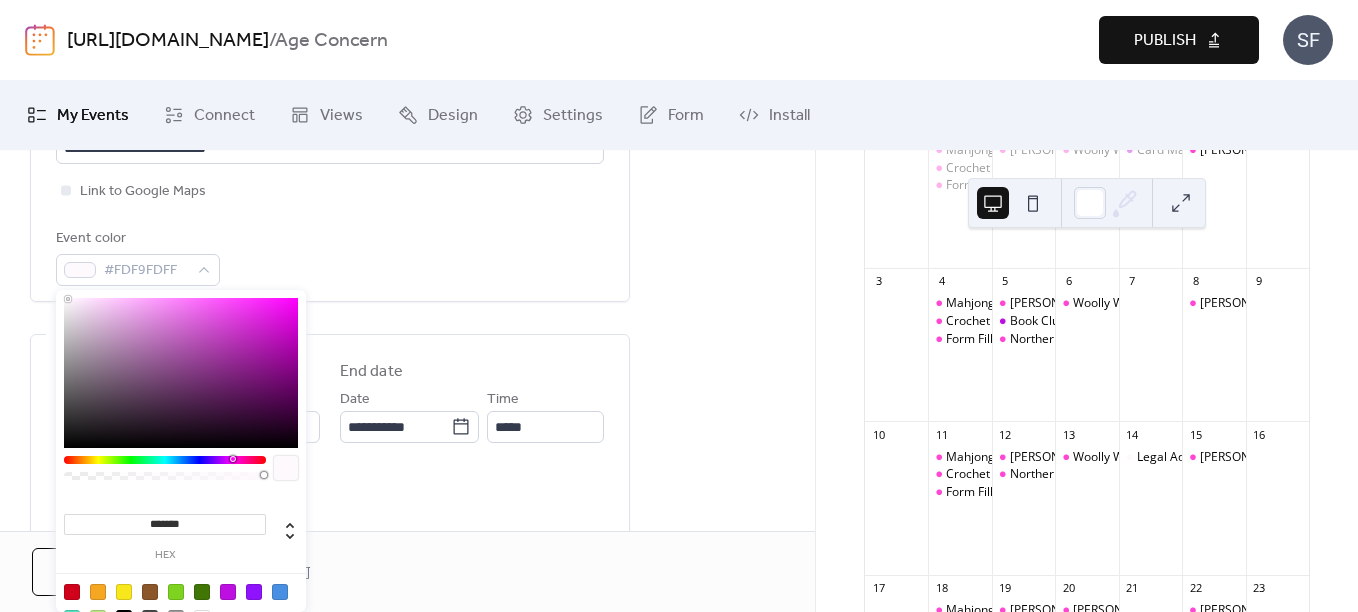 type on "*******" 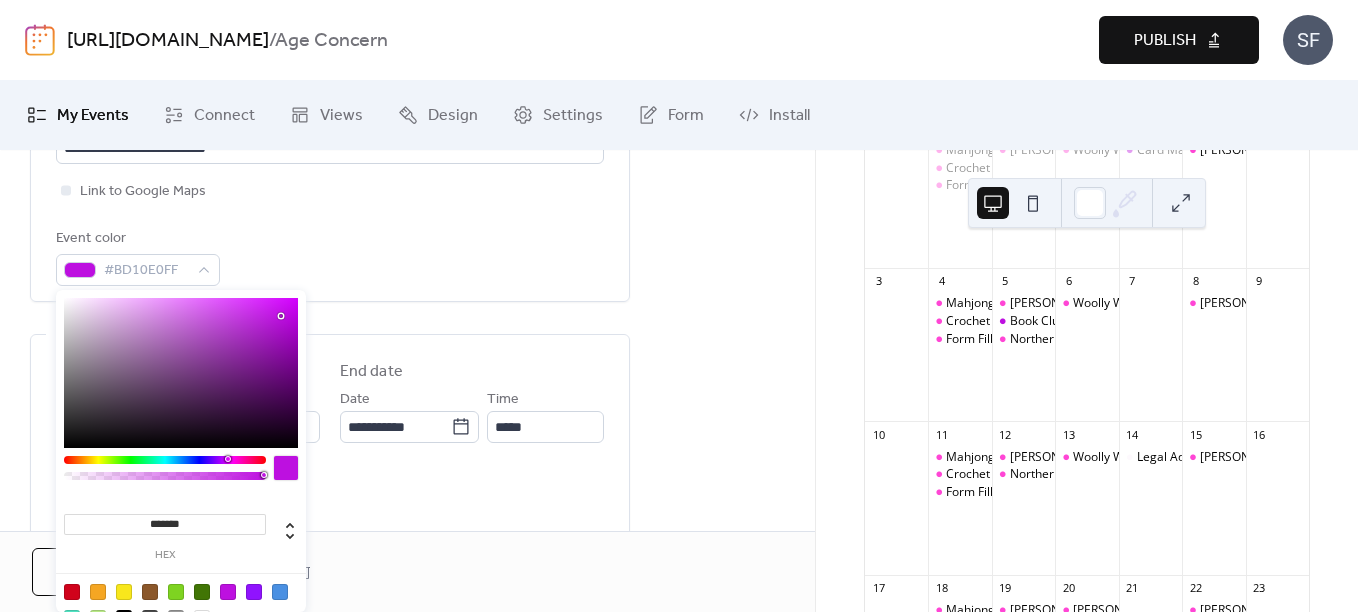 click on "**********" at bounding box center [407, 741] 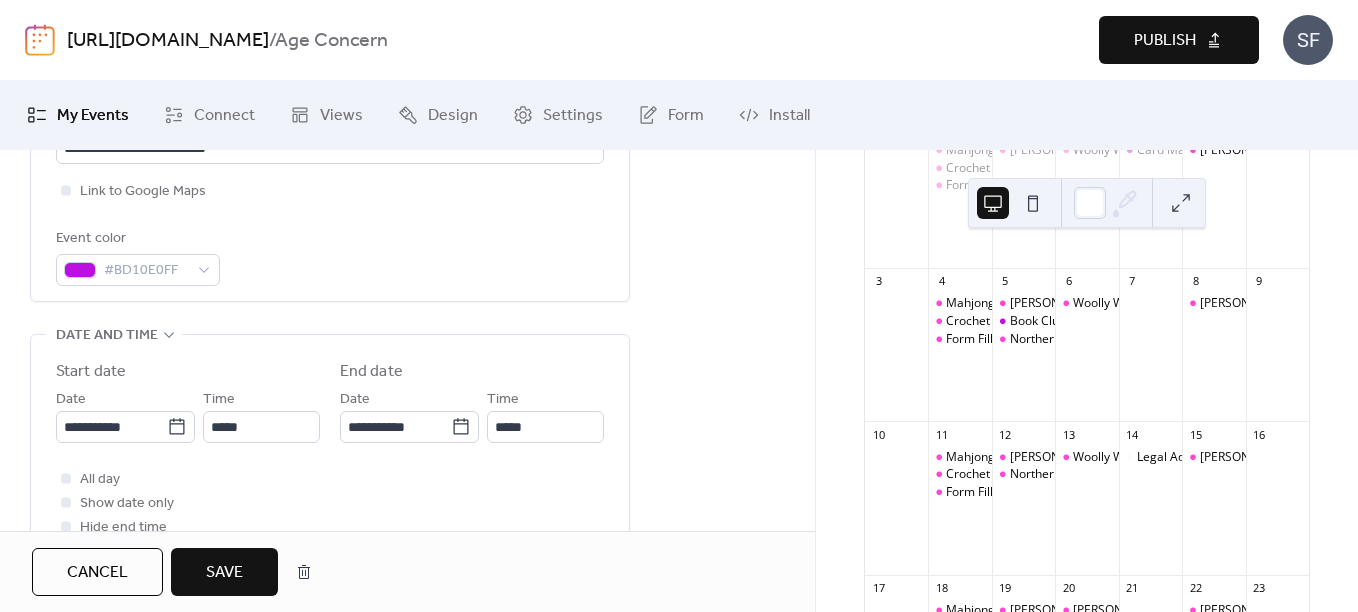 scroll, scrollTop: 555, scrollLeft: 0, axis: vertical 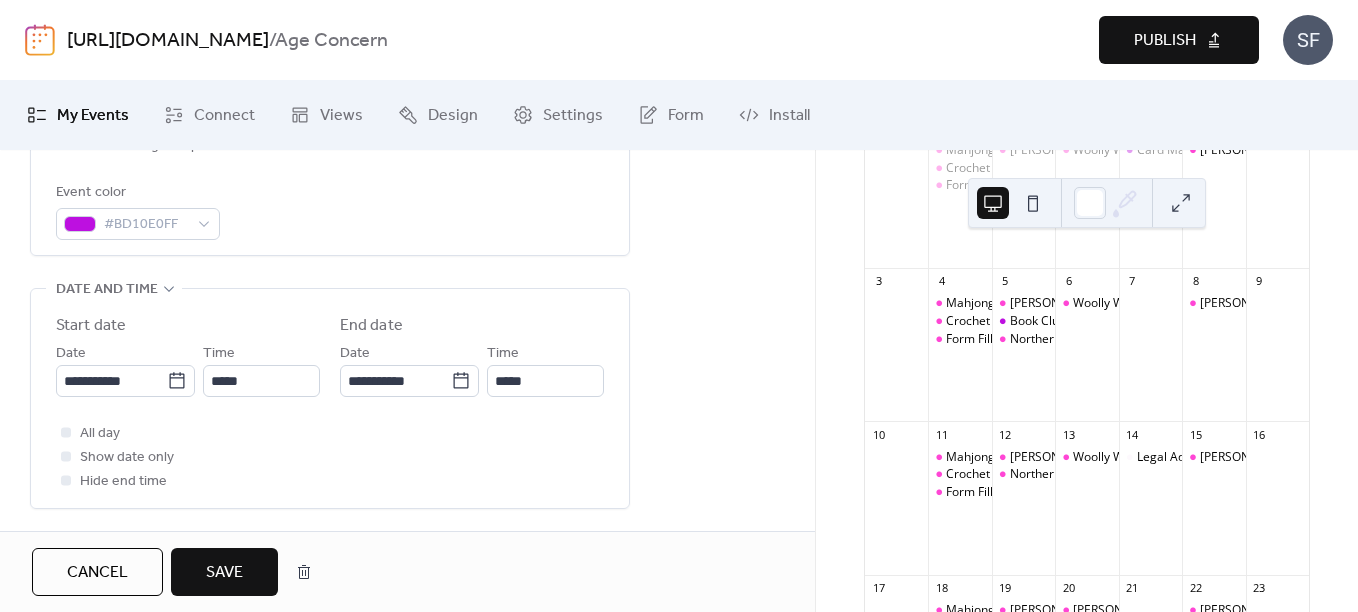 click on "Save" at bounding box center [224, 573] 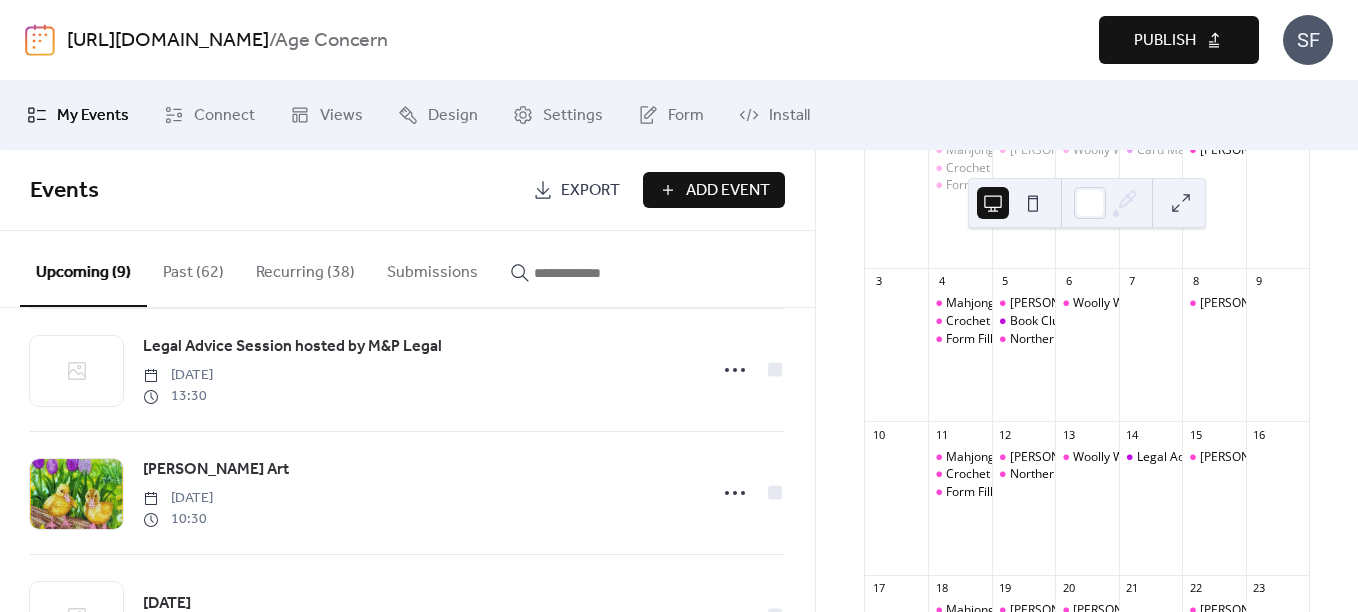 scroll, scrollTop: 409, scrollLeft: 0, axis: vertical 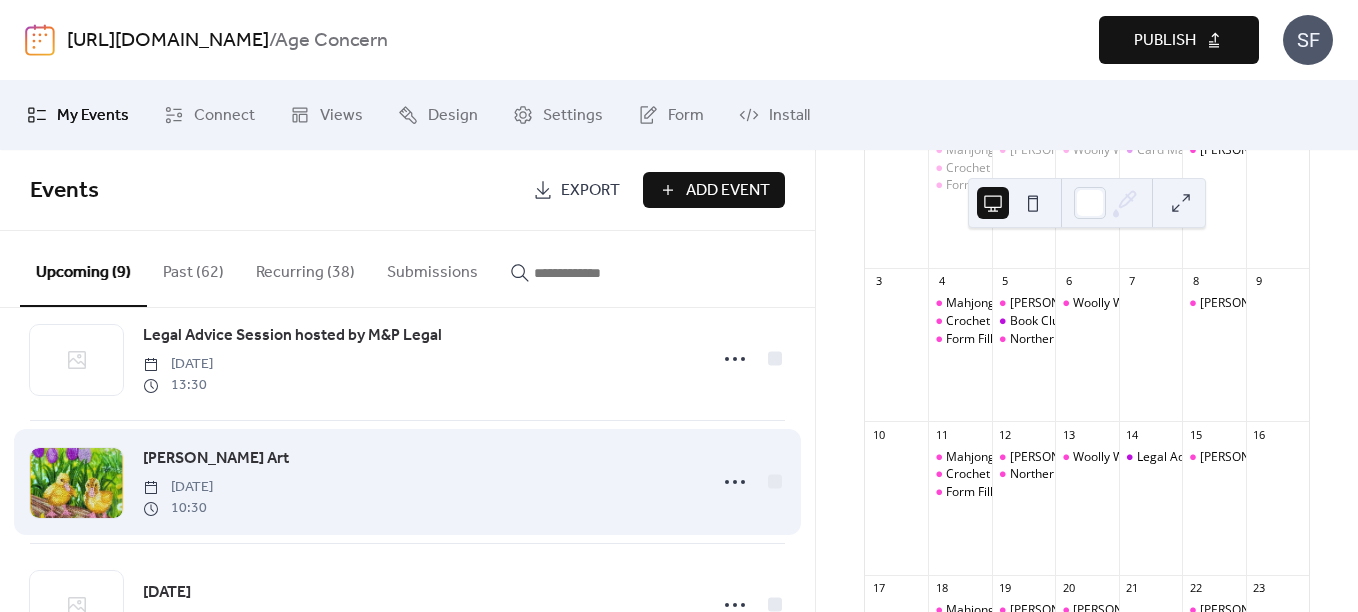 click on "Chrystal Art" at bounding box center [216, 459] 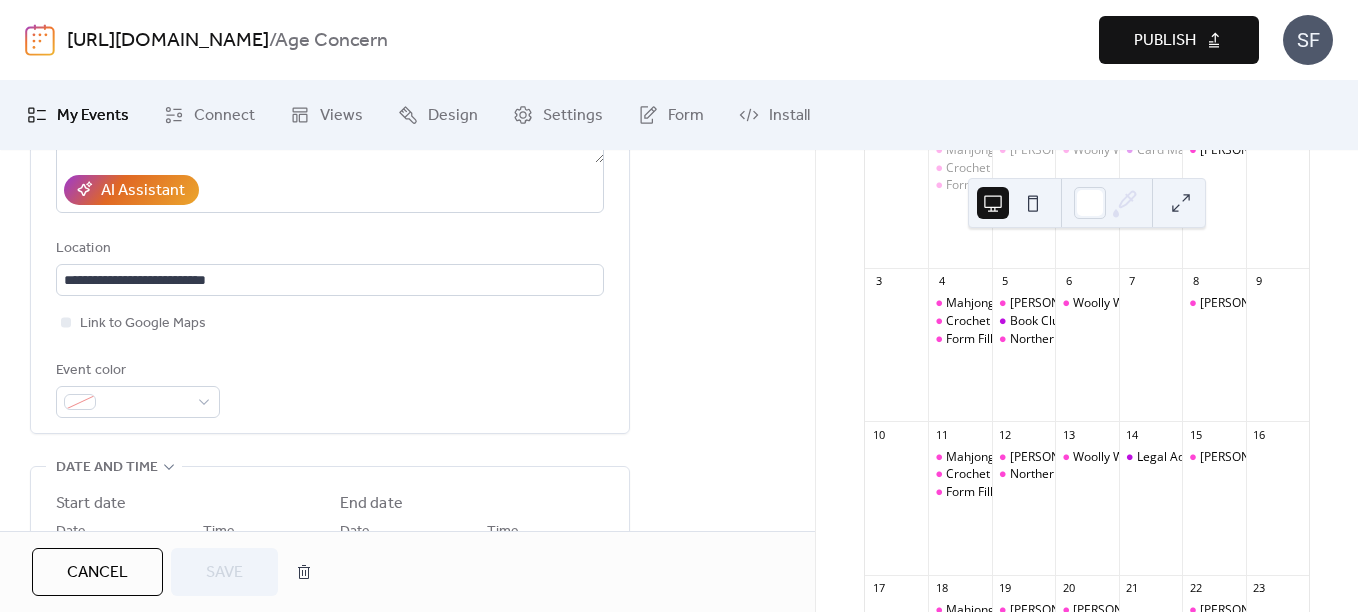 scroll, scrollTop: 376, scrollLeft: 0, axis: vertical 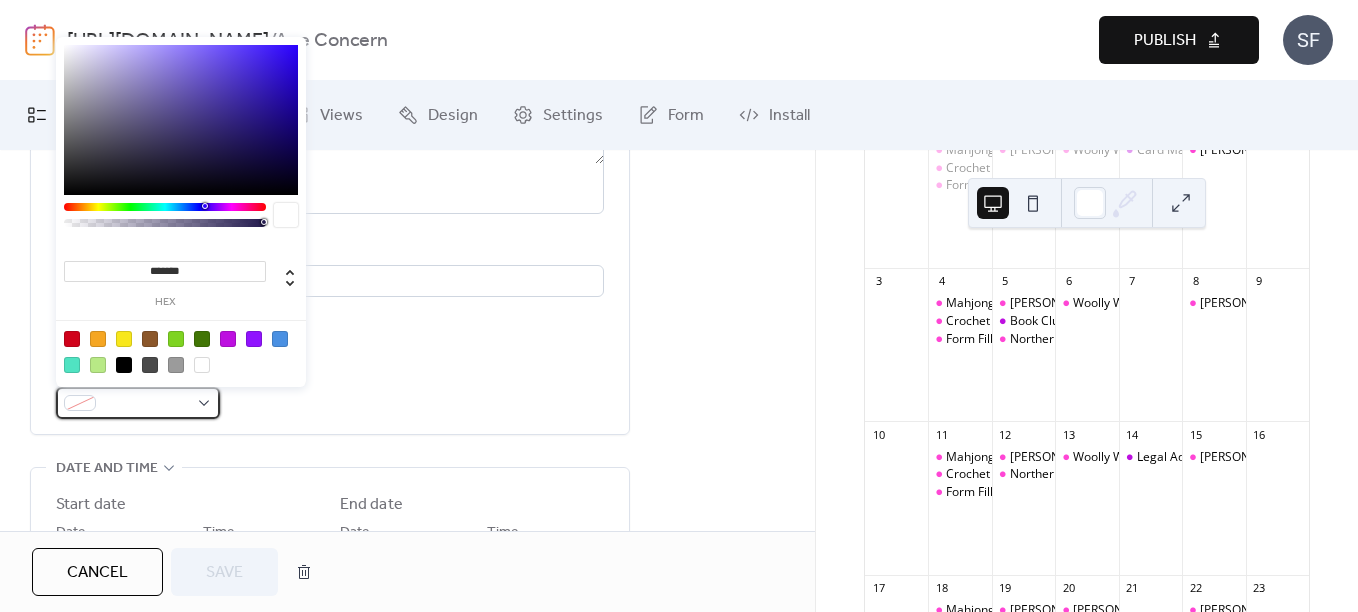 click at bounding box center (138, 403) 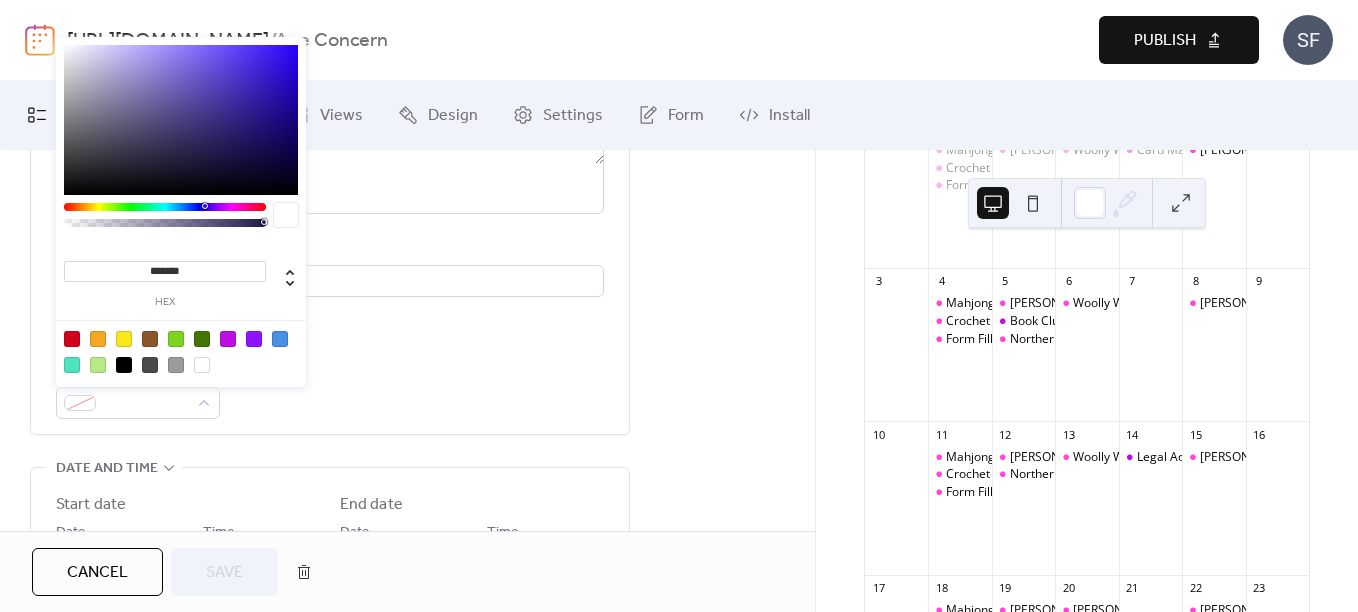 drag, startPoint x: 204, startPoint y: 259, endPoint x: 49, endPoint y: 258, distance: 155.00322 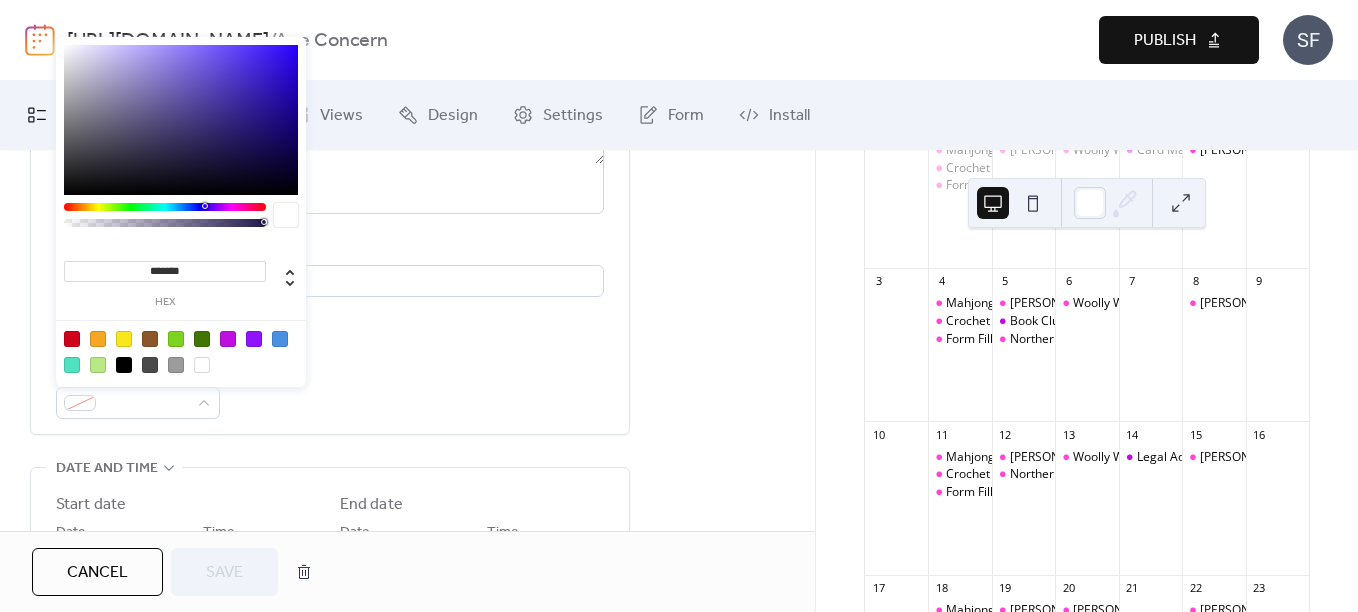 paste 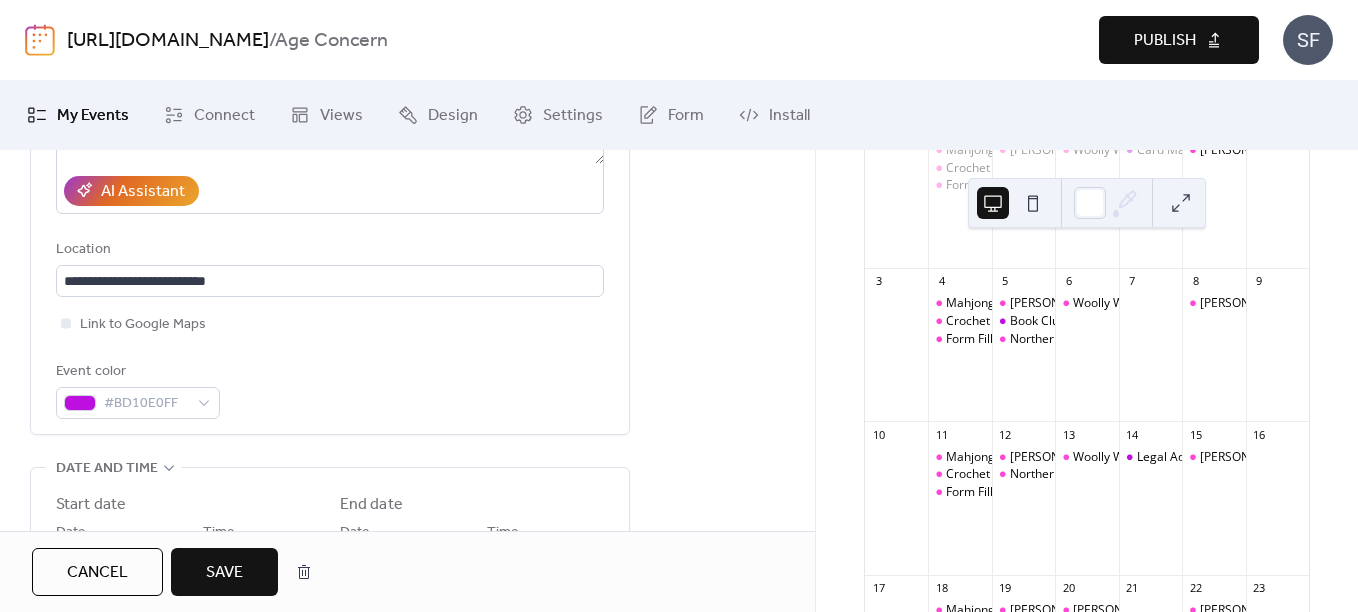 click on "Save" at bounding box center [224, 573] 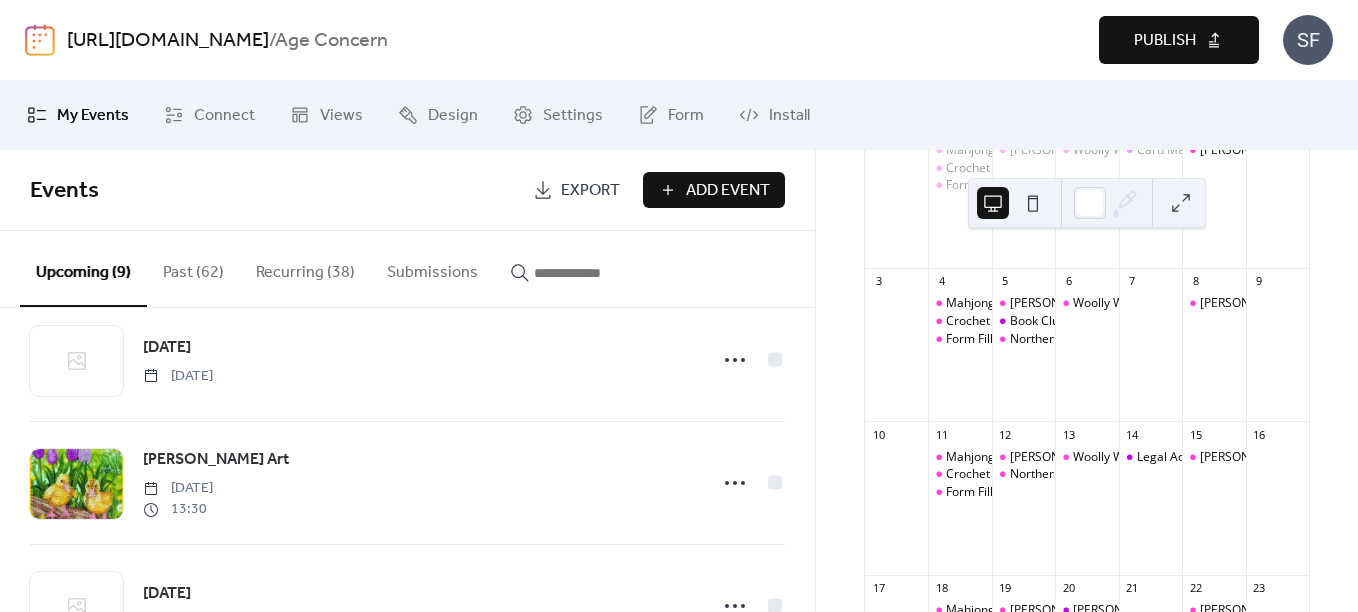 scroll, scrollTop: 655, scrollLeft: 0, axis: vertical 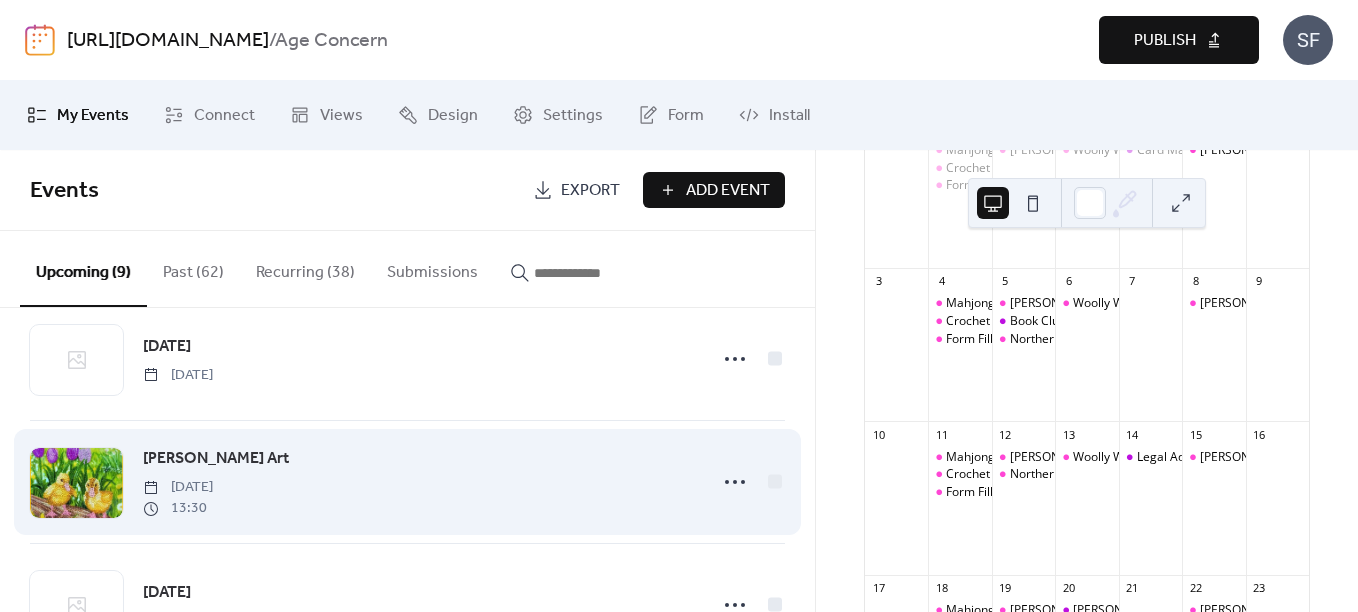 click on "Chrystal Art" at bounding box center [216, 459] 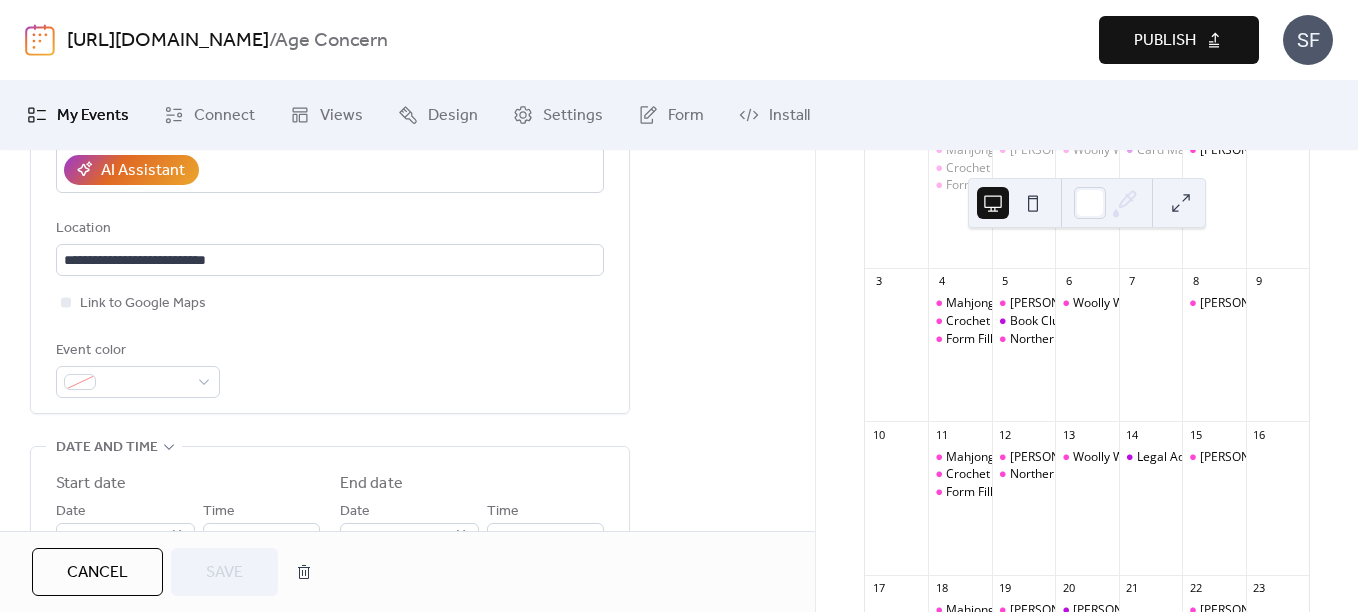 scroll, scrollTop: 399, scrollLeft: 0, axis: vertical 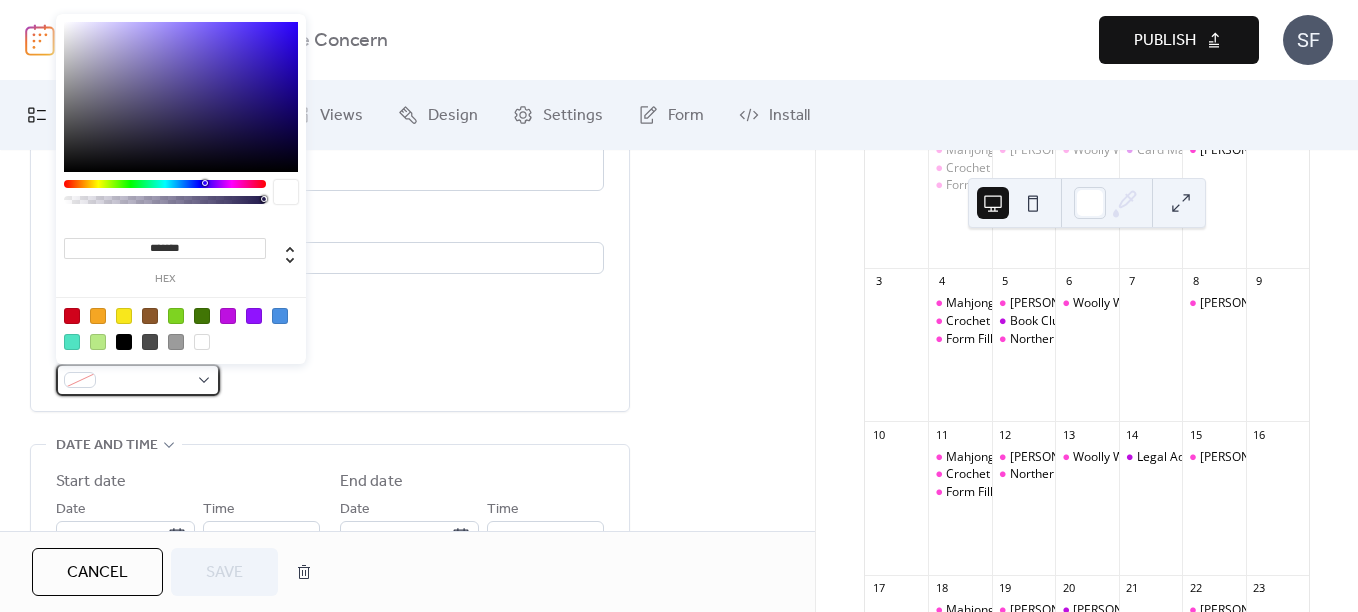 click at bounding box center [138, 380] 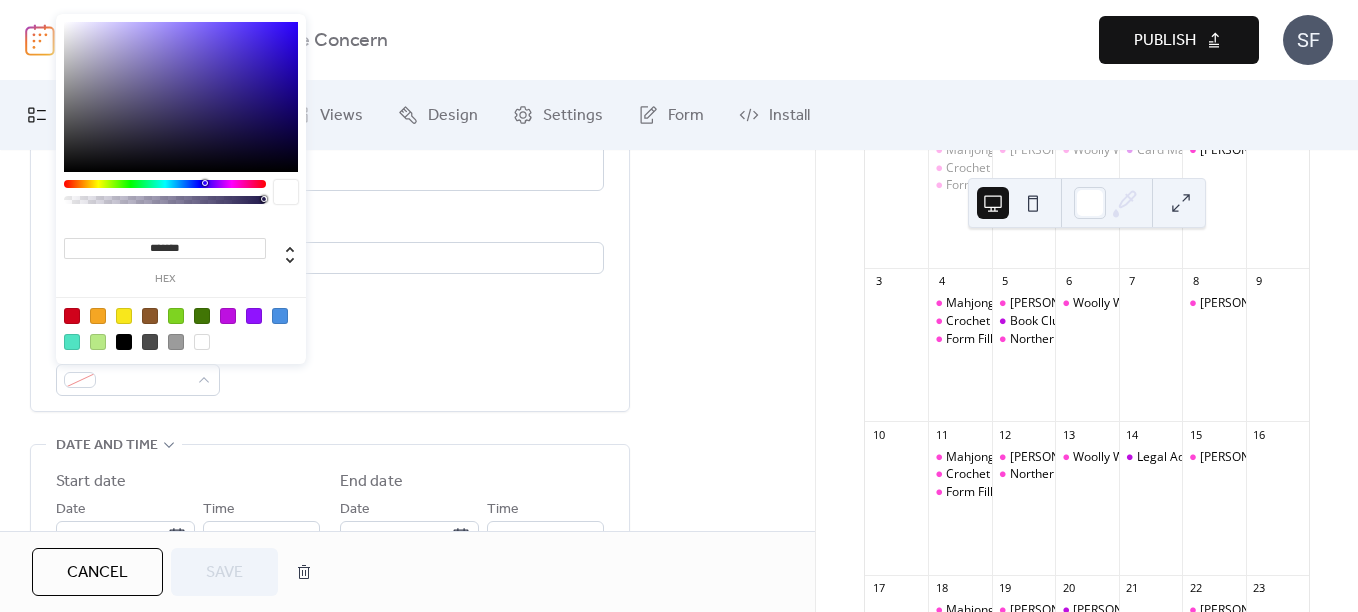 drag, startPoint x: 206, startPoint y: 240, endPoint x: 97, endPoint y: 240, distance: 109 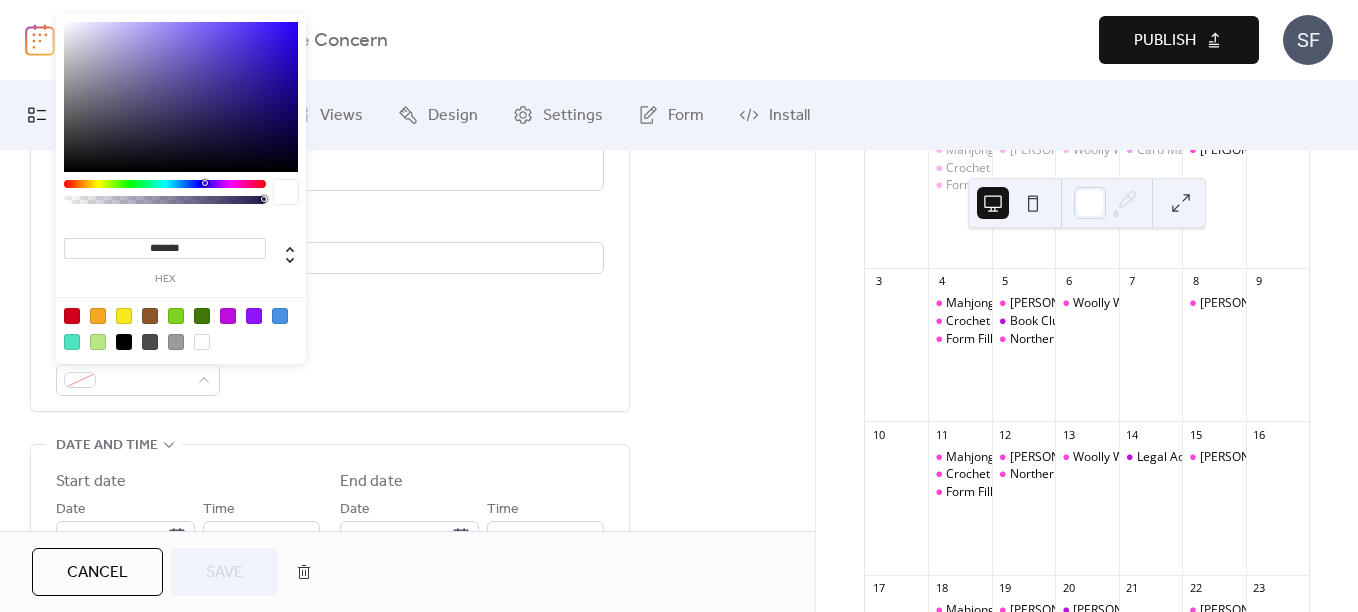 paste 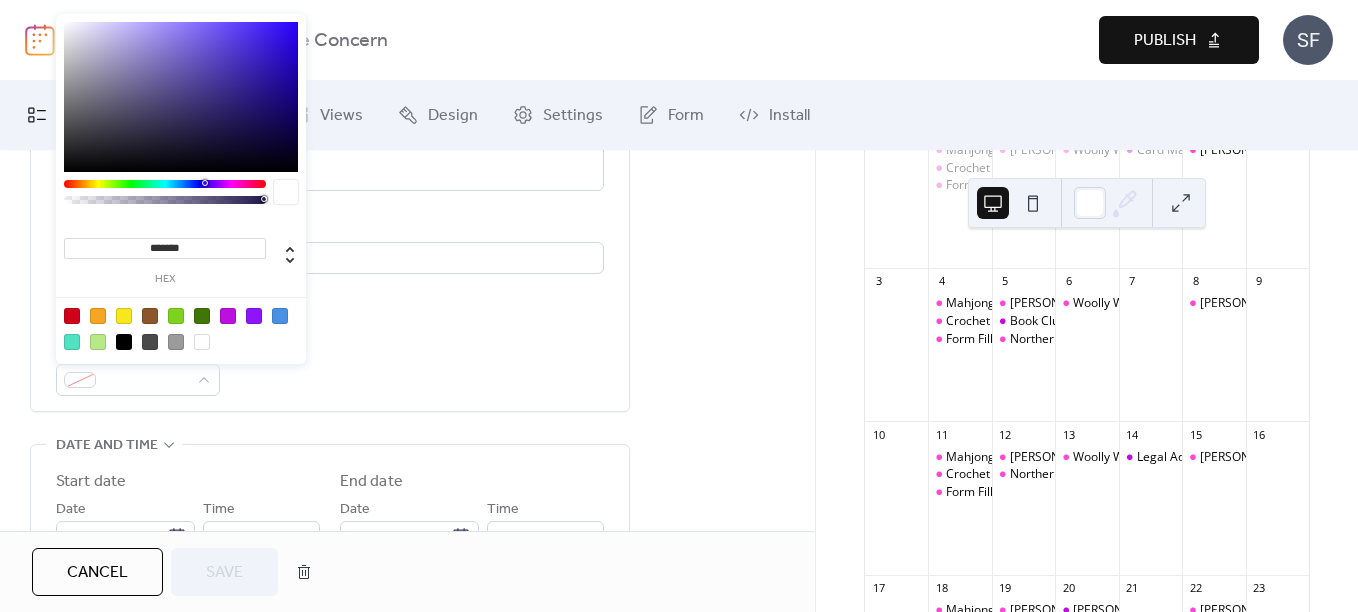 type on "*******" 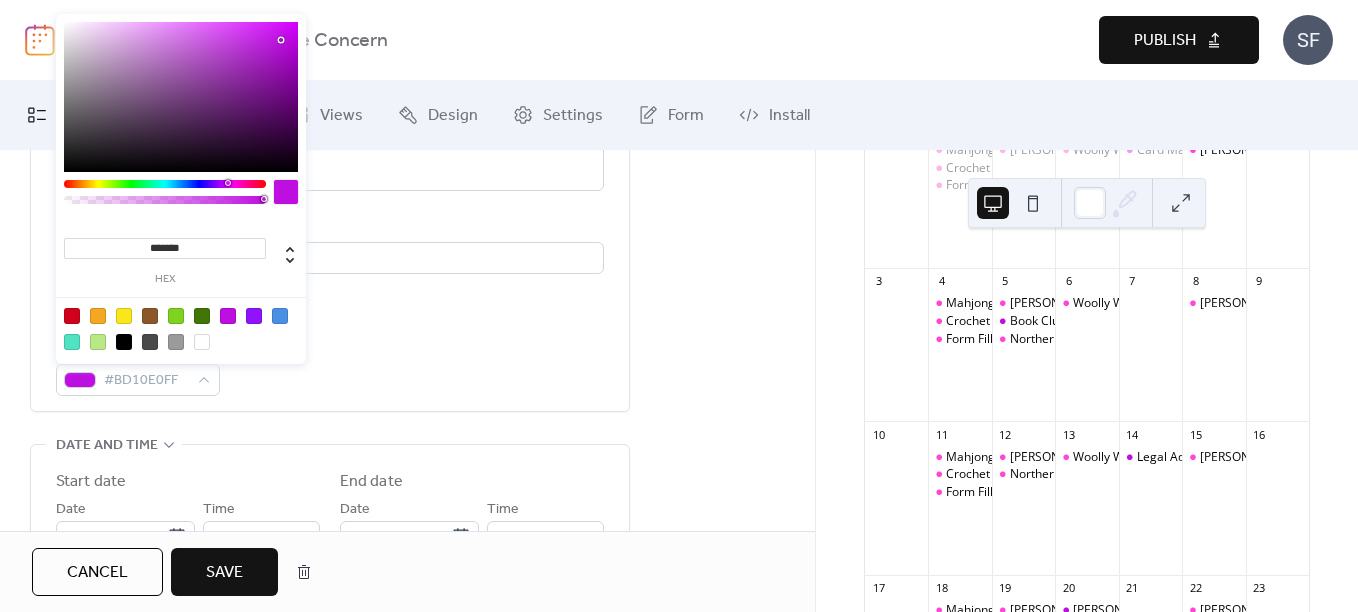 click on "Save" at bounding box center (224, 573) 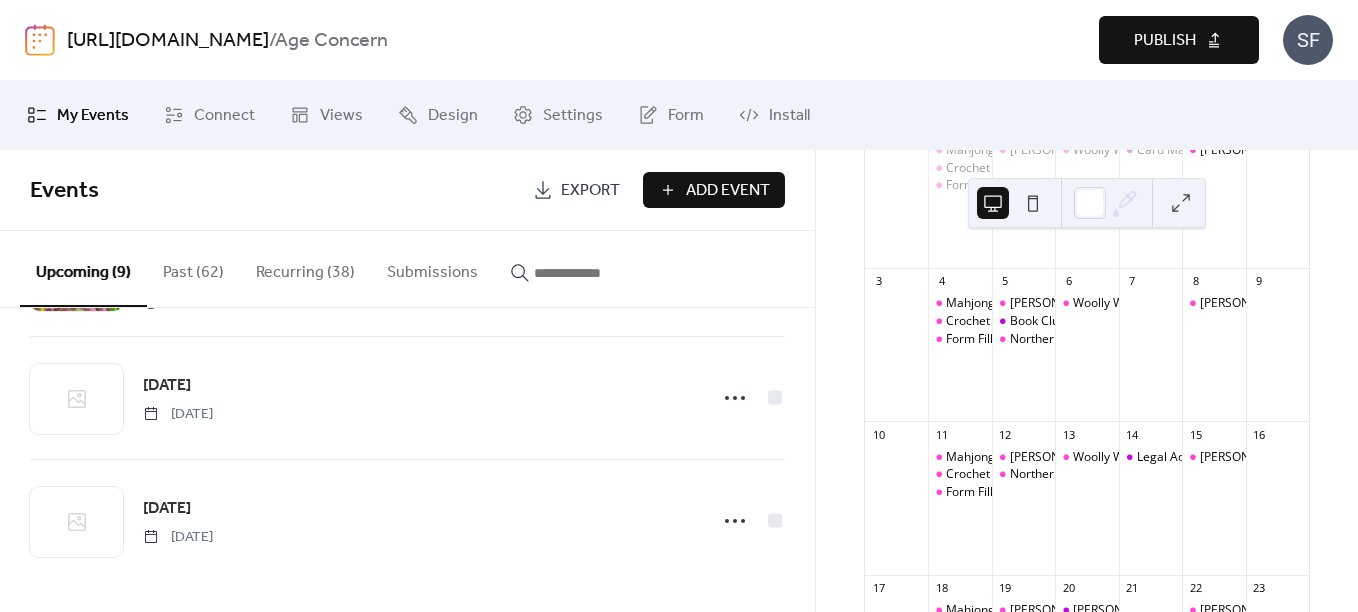 scroll, scrollTop: 868, scrollLeft: 0, axis: vertical 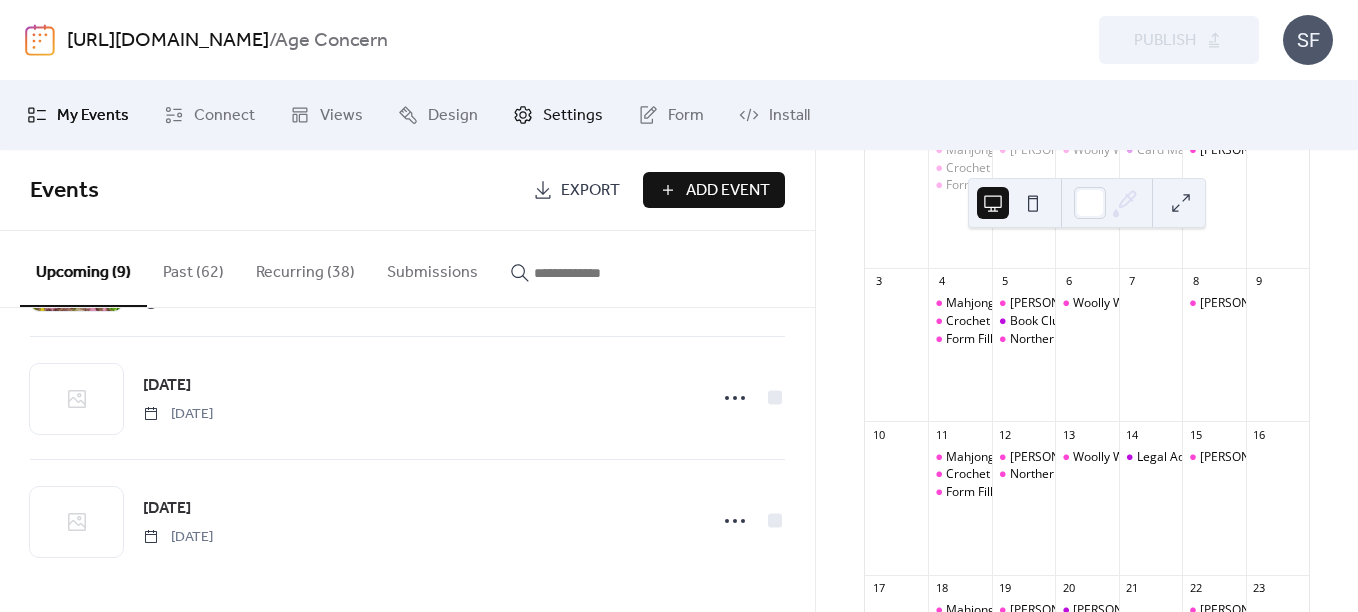 click 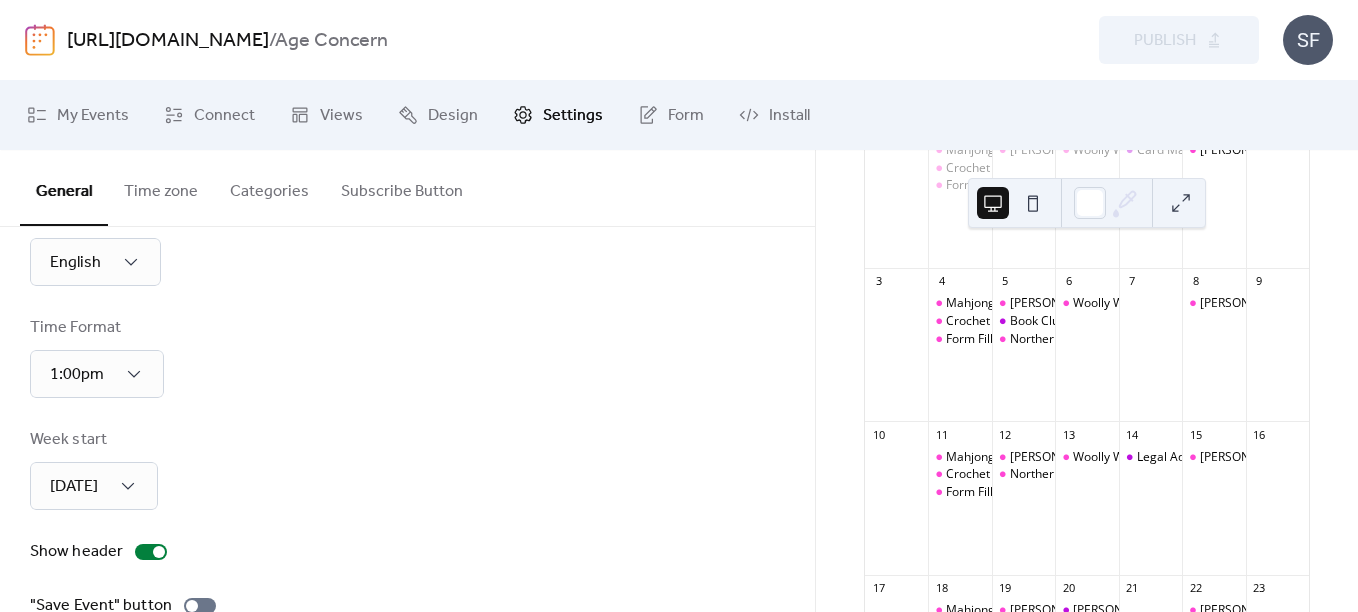 scroll, scrollTop: 0, scrollLeft: 0, axis: both 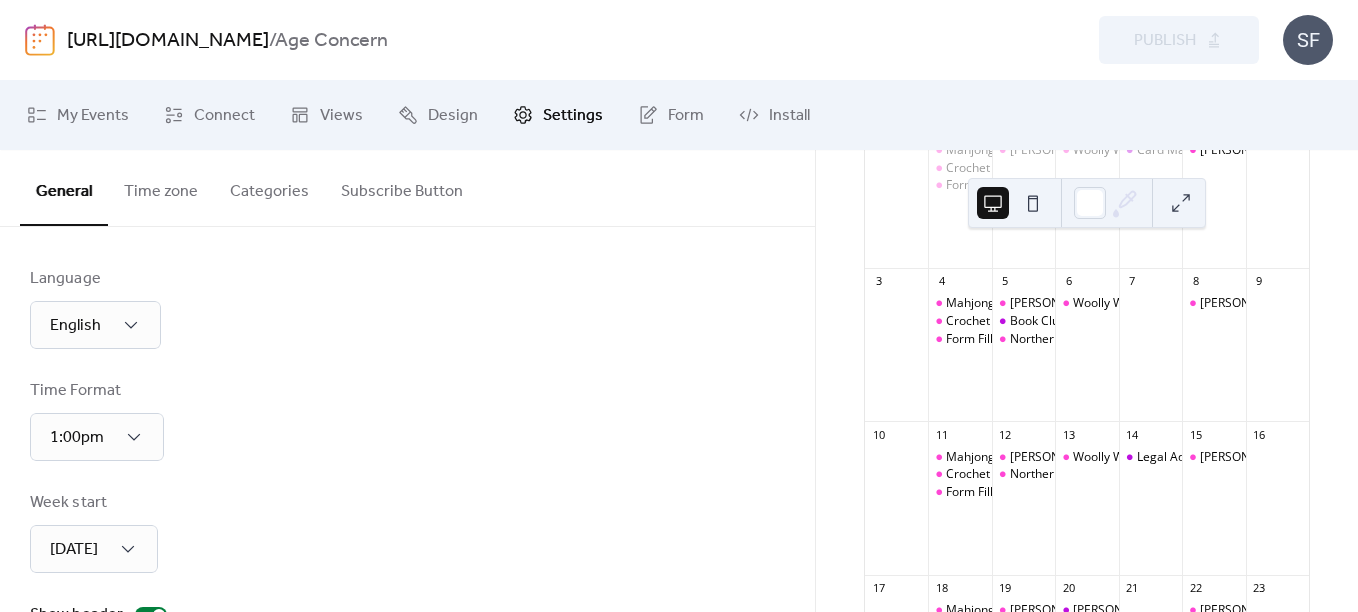 click on "Categories" at bounding box center (269, 187) 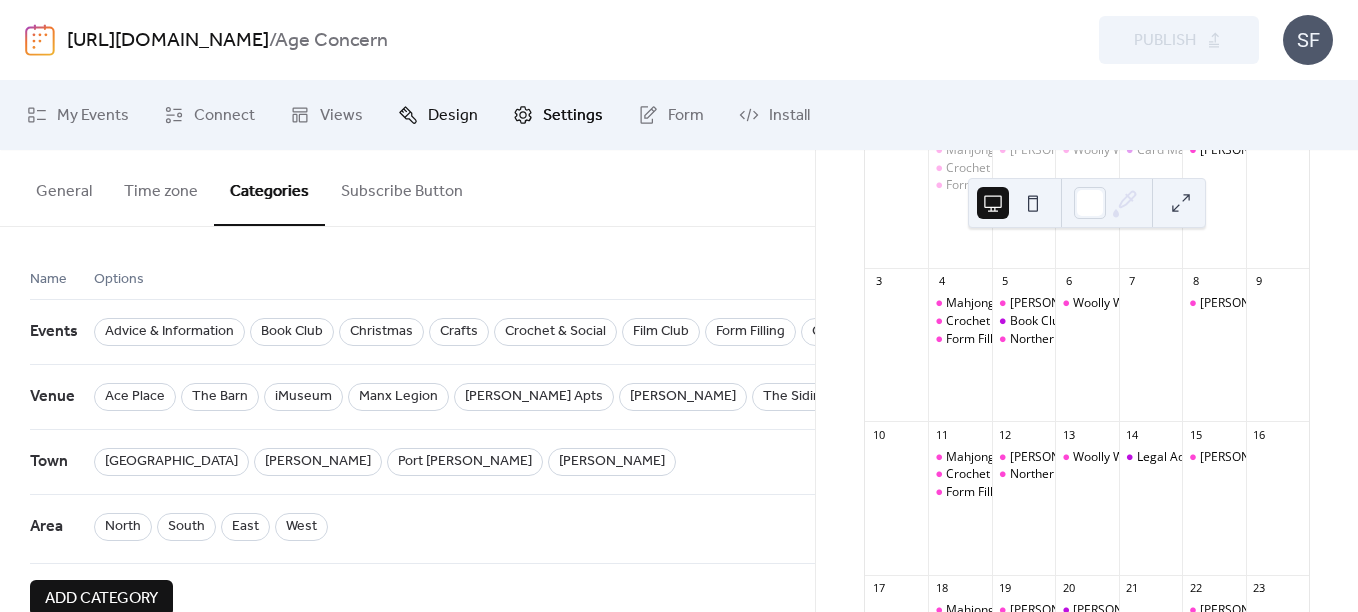 click on "Design" at bounding box center [438, 115] 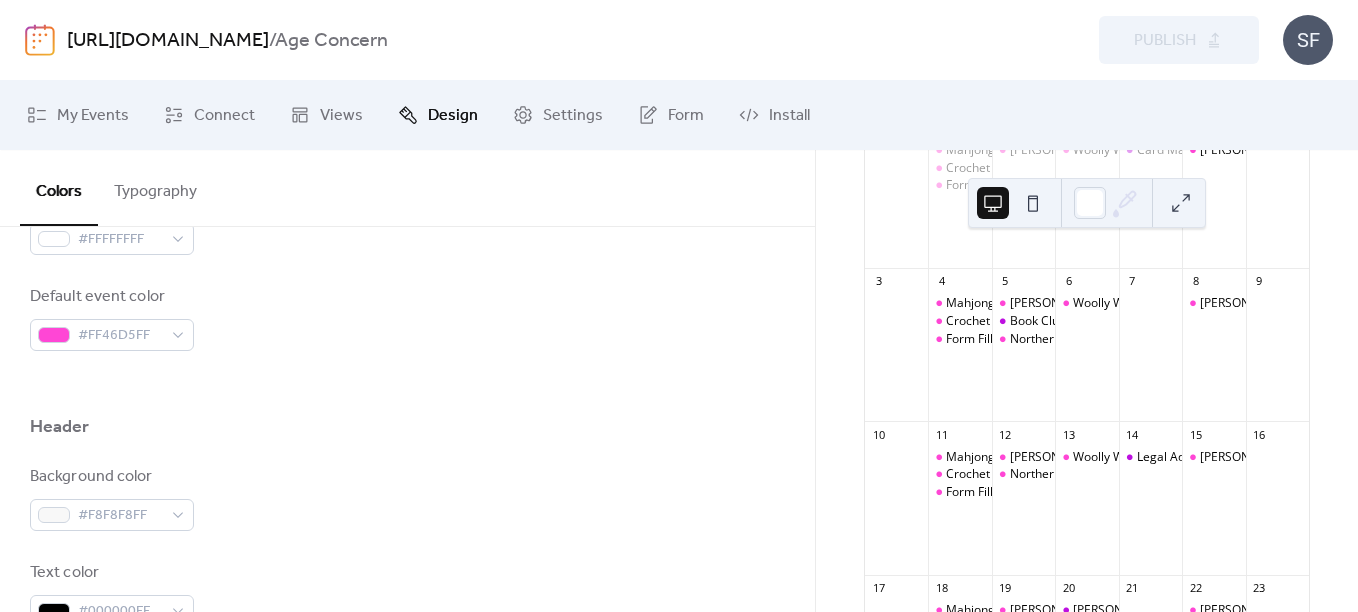 scroll, scrollTop: 699, scrollLeft: 0, axis: vertical 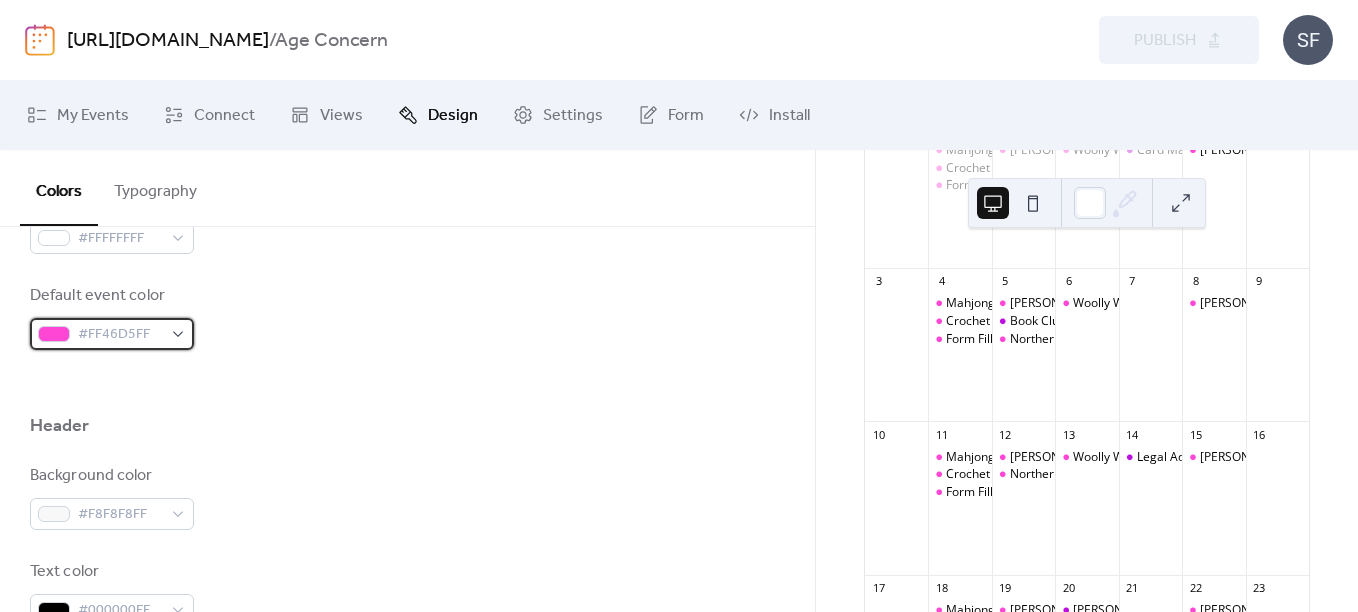 click on "#FF46D5FF" at bounding box center [112, 334] 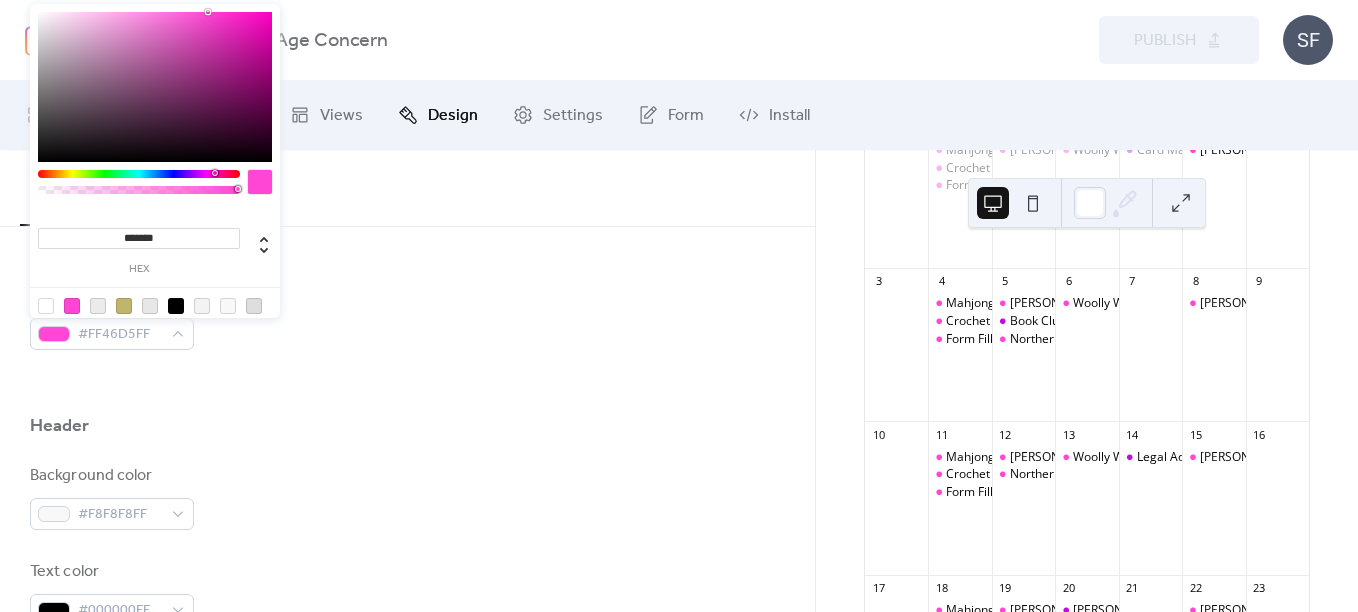 click on "*******" at bounding box center [139, 238] 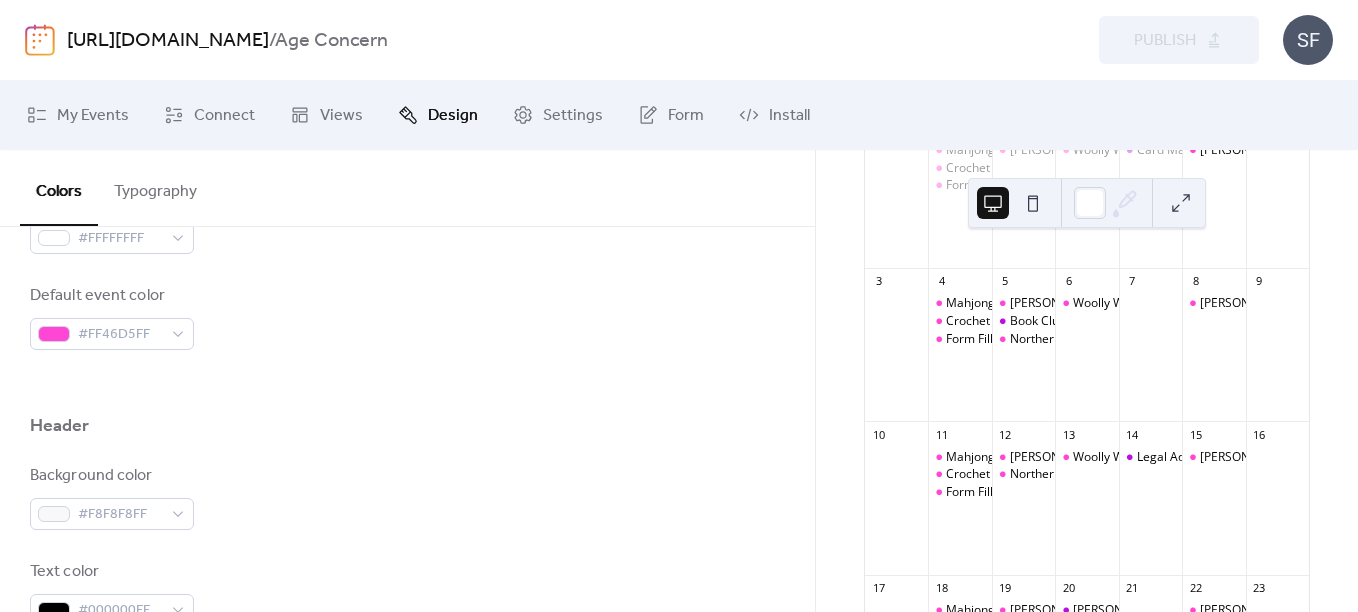 click on "Inner background color #FFFFFFFF" at bounding box center (407, 221) 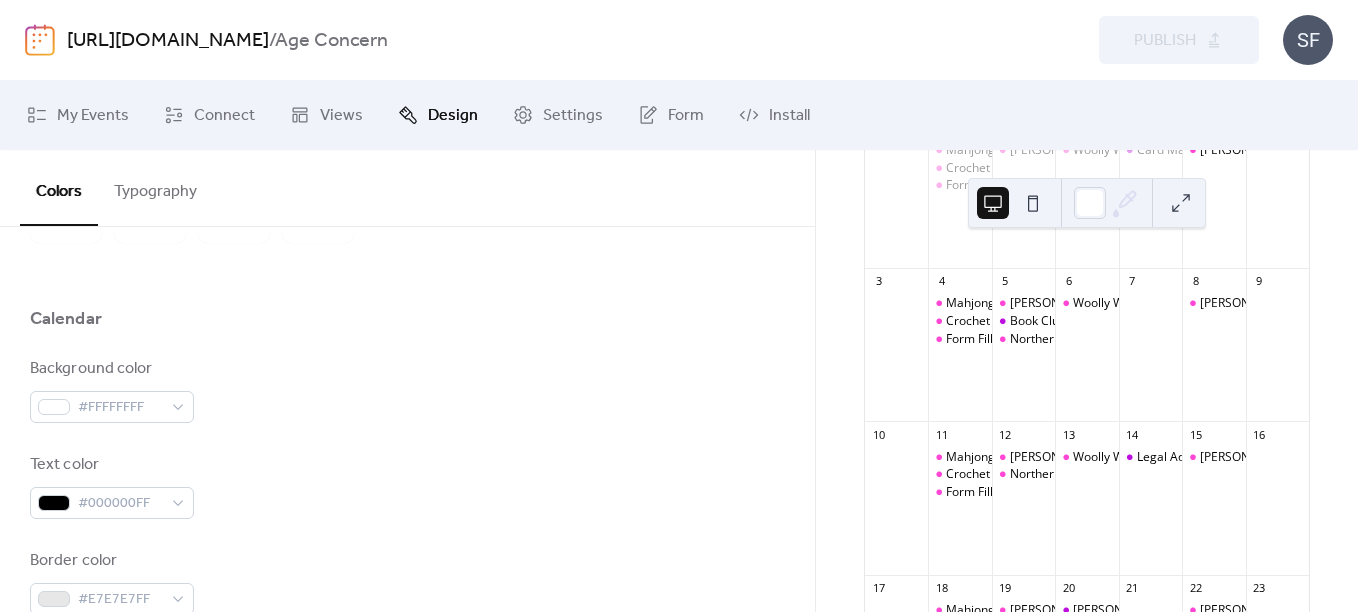 scroll, scrollTop: 0, scrollLeft: 0, axis: both 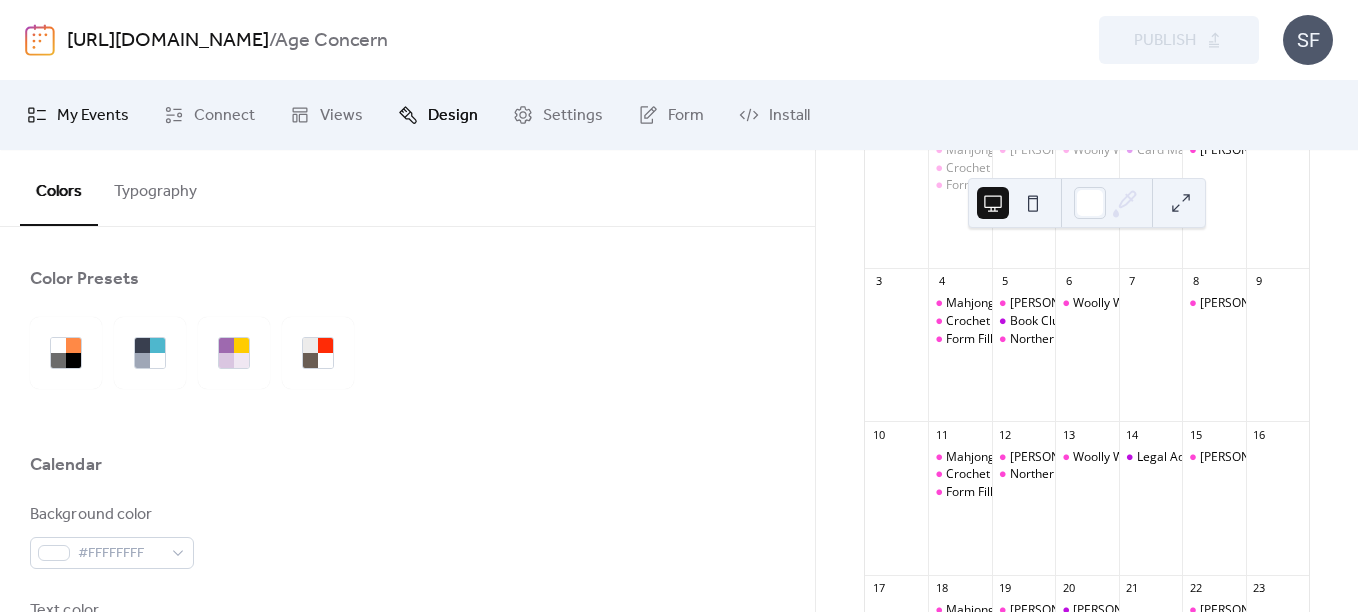 click on "My Events" at bounding box center (78, 115) 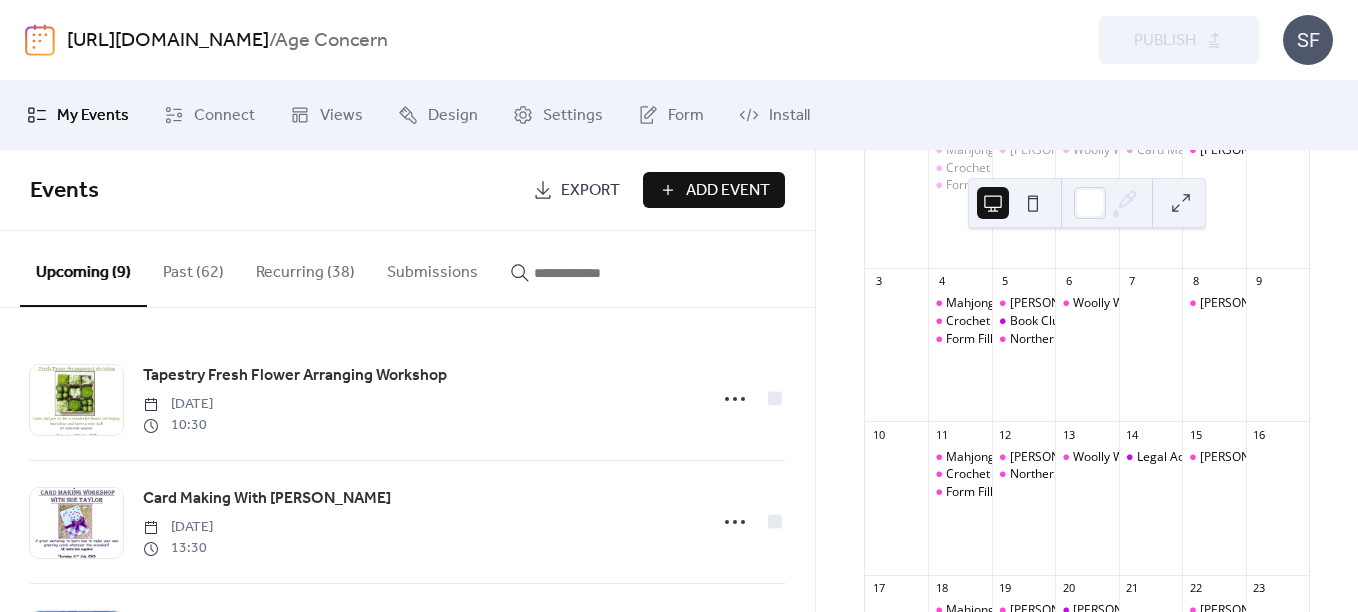 click on "Add Event" at bounding box center (728, 191) 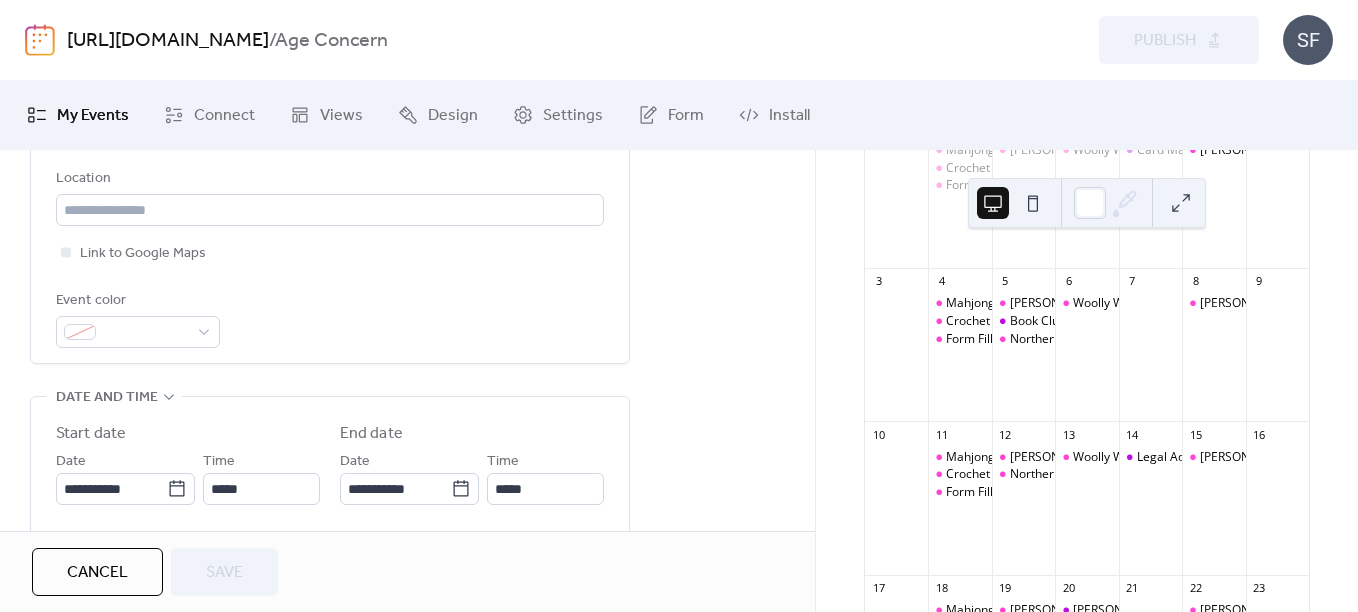 scroll, scrollTop: 448, scrollLeft: 0, axis: vertical 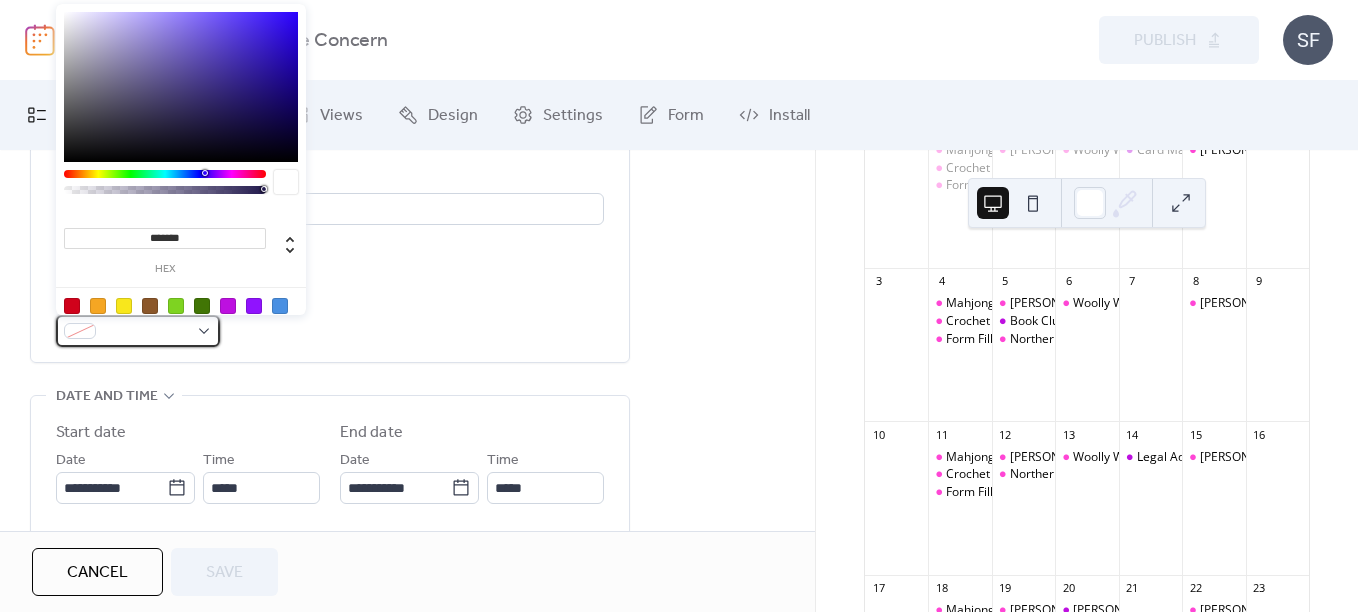 click at bounding box center (138, 331) 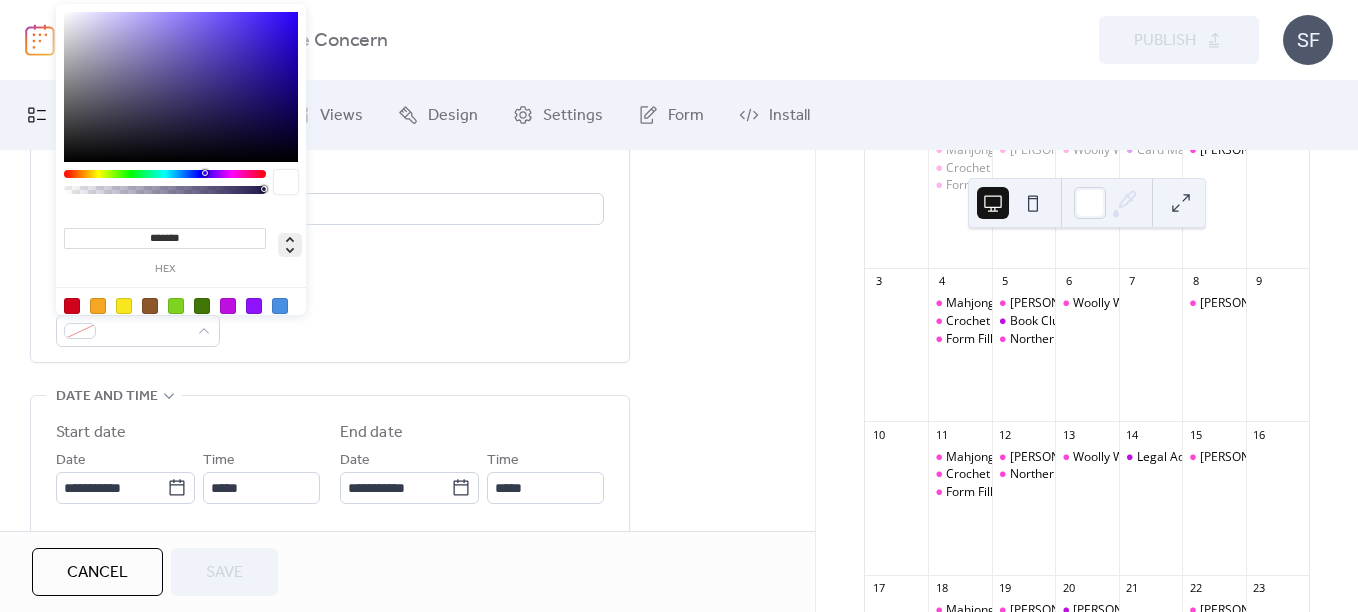 click 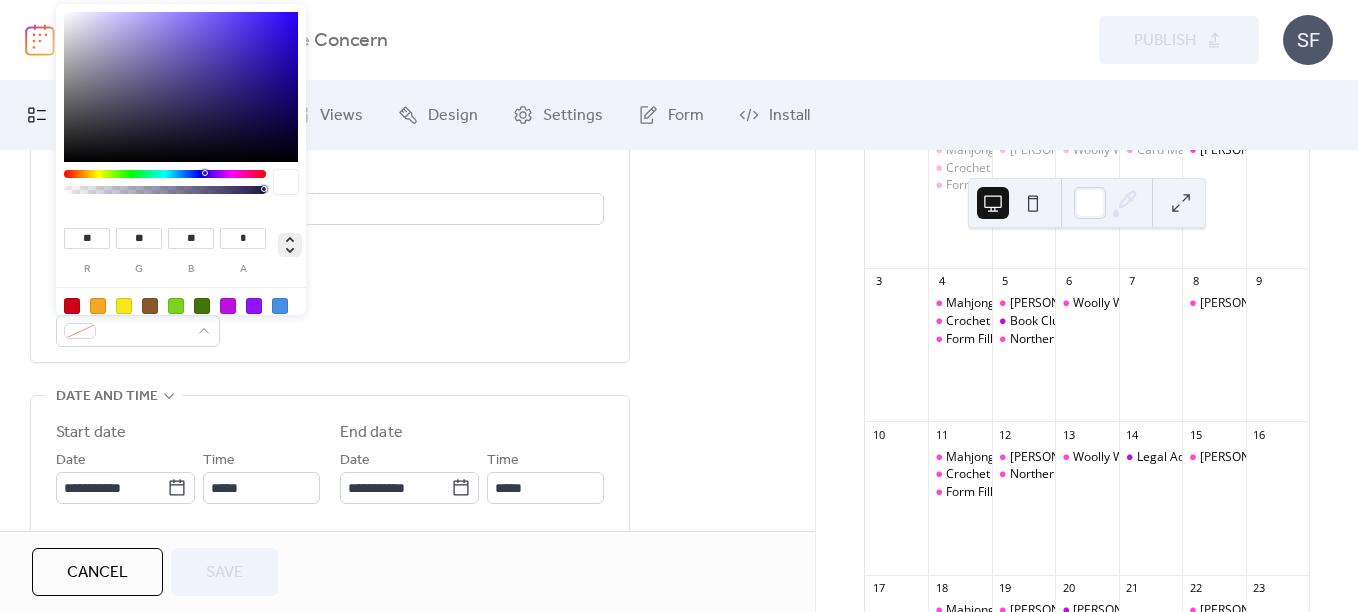 click 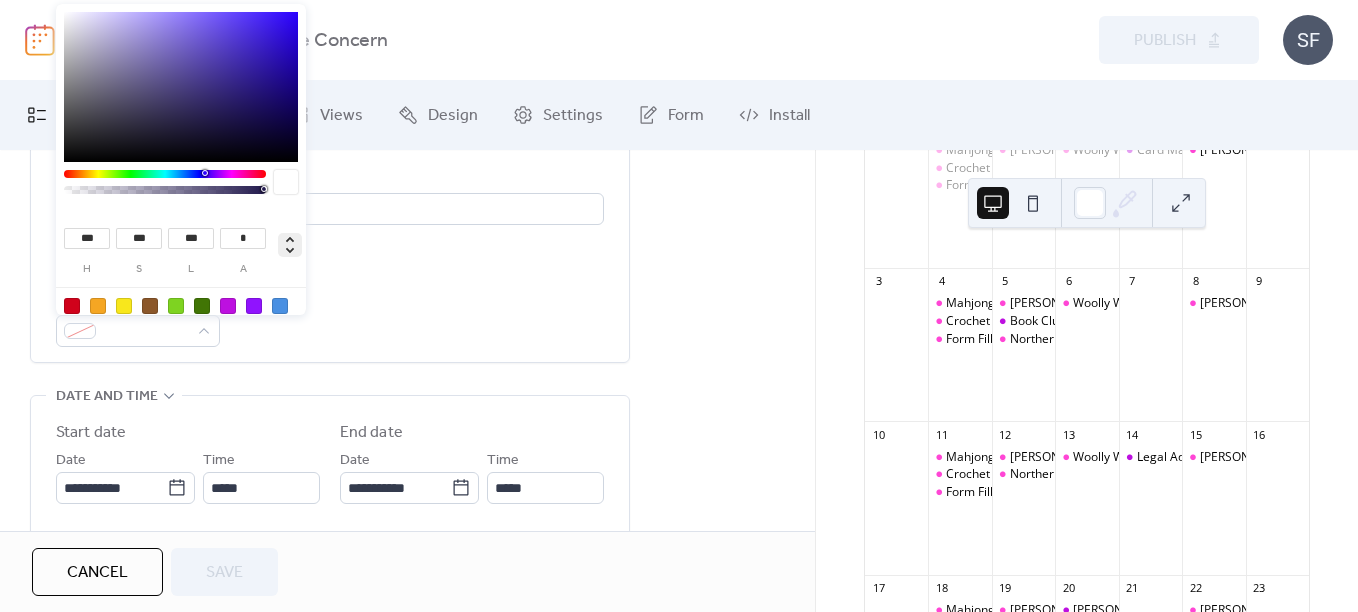 click 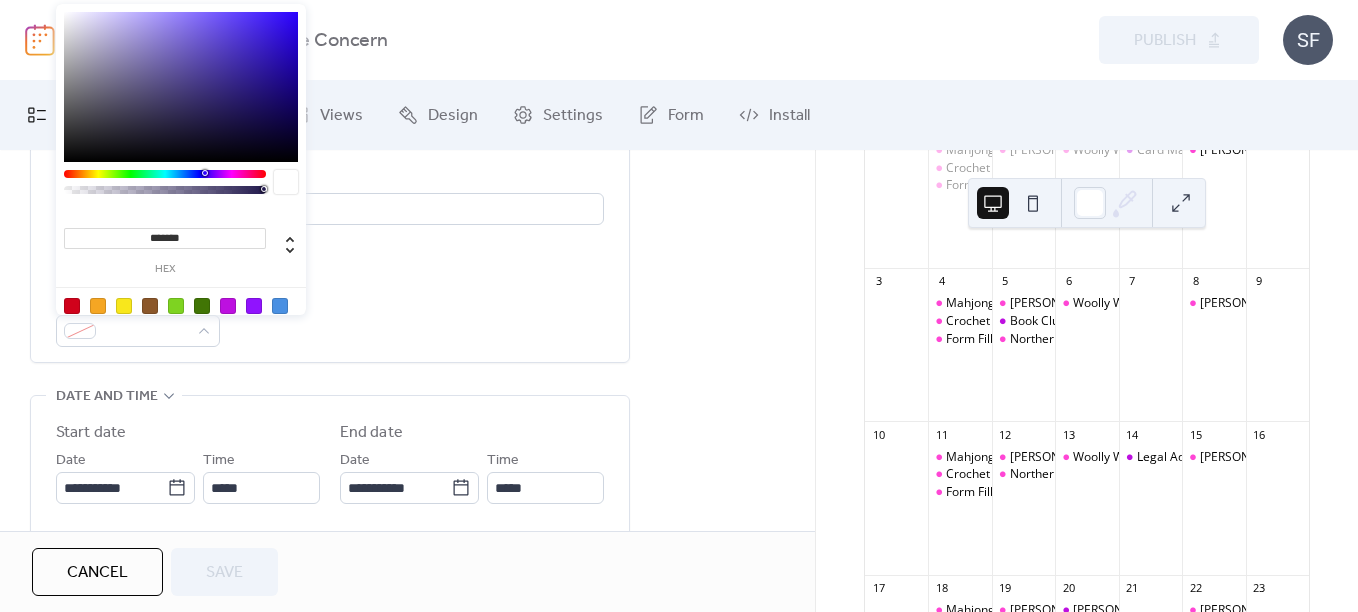 drag, startPoint x: 198, startPoint y: 235, endPoint x: 69, endPoint y: 214, distance: 130.69812 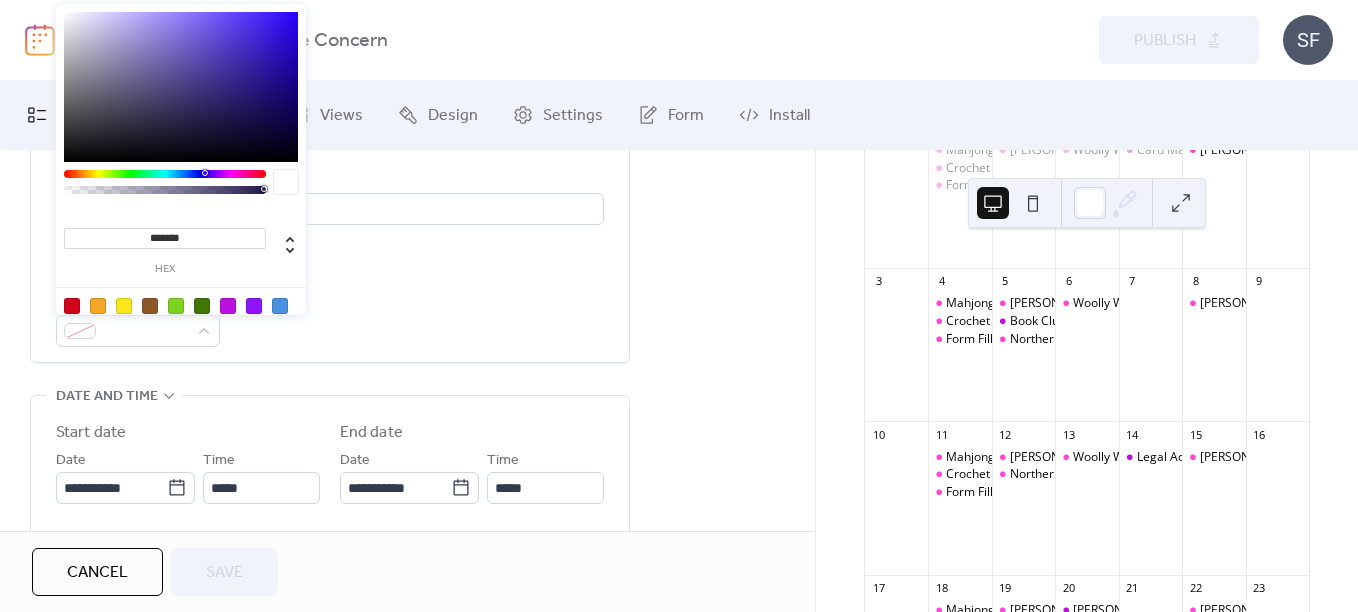 paste 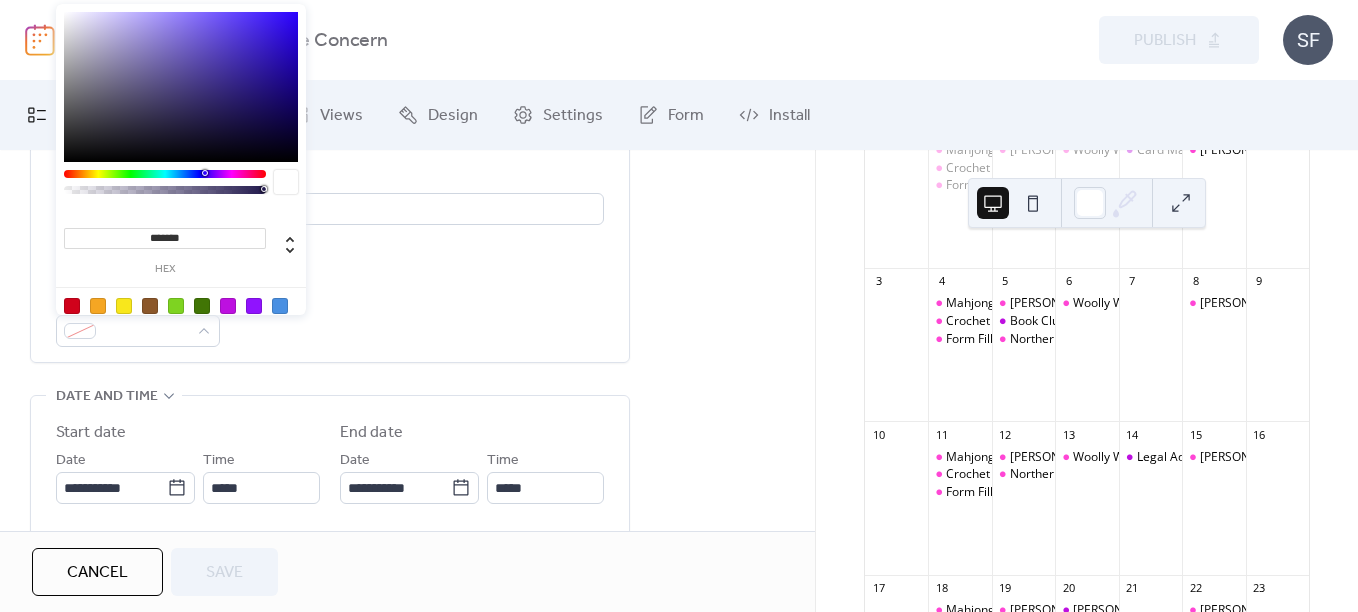 type on "*******" 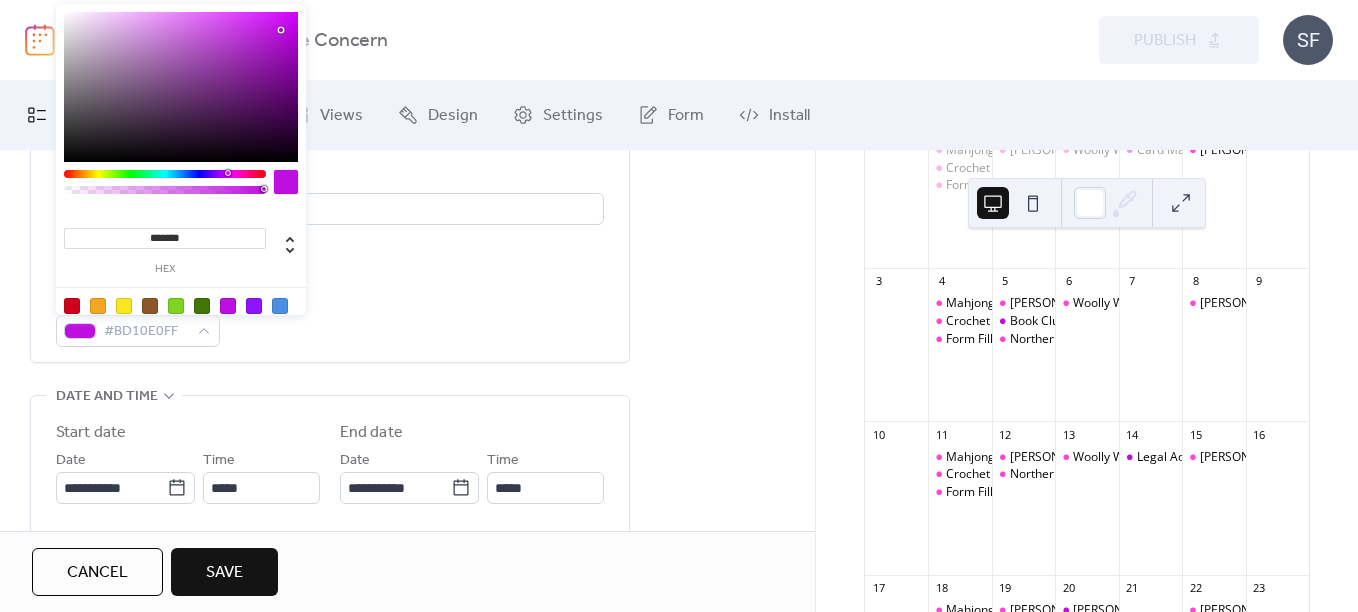 click on "Title Description AI Assistant Location Link to Google Maps Event color #BD10E0FF" at bounding box center [330, 93] 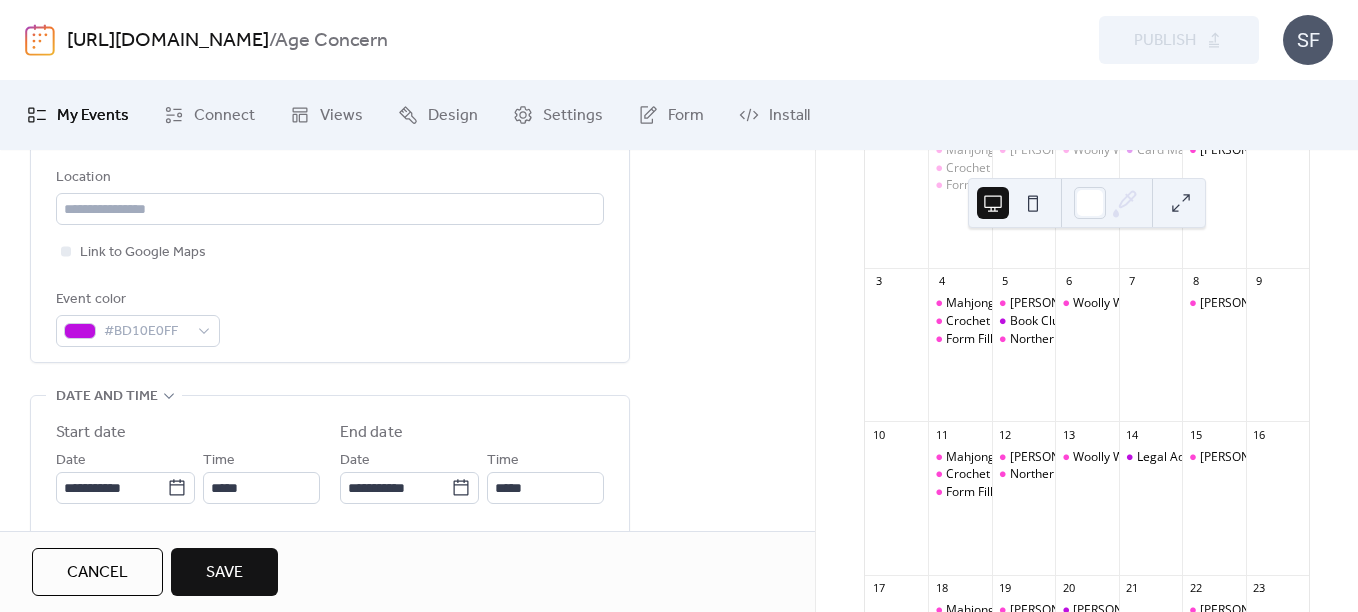 click on "Cancel" at bounding box center (97, 572) 